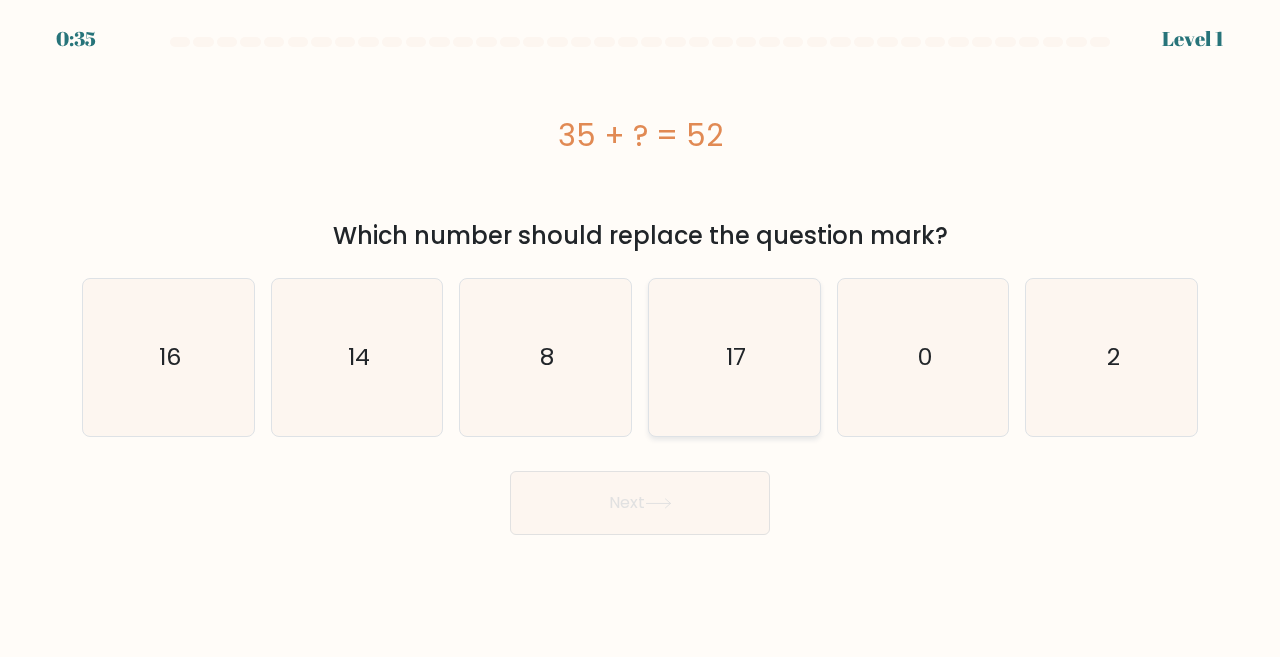 click on "d.
17" at bounding box center [640, 331] 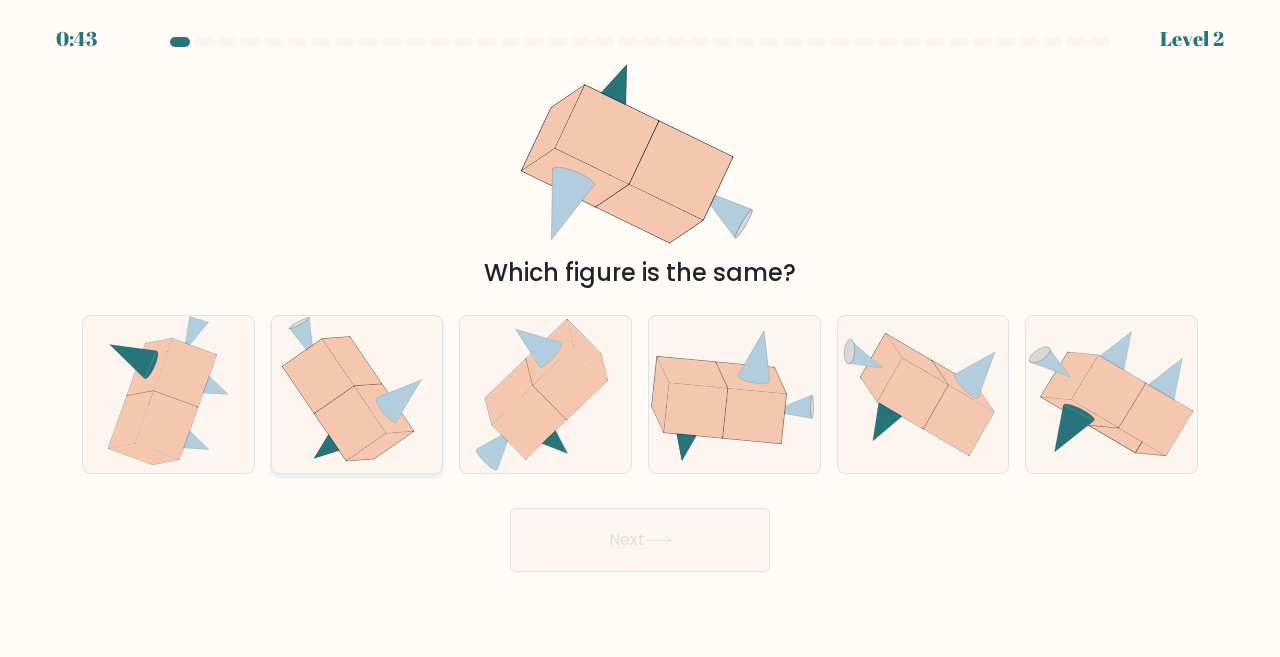 click at bounding box center [384, 408] 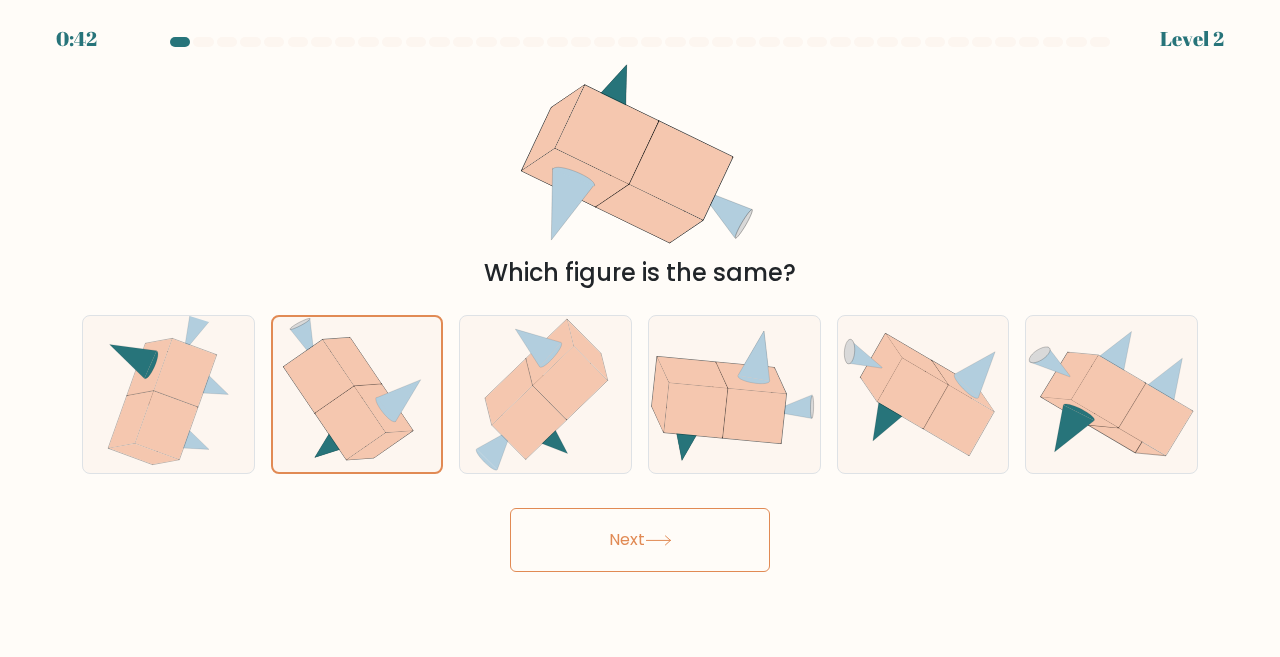 click on "Next" at bounding box center (640, 540) 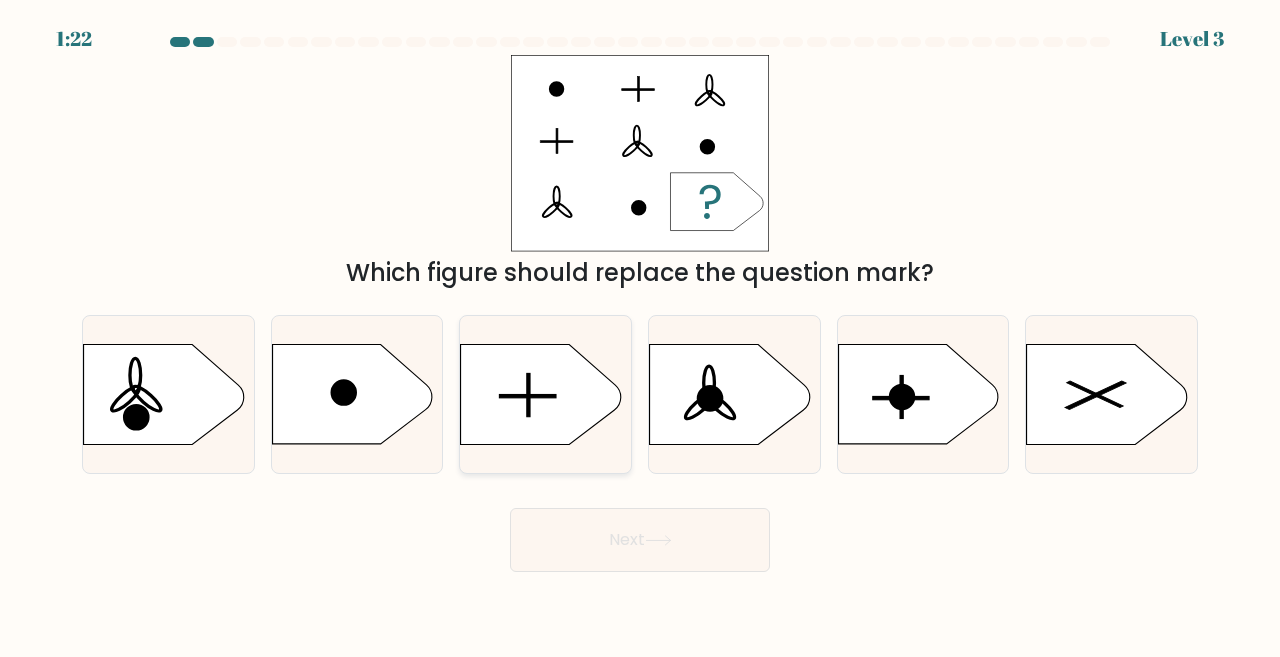 click at bounding box center [528, 396] 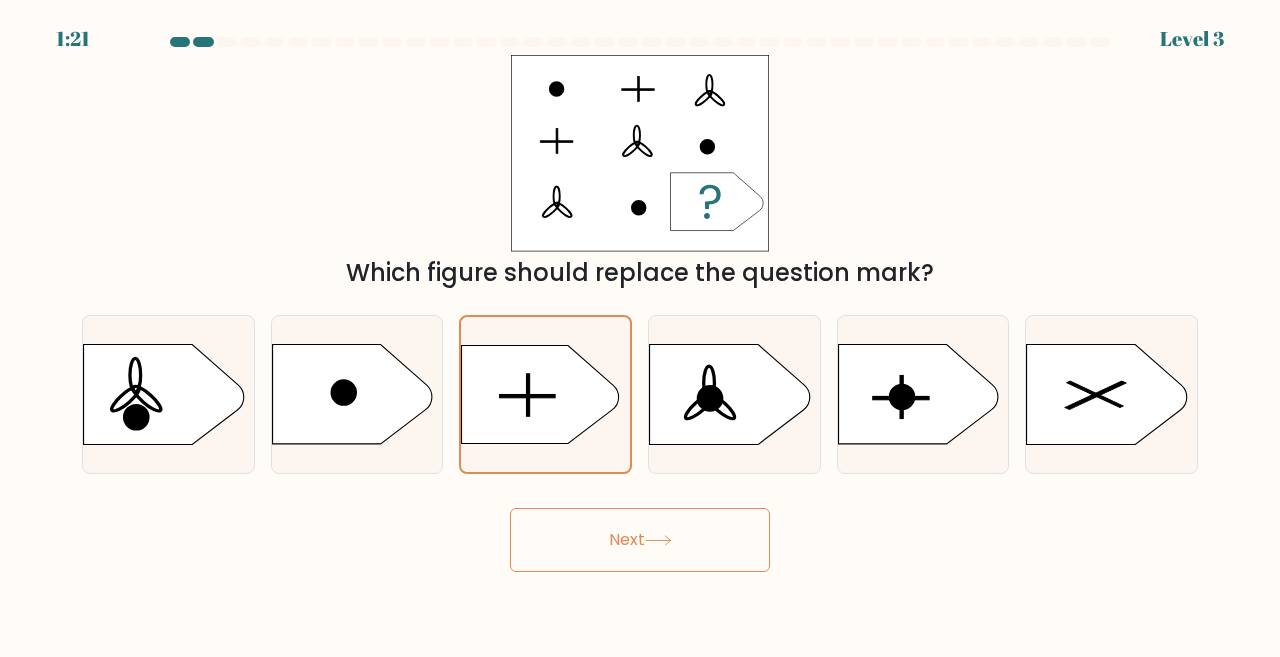 click on "Next" at bounding box center [640, 540] 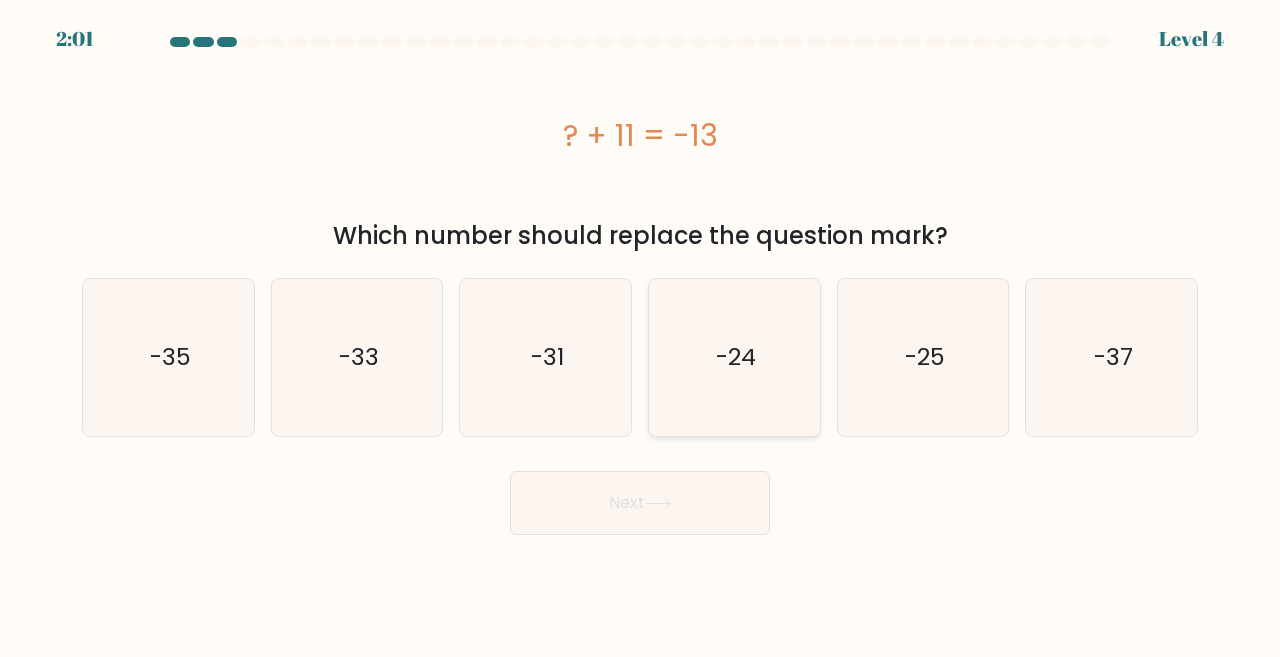 click on "-24" at bounding box center [736, 357] 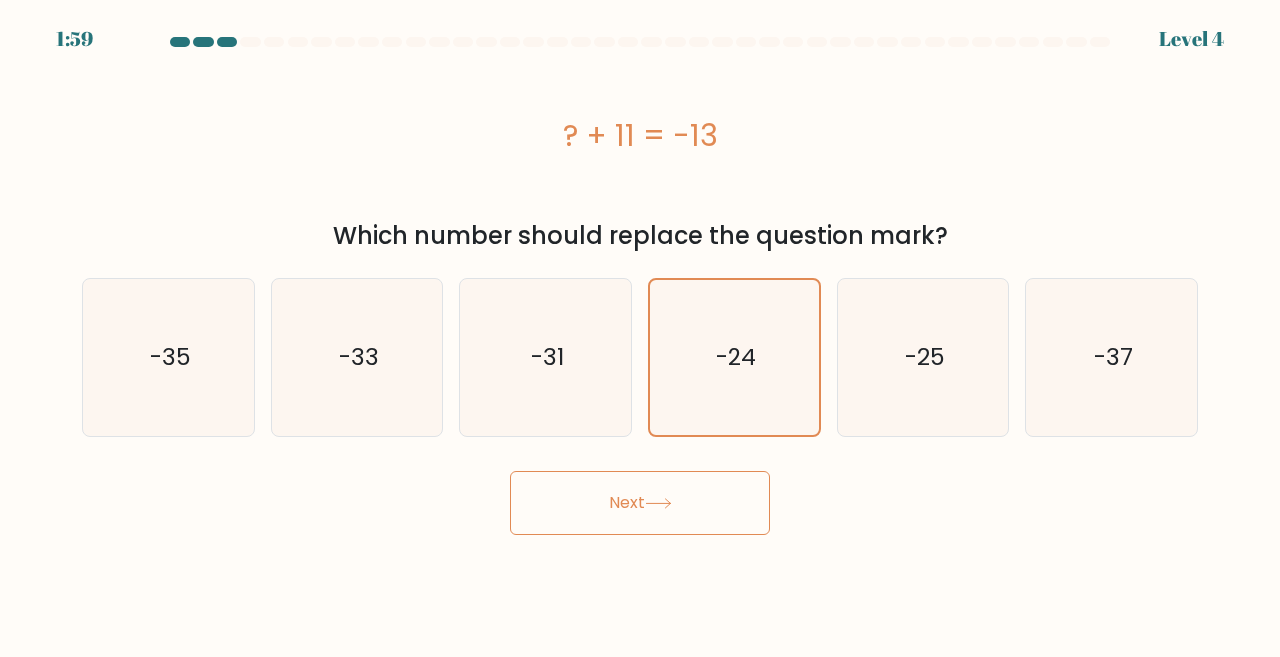 click on "Next" at bounding box center (640, 503) 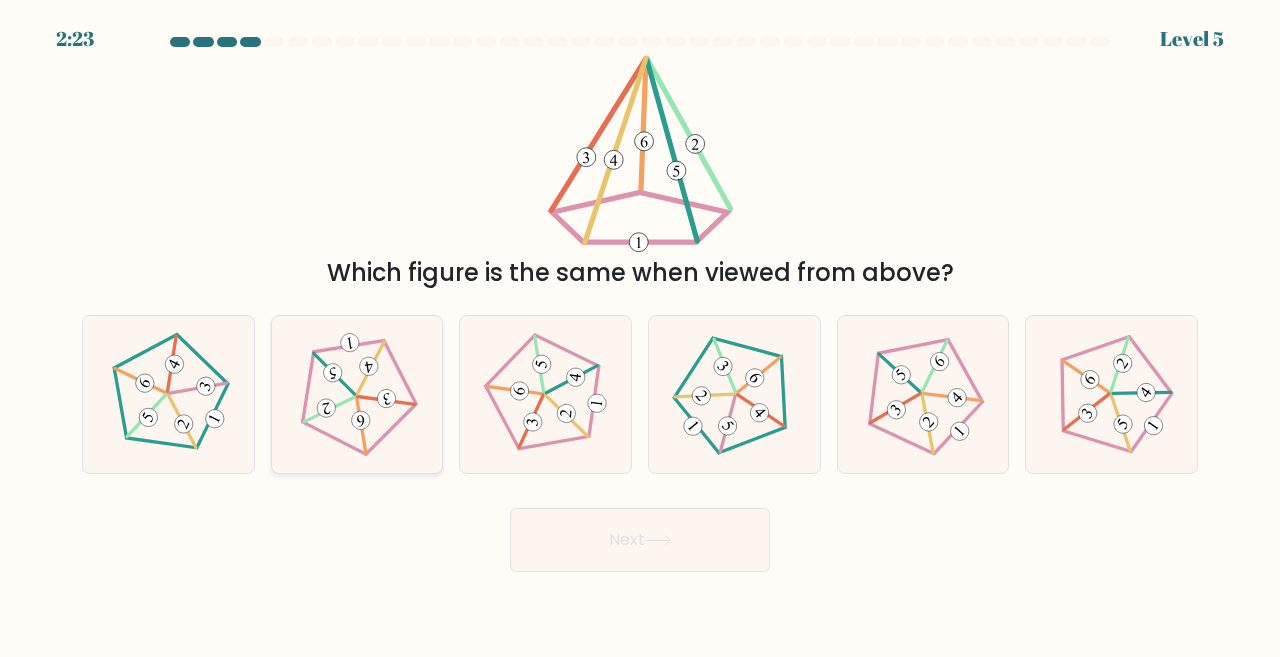 click at bounding box center [356, 394] 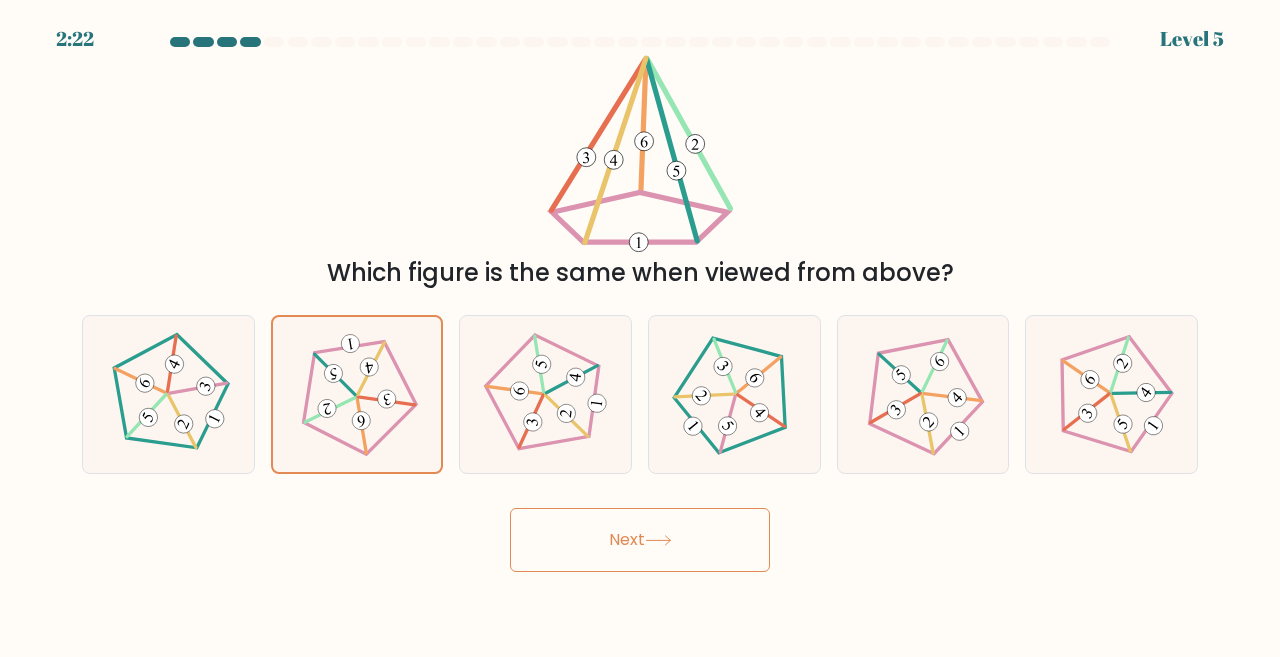 click on "Next" at bounding box center (640, 540) 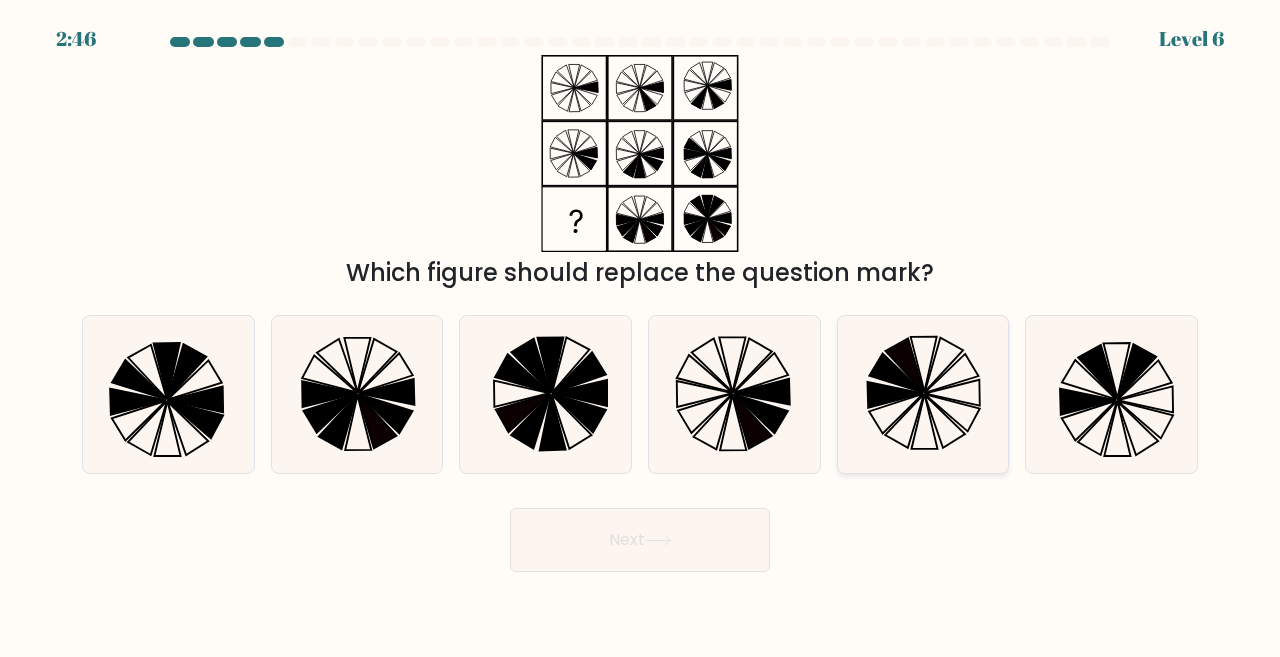 click at bounding box center (923, 394) 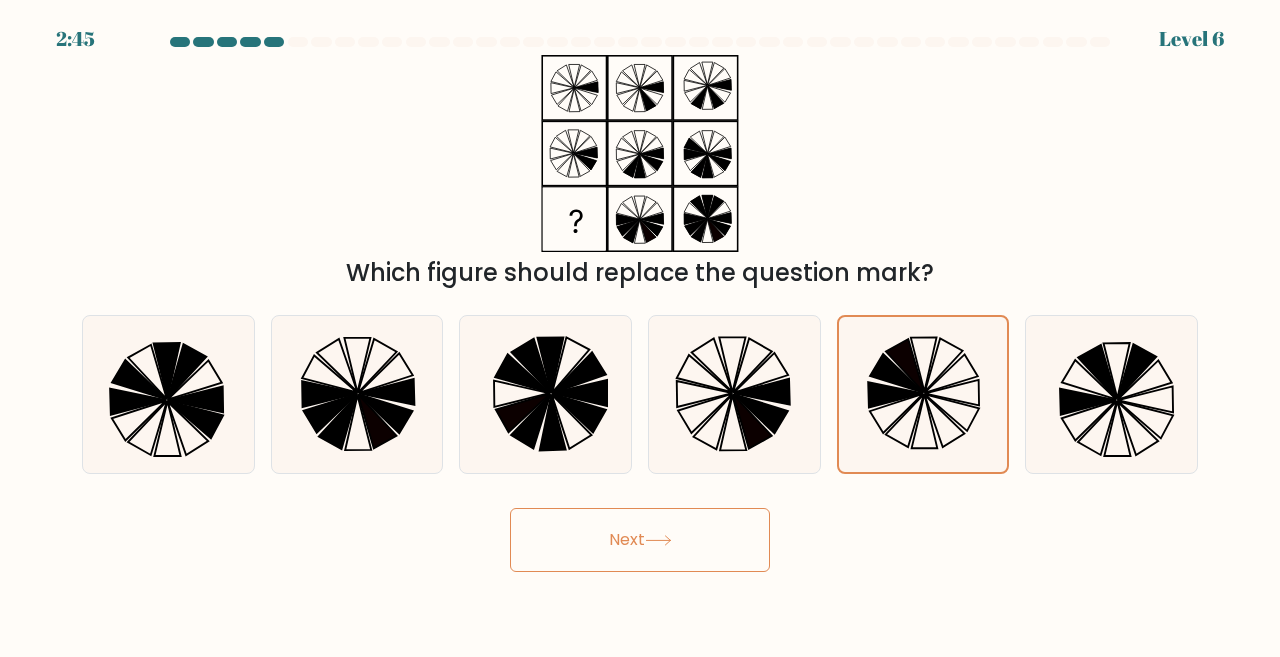 click on "Next" at bounding box center (640, 540) 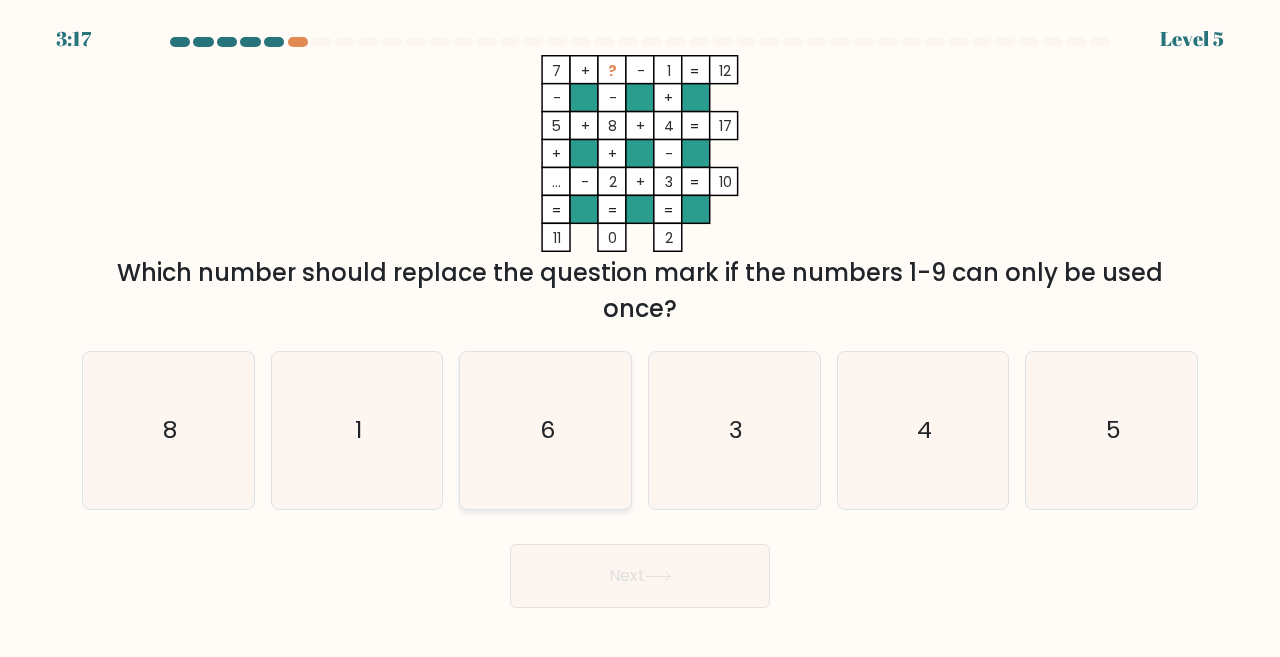 click on "6" at bounding box center [545, 430] 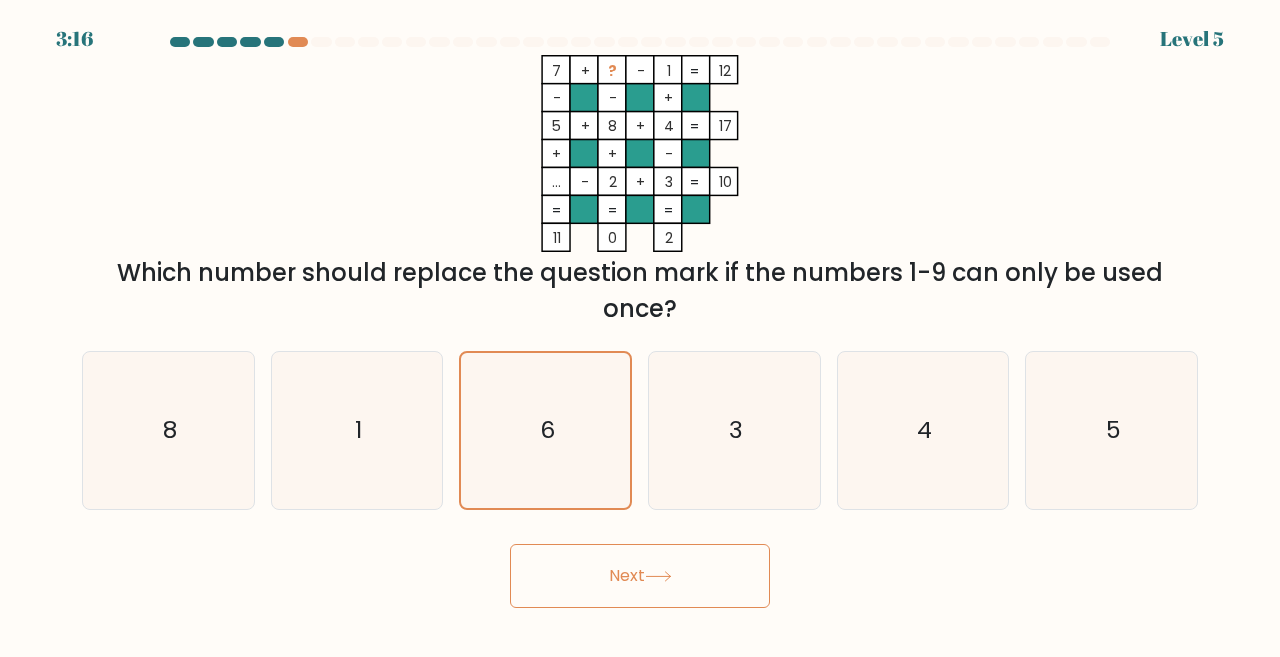 click on "Next" at bounding box center (640, 576) 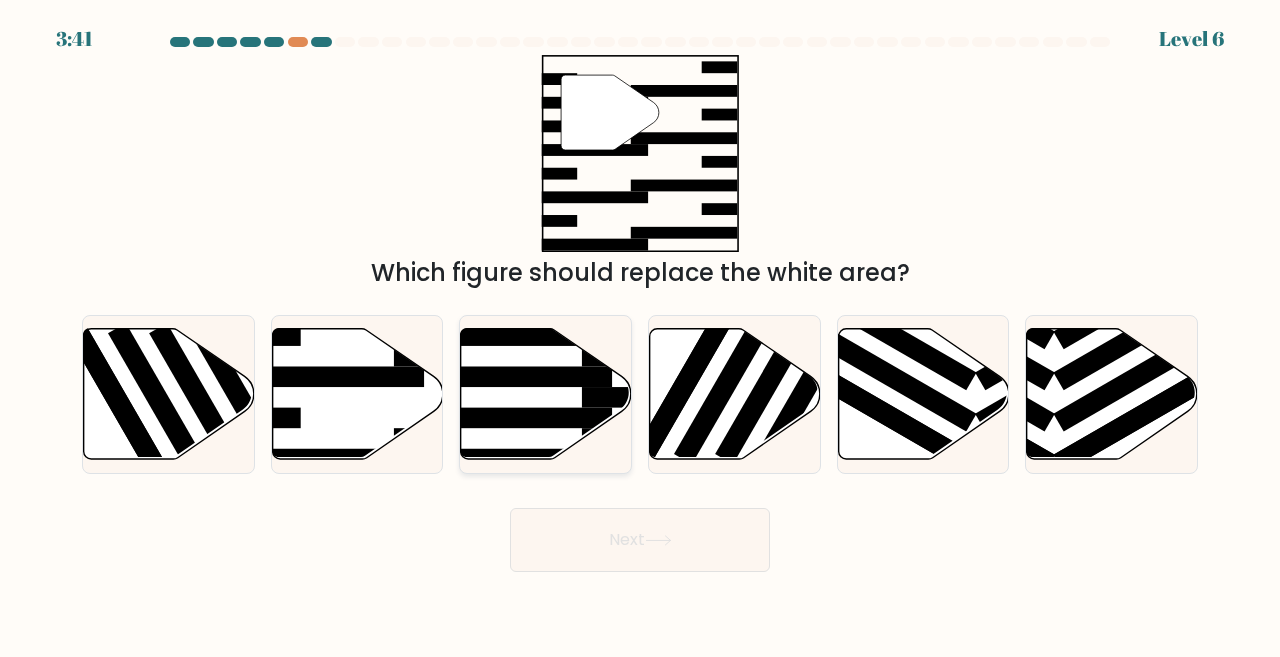 click at bounding box center (546, 394) 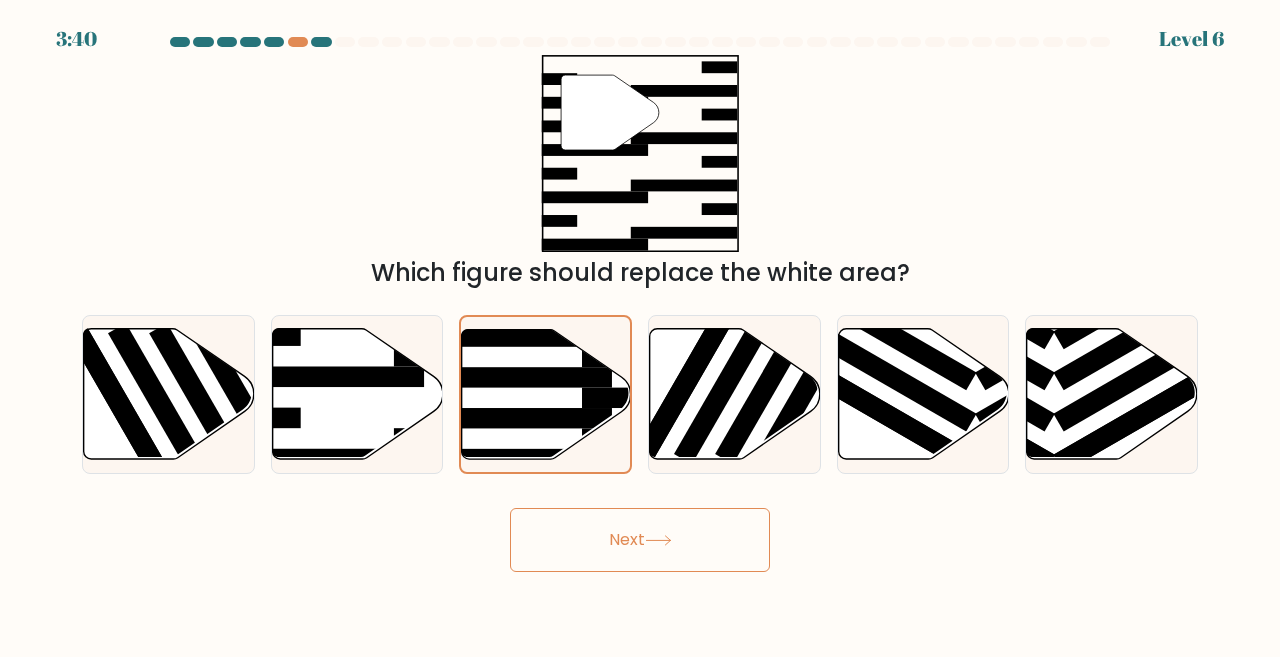 click on "Next" at bounding box center [640, 540] 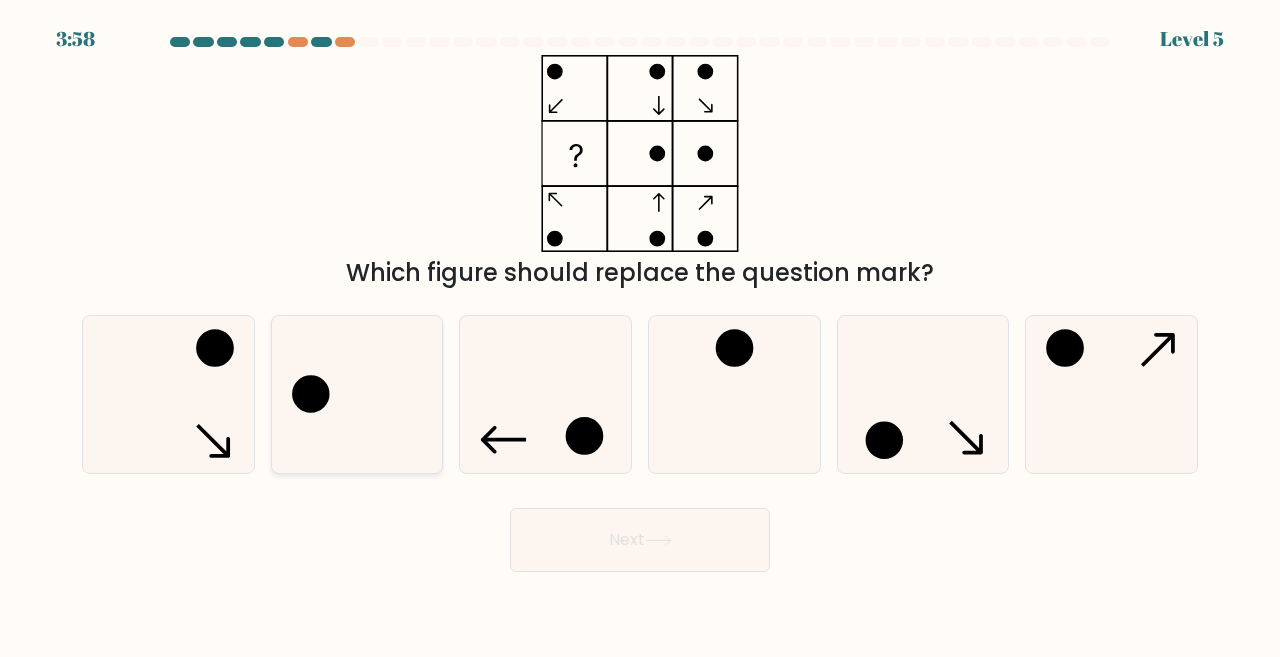 click at bounding box center [357, 394] 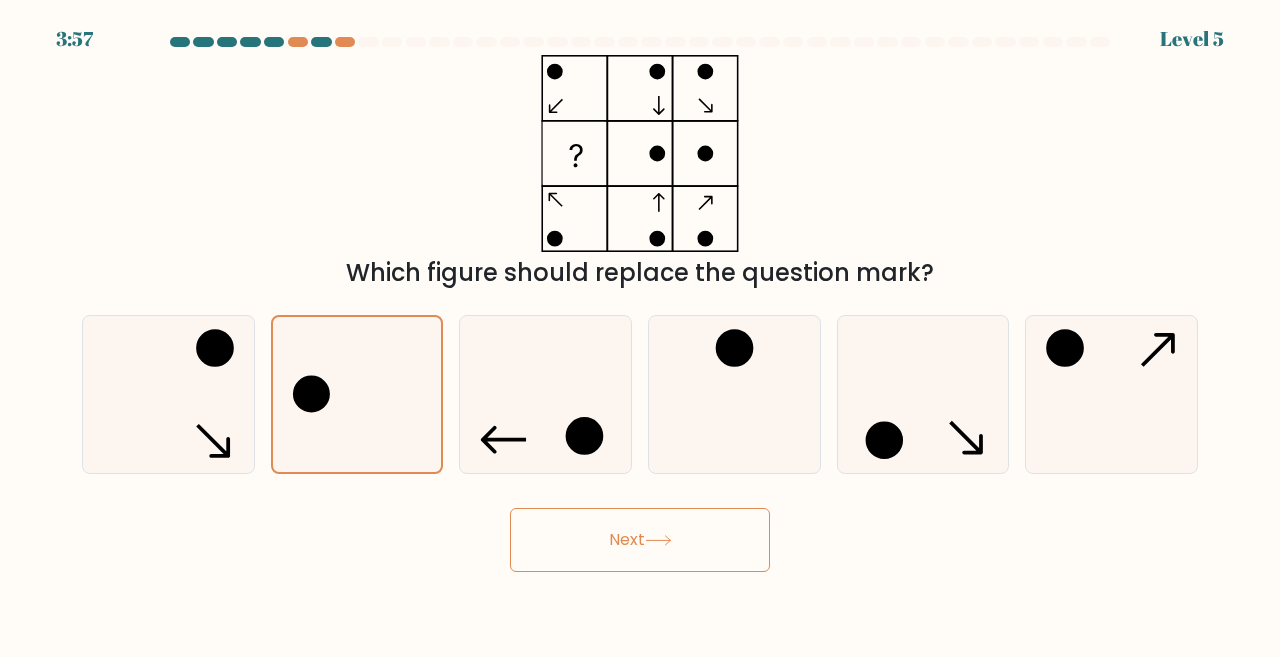 click on "Next" at bounding box center [640, 540] 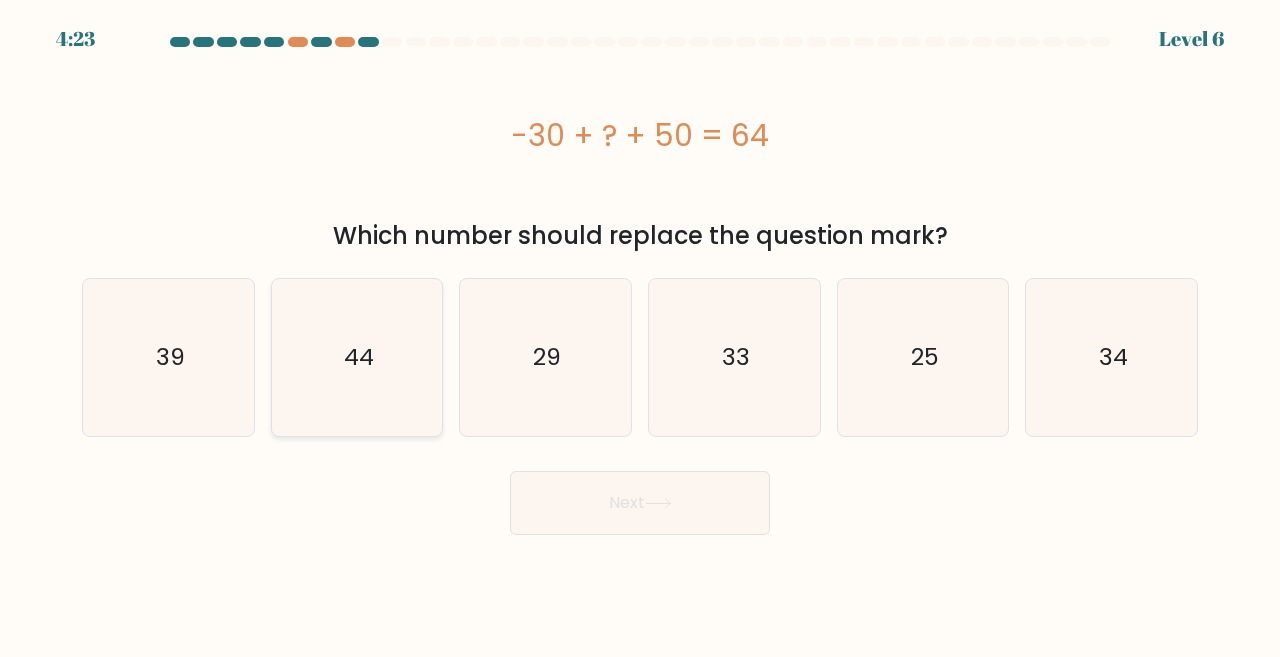 click on "44" at bounding box center (357, 357) 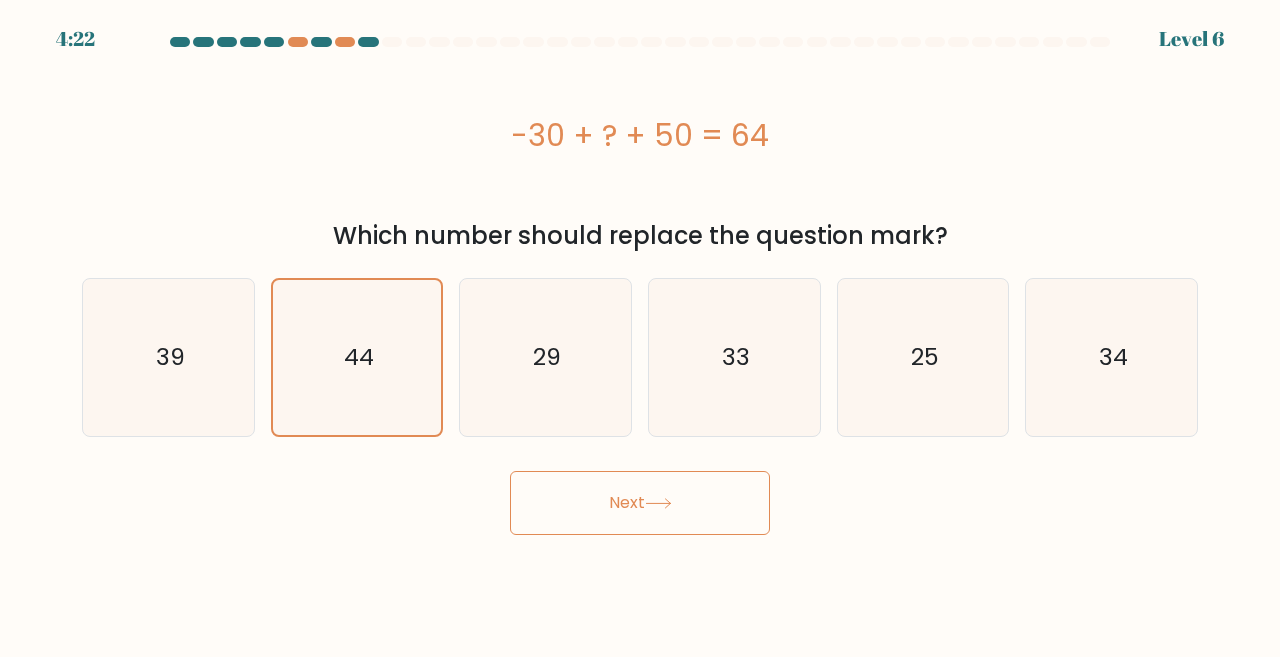 click at bounding box center [658, 503] 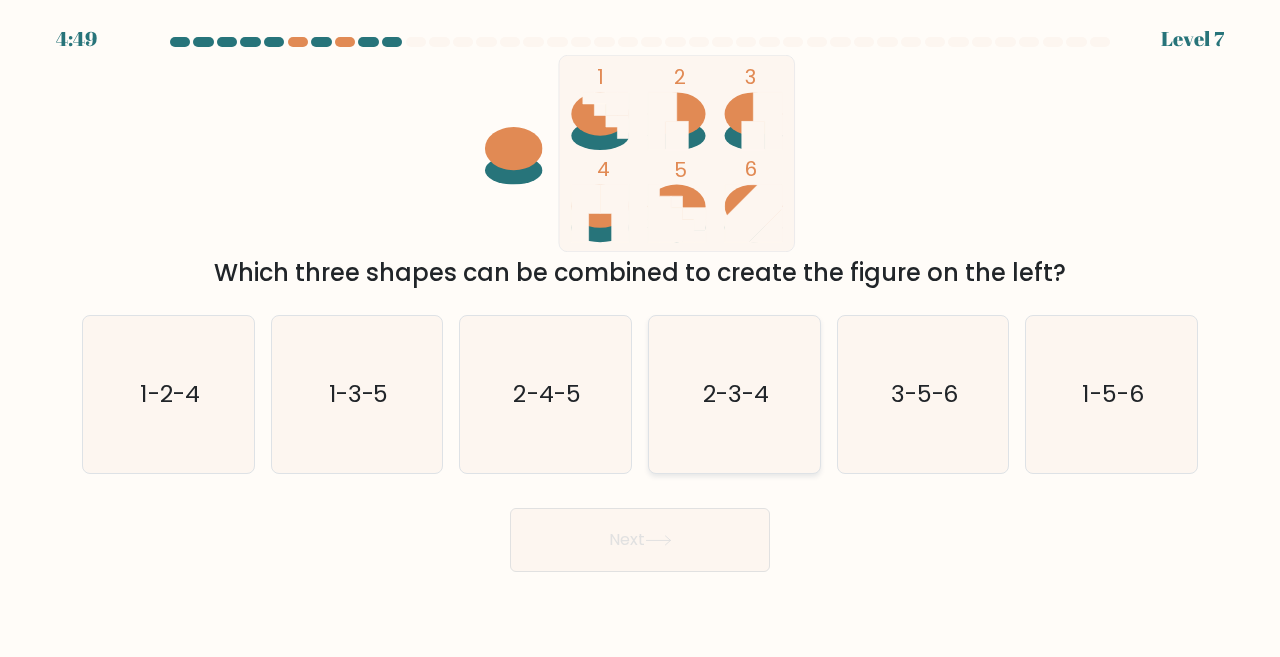 click on "2-3-4" at bounding box center [734, 394] 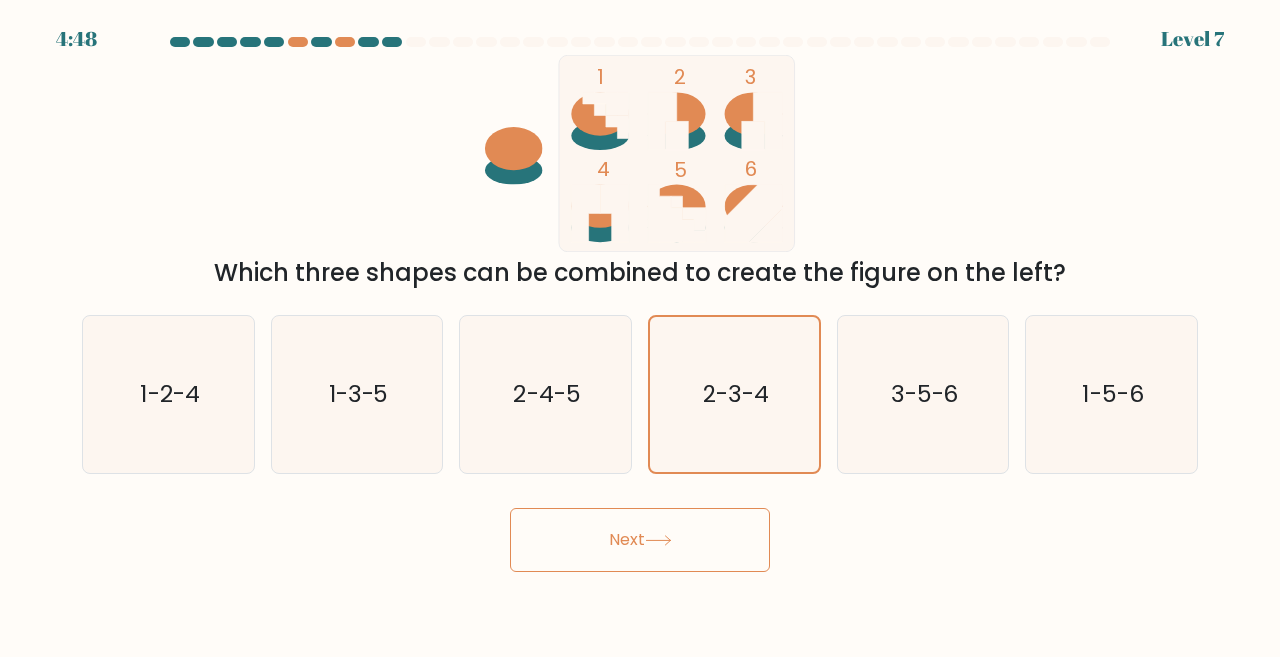click on "Next" at bounding box center [640, 540] 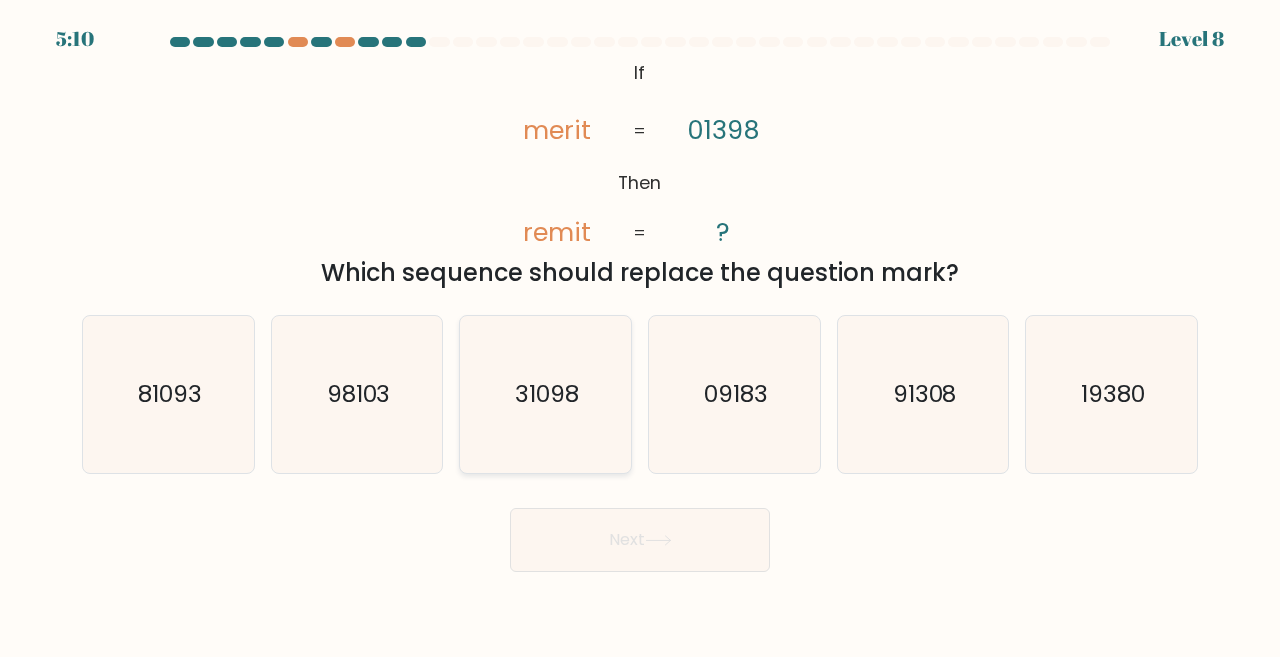 click on "31098" at bounding box center [547, 394] 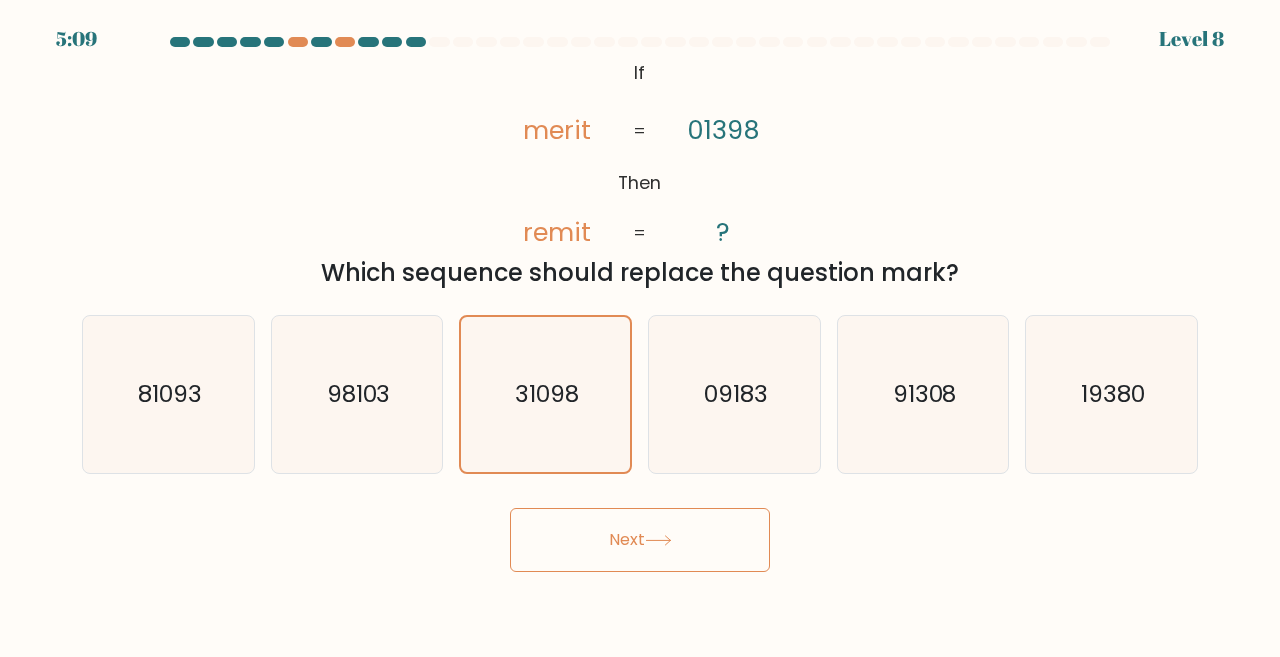 click on "Next" at bounding box center (640, 540) 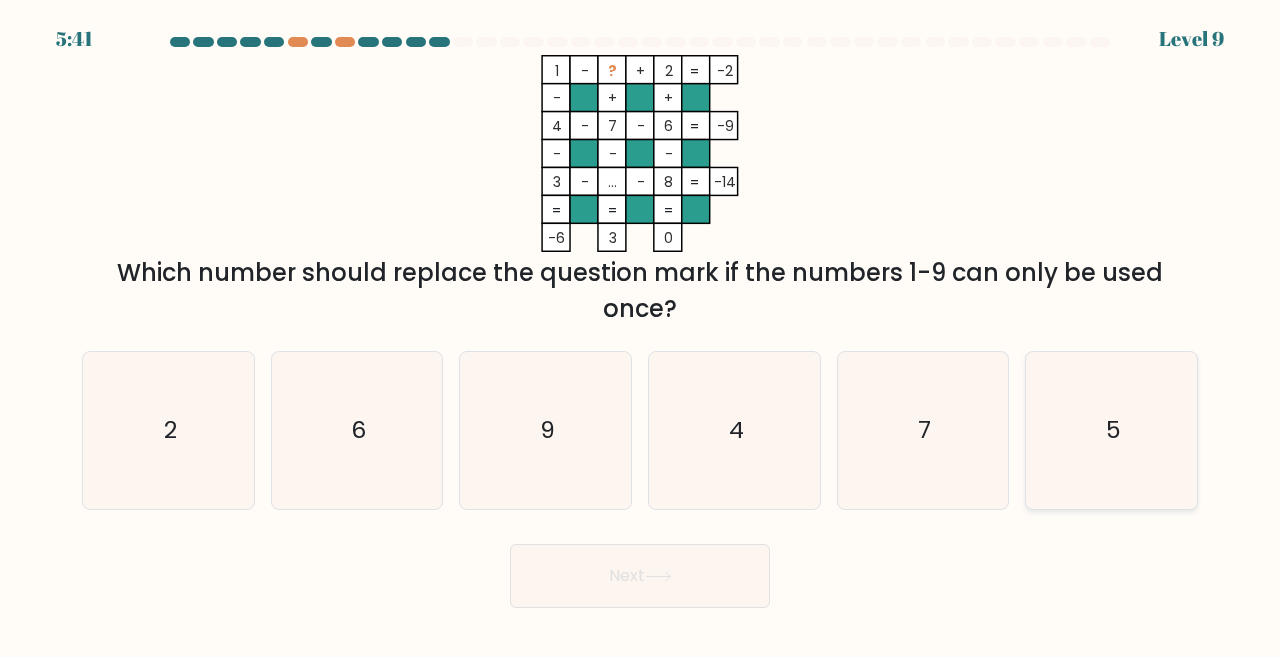click on "5" at bounding box center [1111, 430] 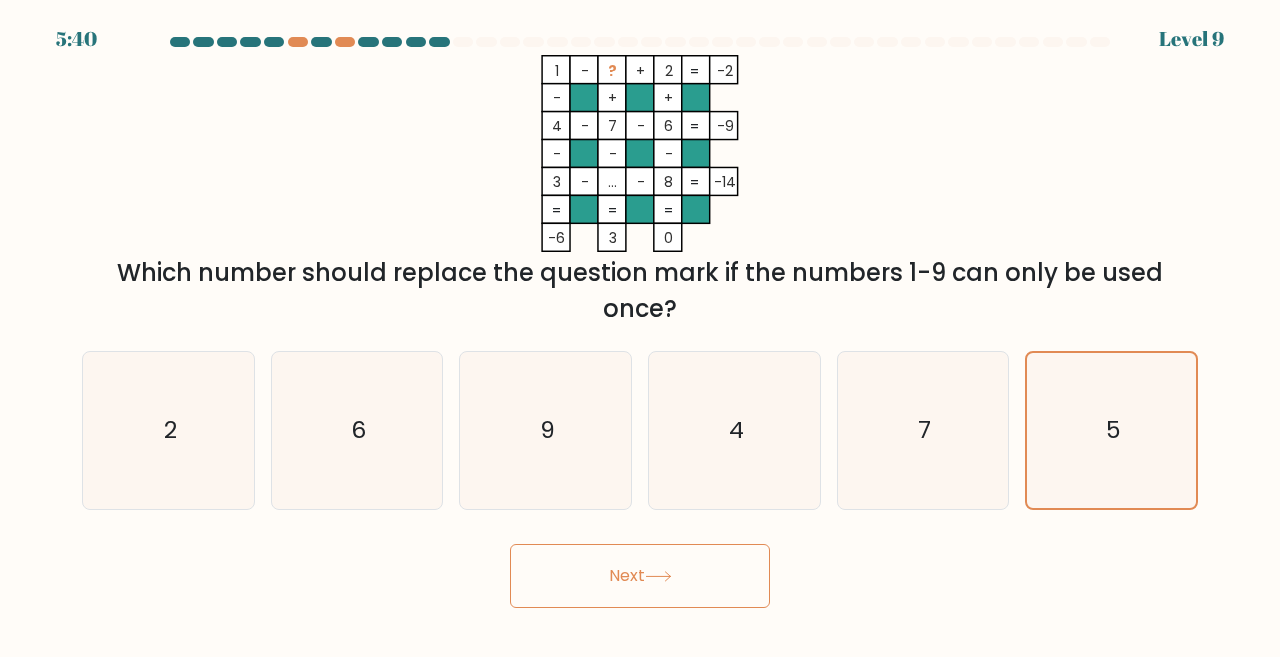 click on "Next" at bounding box center (640, 576) 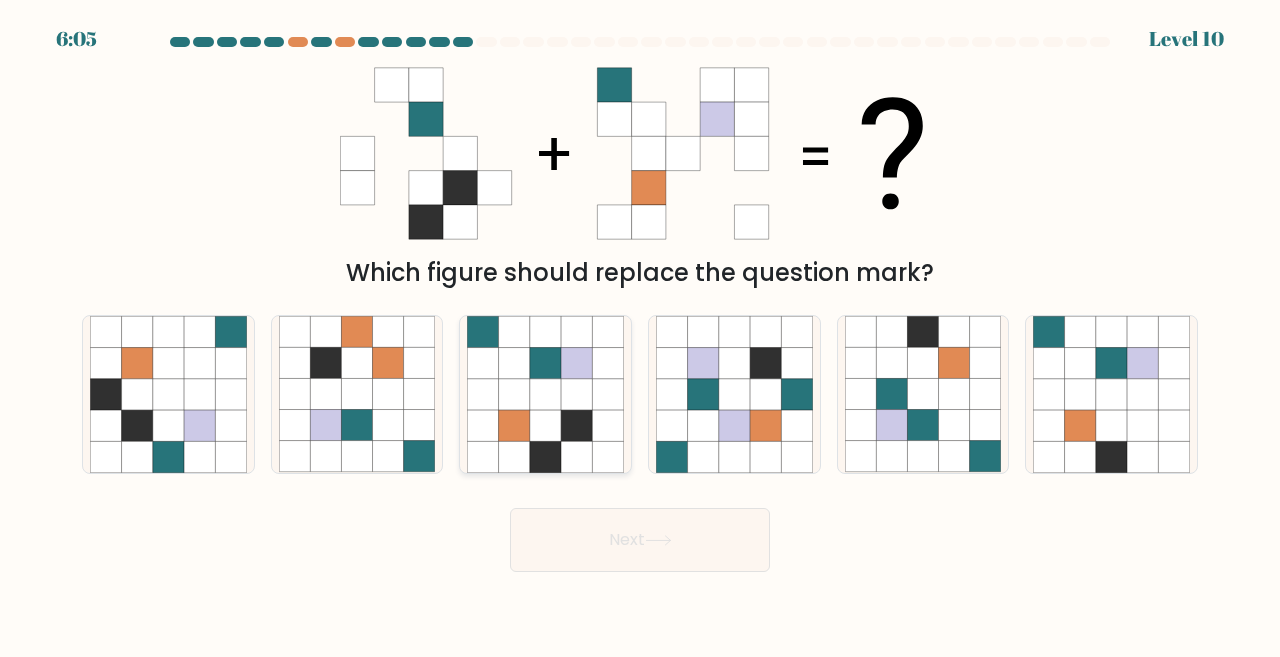 click at bounding box center (576, 425) 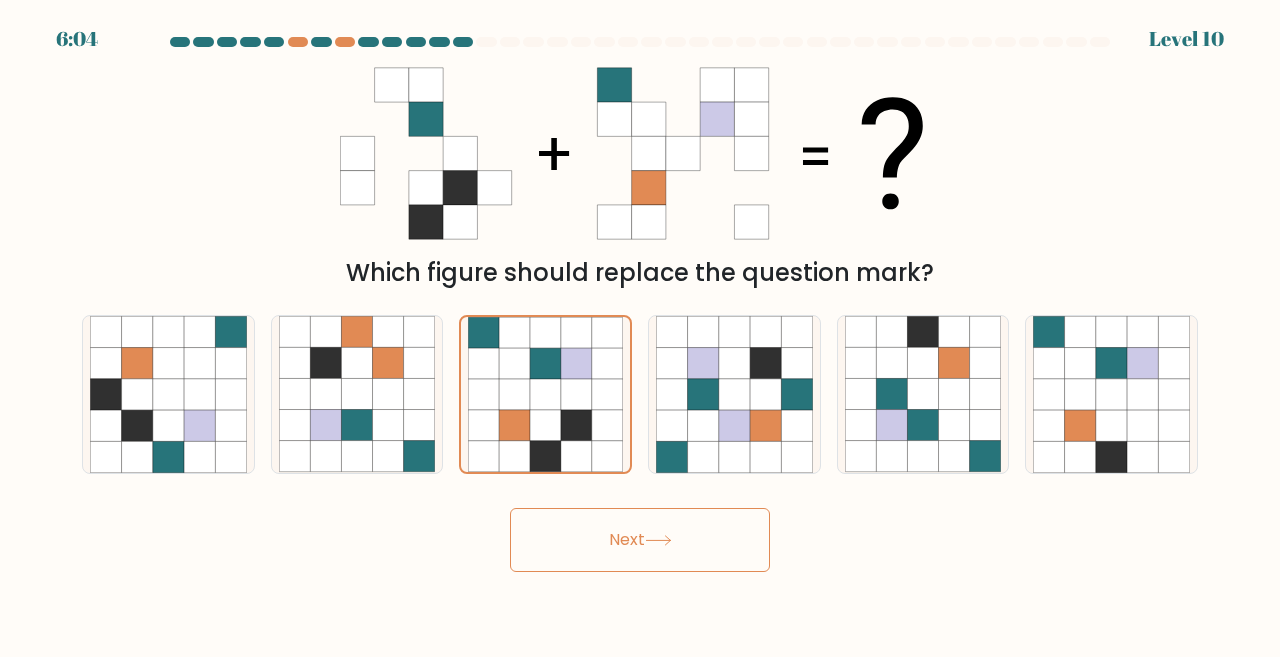 drag, startPoint x: 649, startPoint y: 547, endPoint x: 654, endPoint y: 557, distance: 11.18034 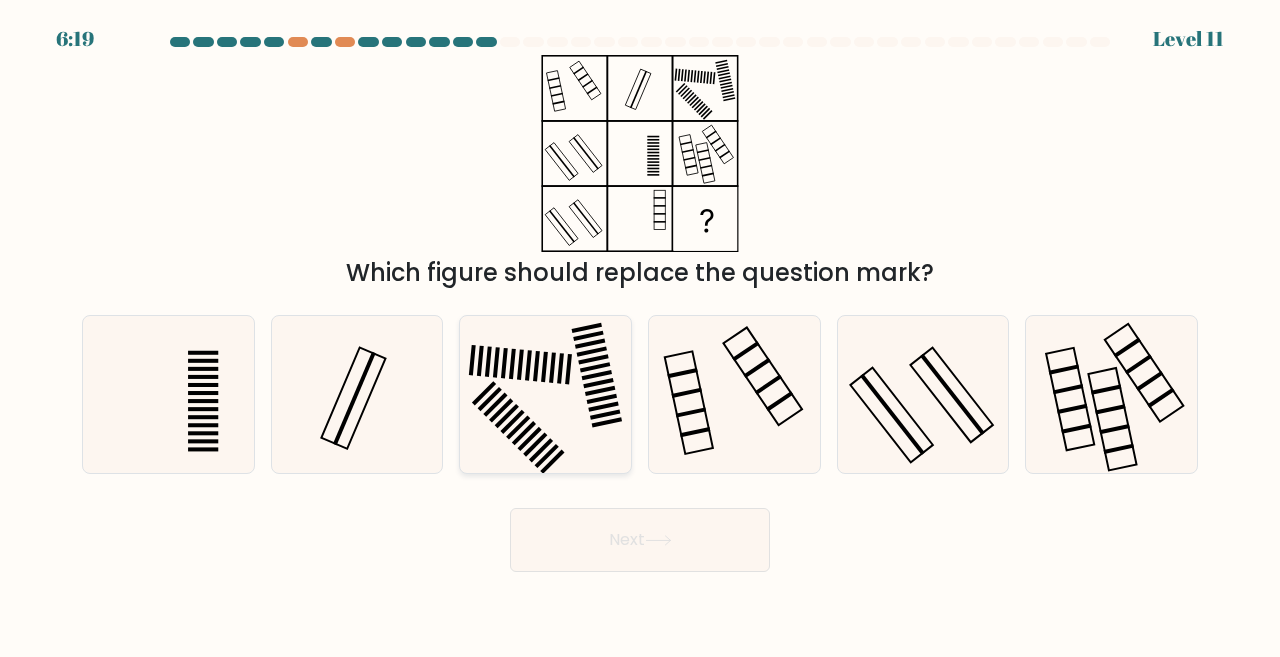 click at bounding box center [545, 394] 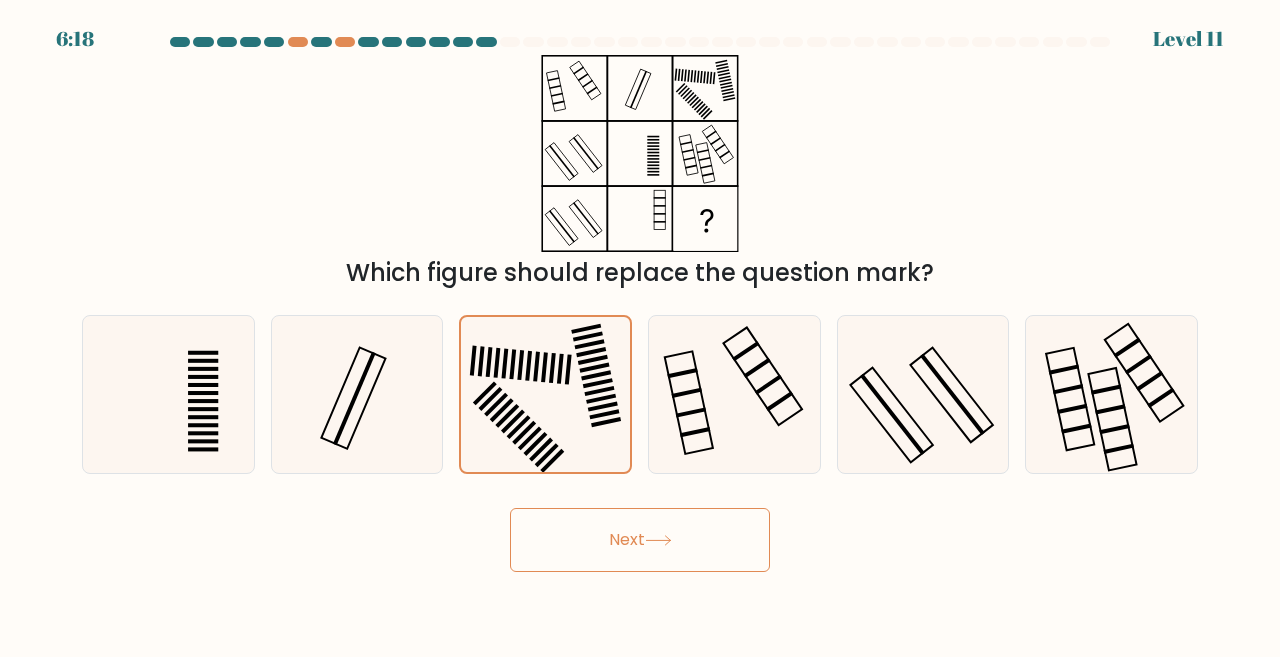 click on "Next" at bounding box center (640, 540) 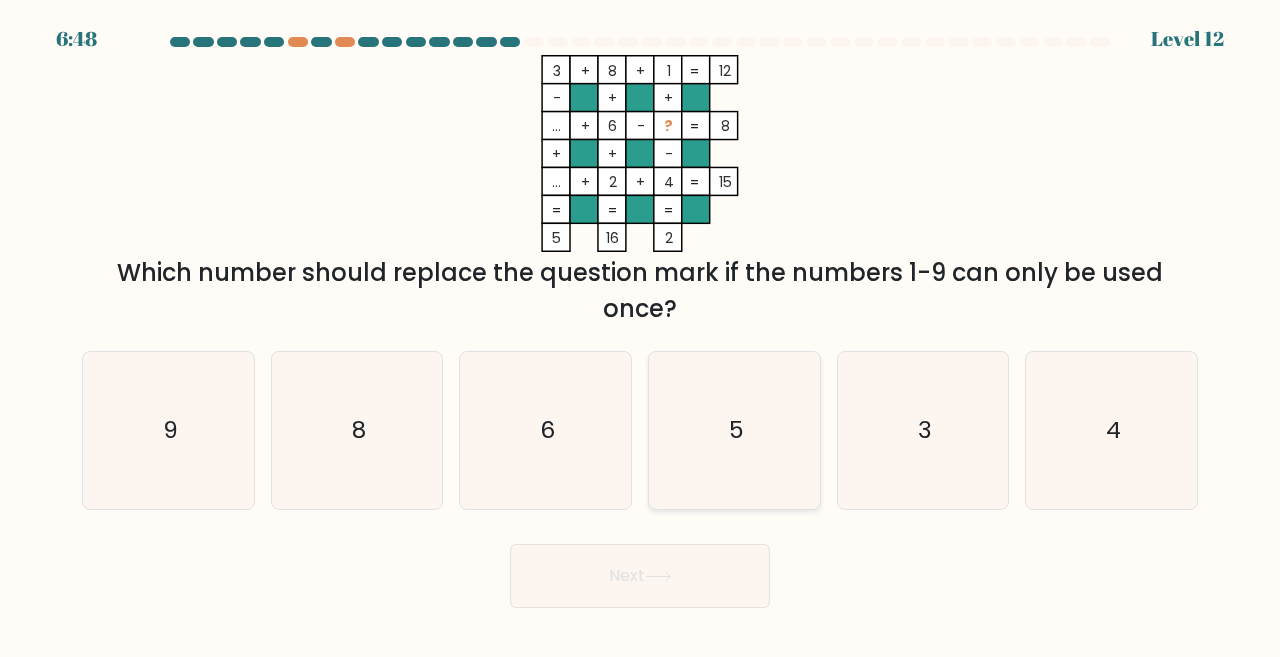 click on "5" at bounding box center [734, 430] 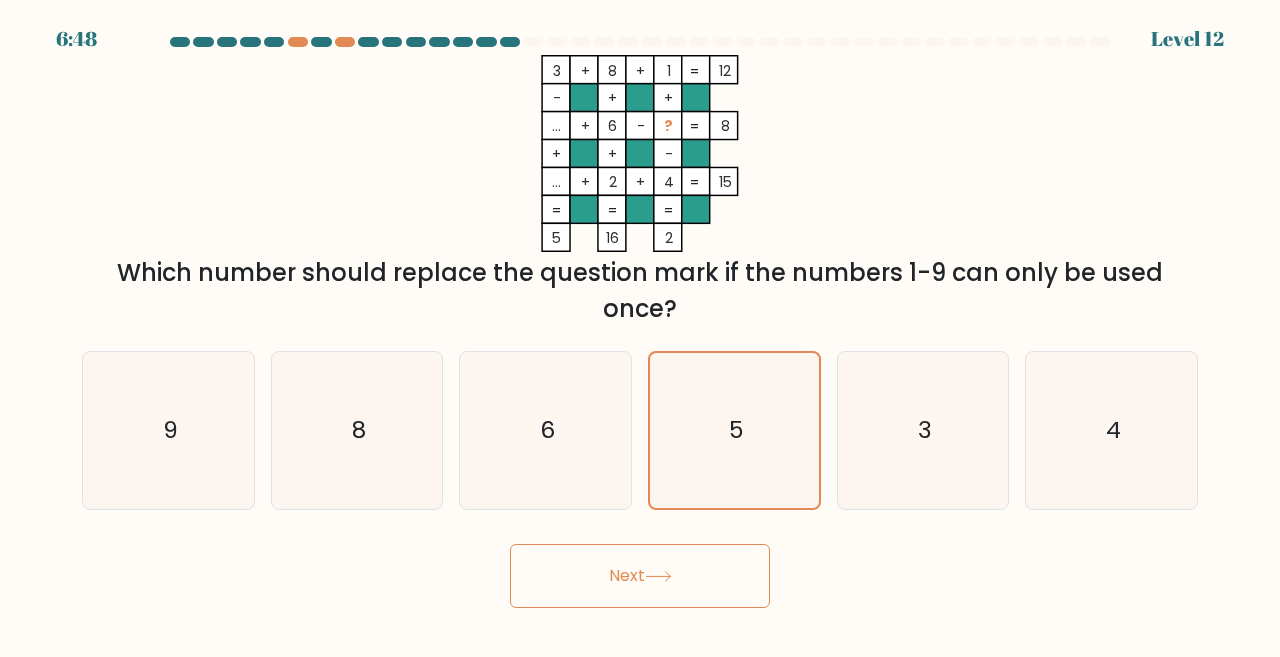 click on "Next" at bounding box center [640, 576] 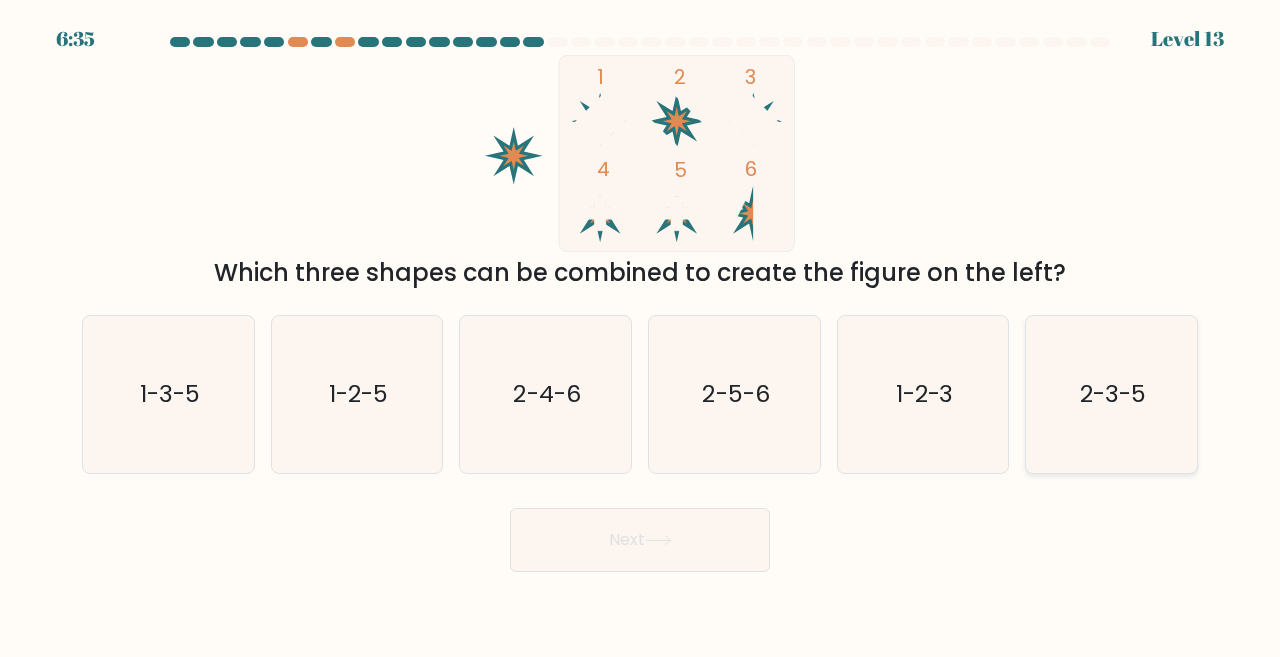 click on "2-3-5" at bounding box center [1113, 394] 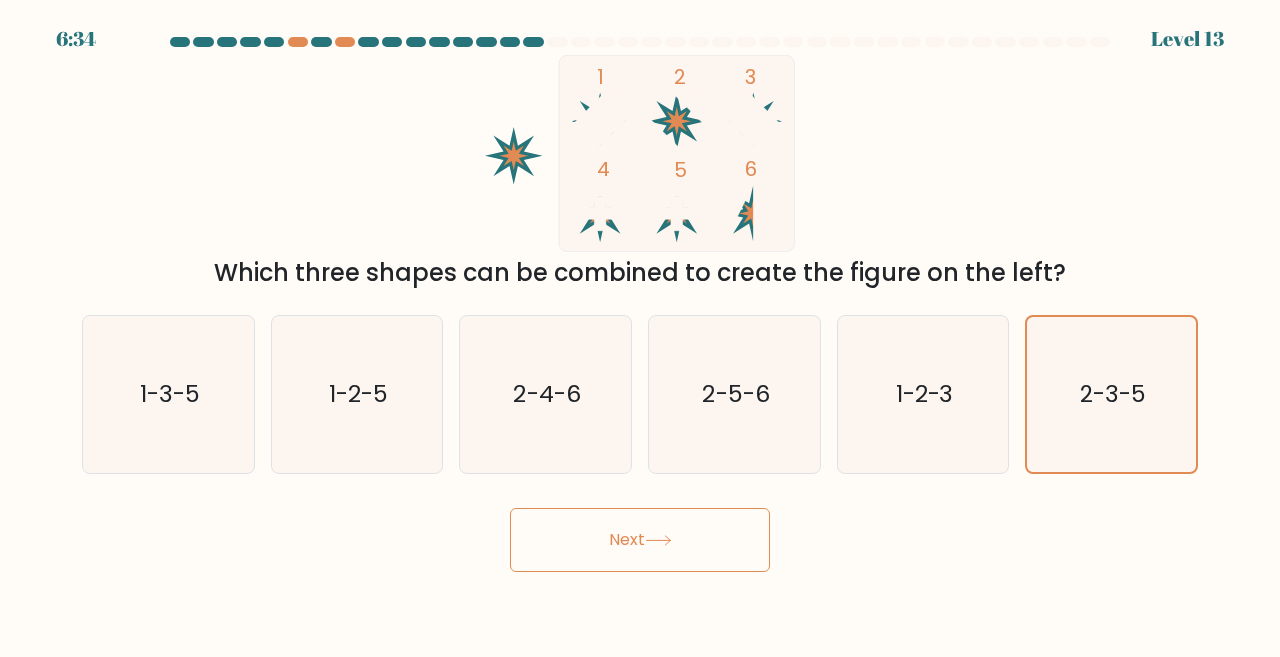 click on "Next" at bounding box center (640, 540) 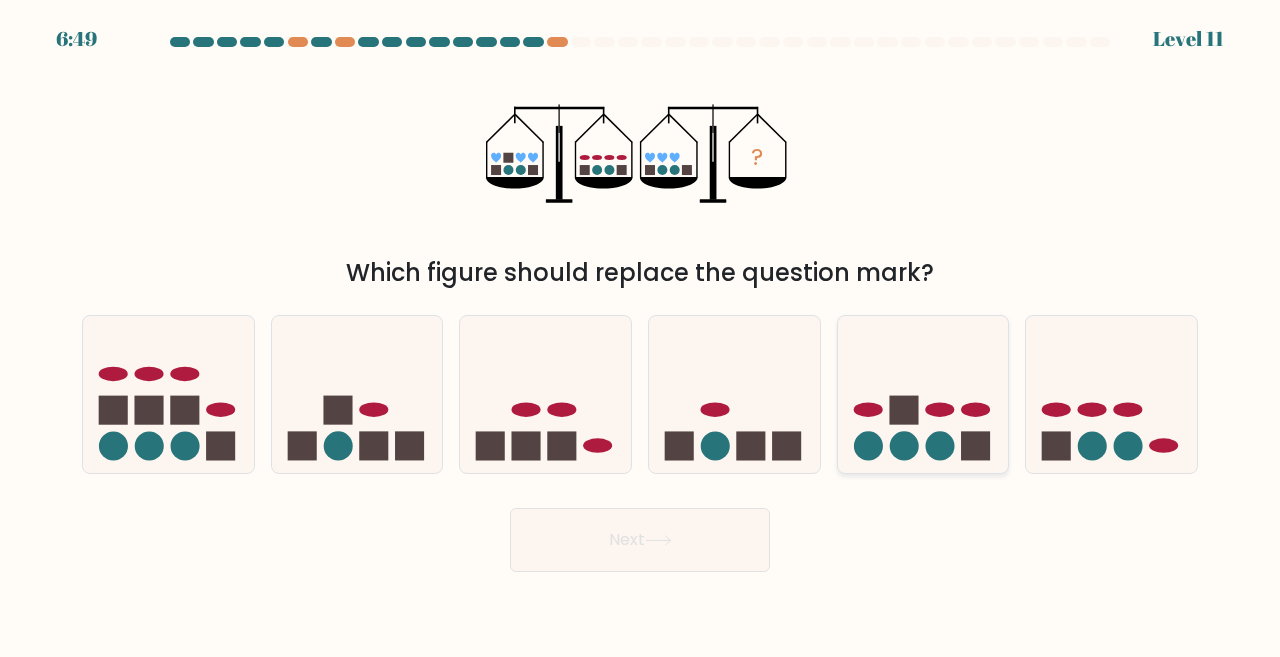click at bounding box center [923, 394] 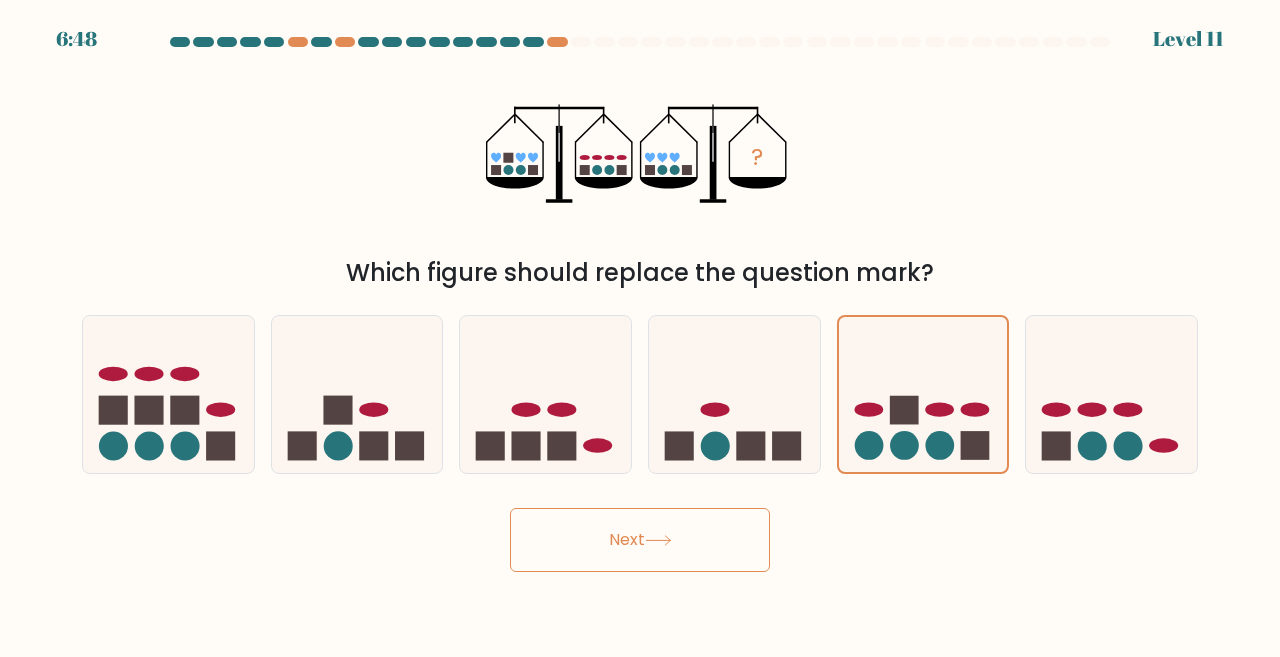 click on "Next" at bounding box center (640, 540) 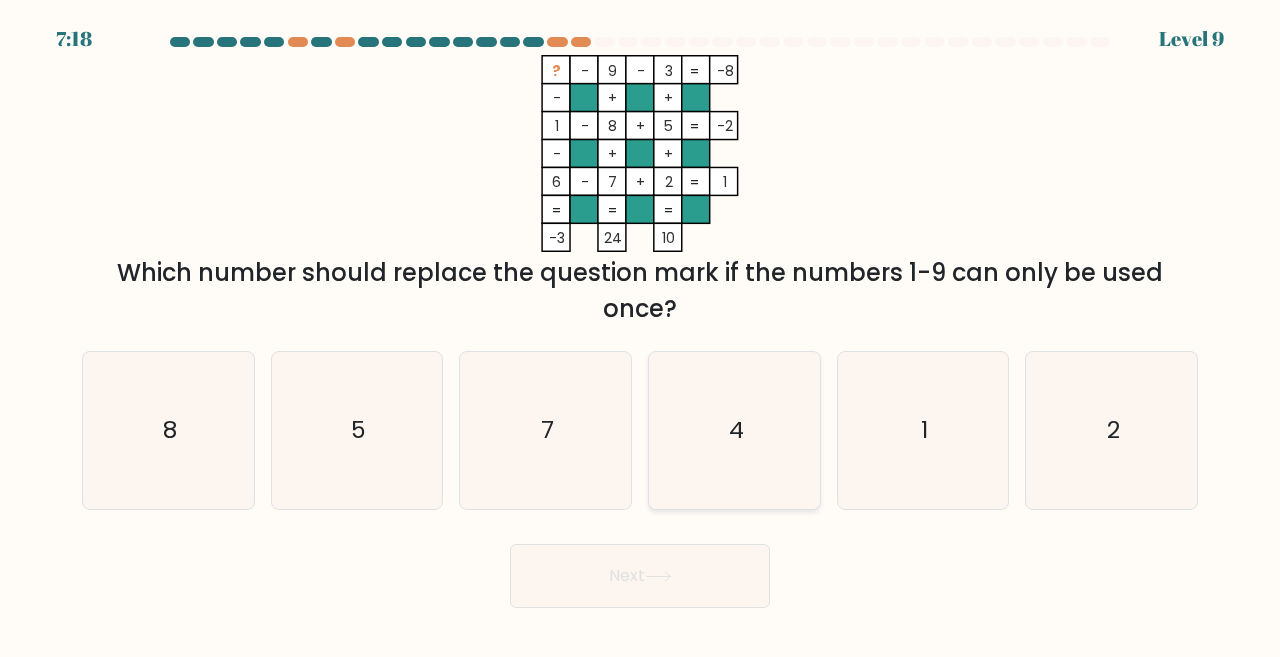 click on "4" at bounding box center (734, 430) 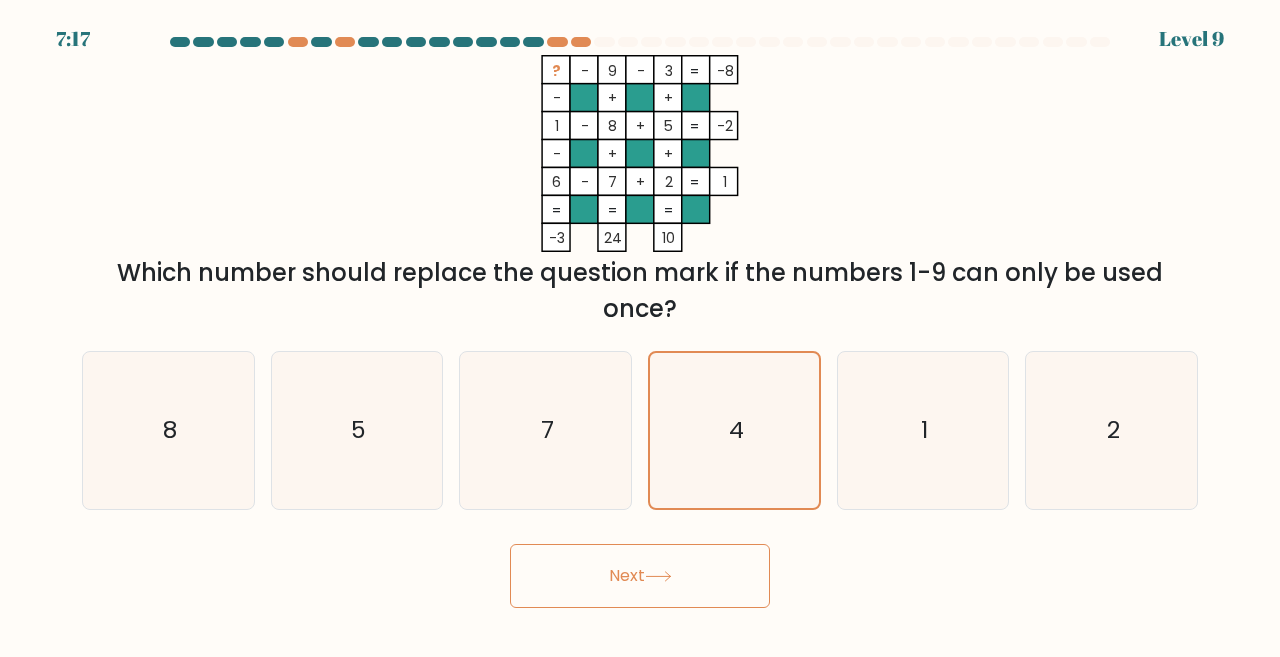 click on "Next" at bounding box center [640, 576] 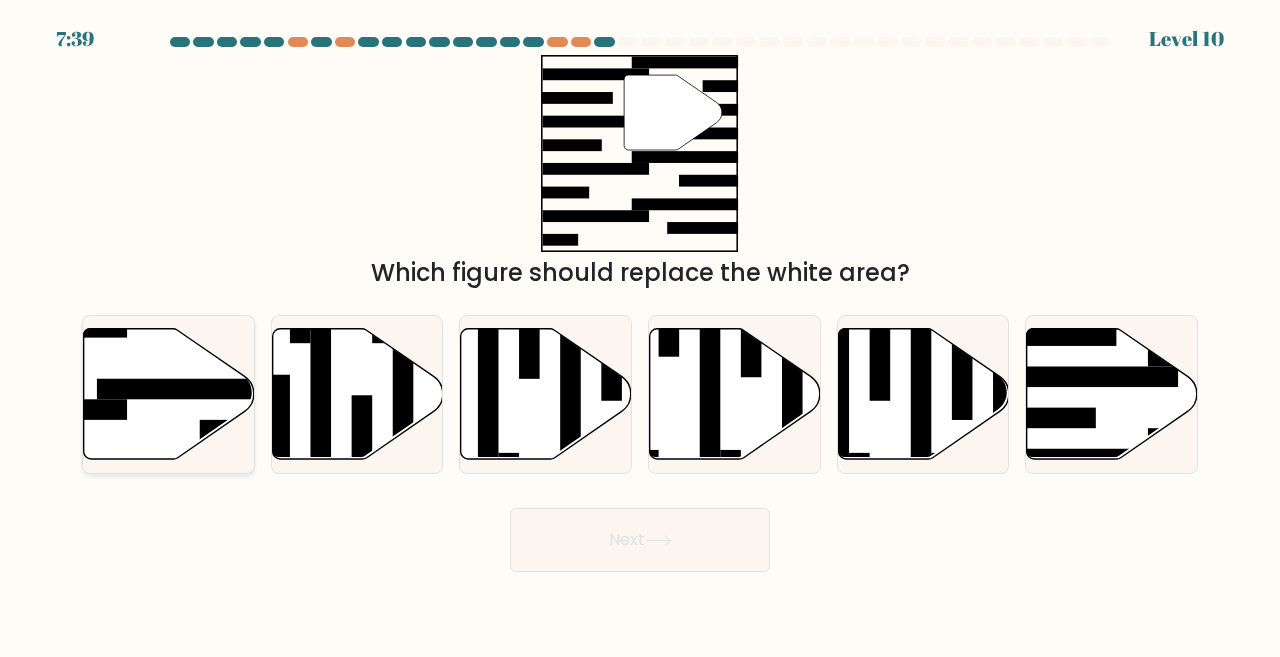 click at bounding box center (190, 389) 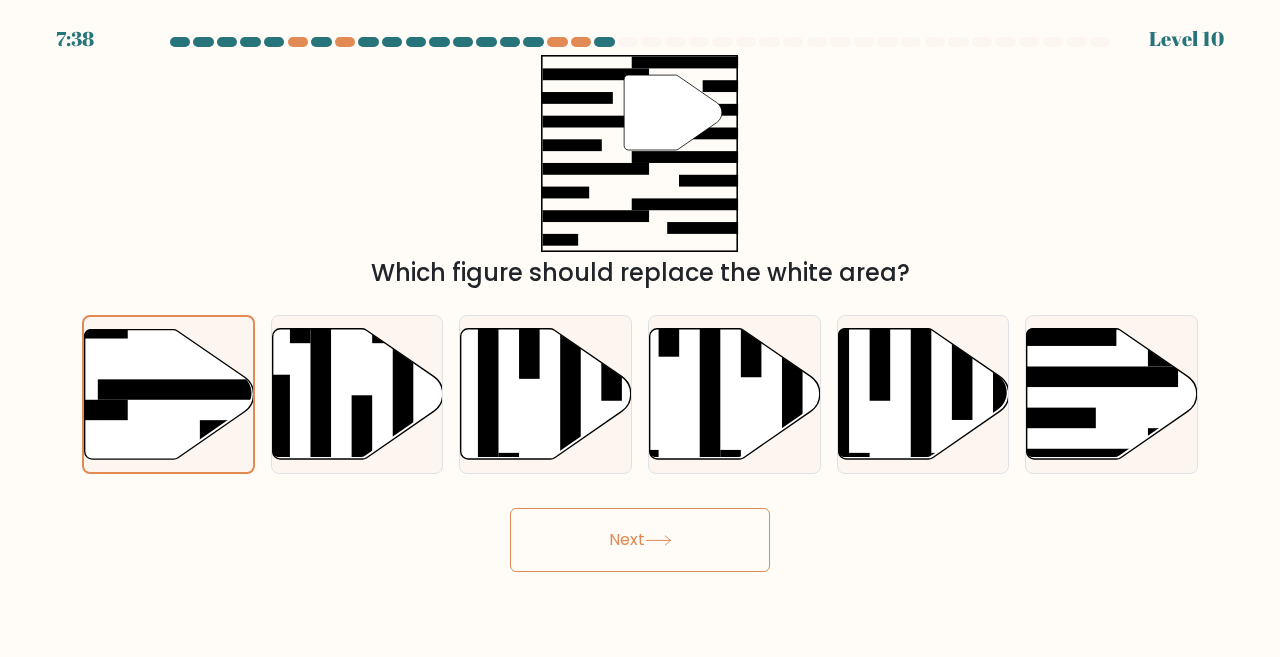 click on "Next" at bounding box center [640, 540] 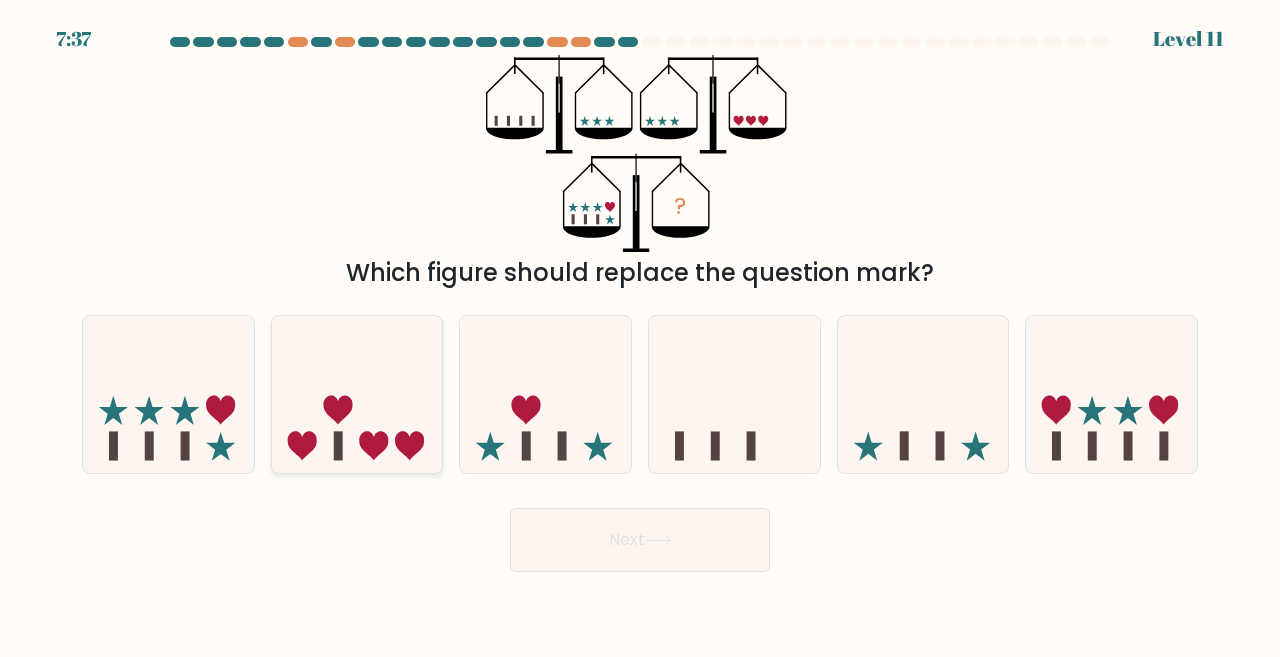 click at bounding box center (357, 394) 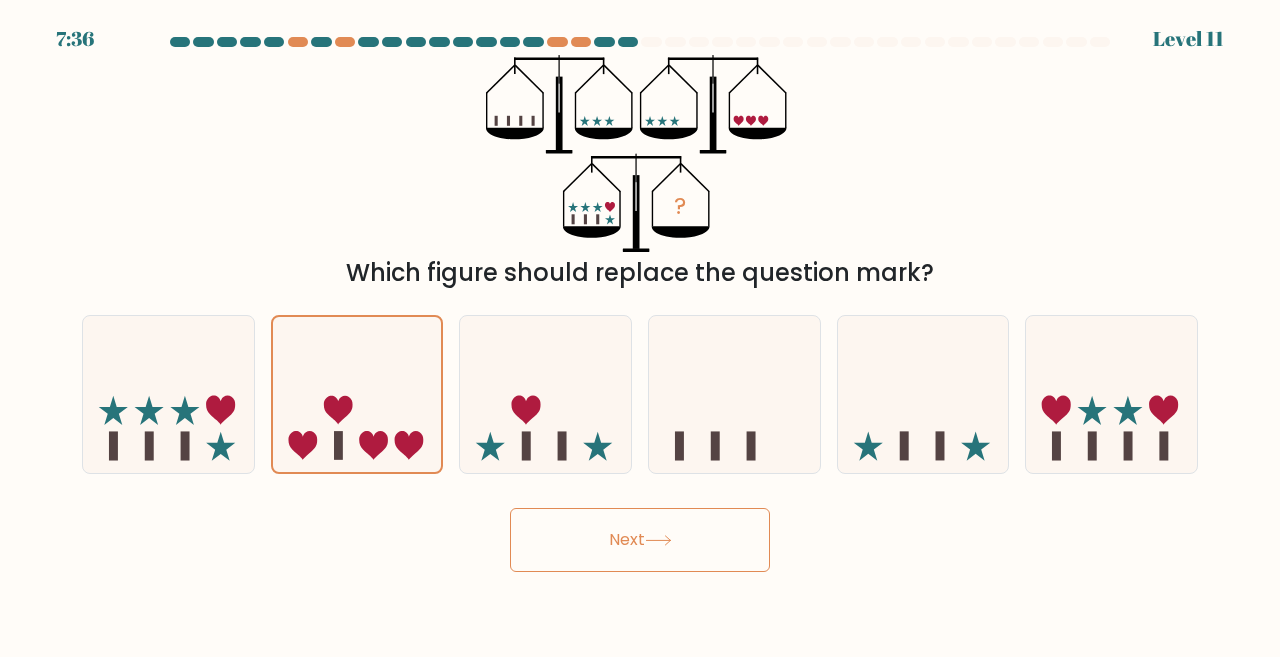 click on "Next" at bounding box center (640, 540) 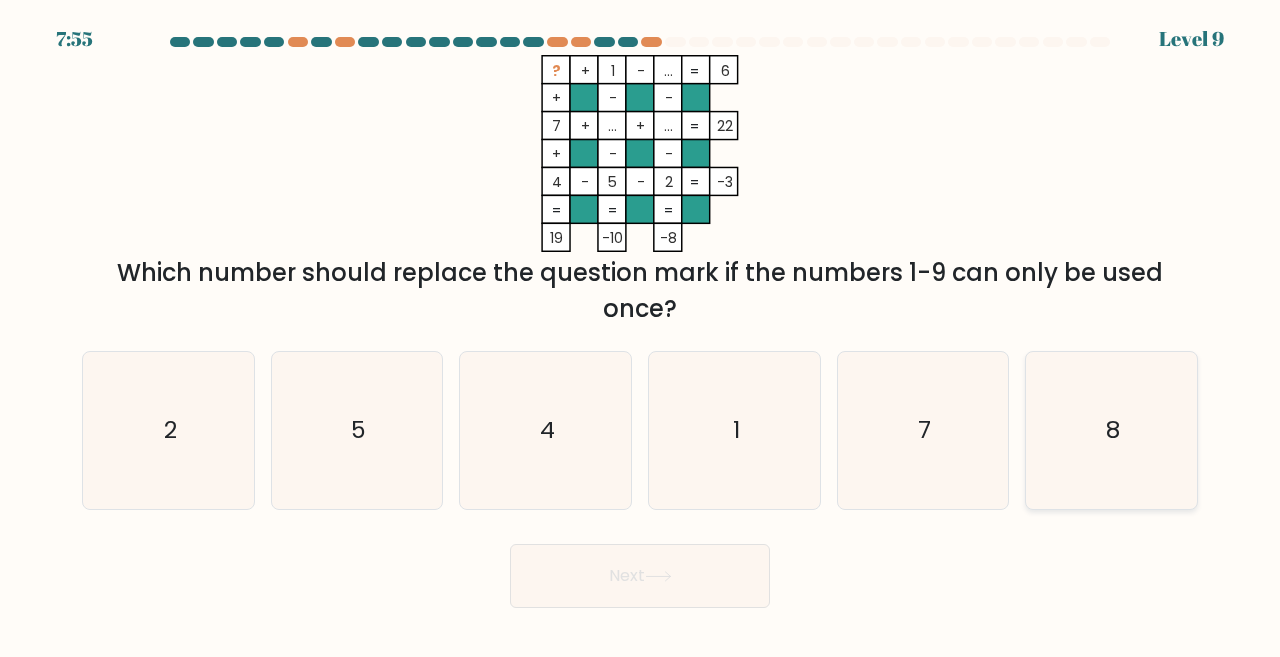 click on "8" at bounding box center [1111, 430] 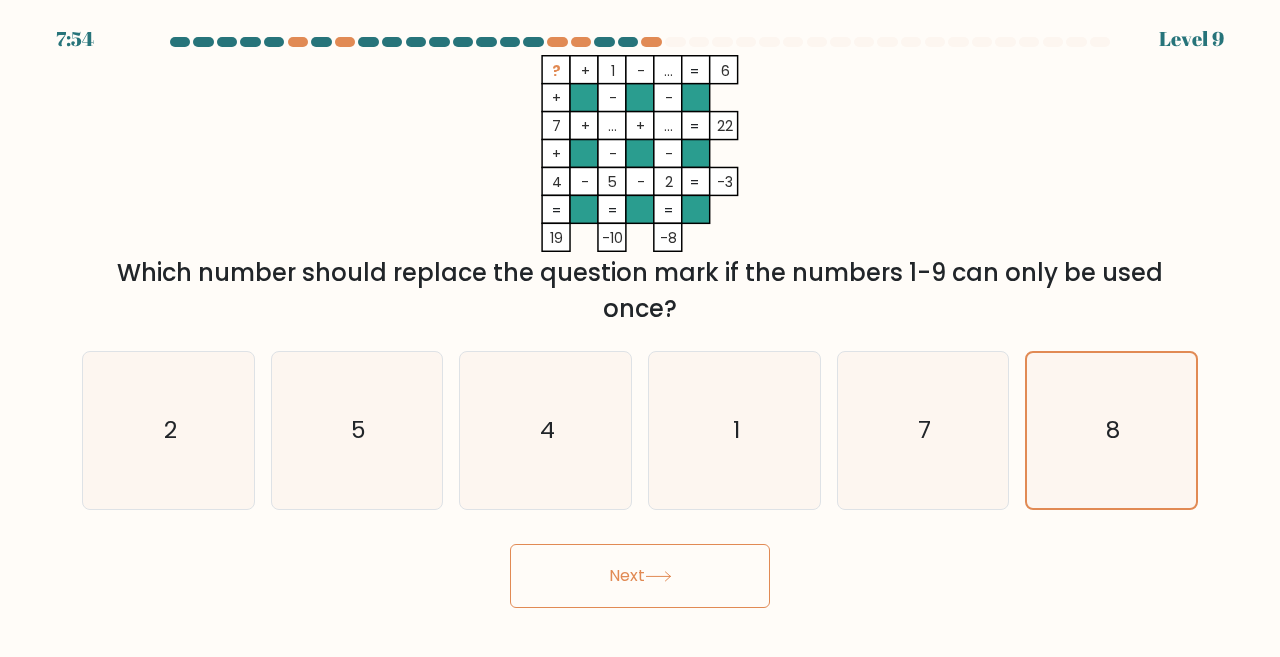 click on "Next" at bounding box center [640, 576] 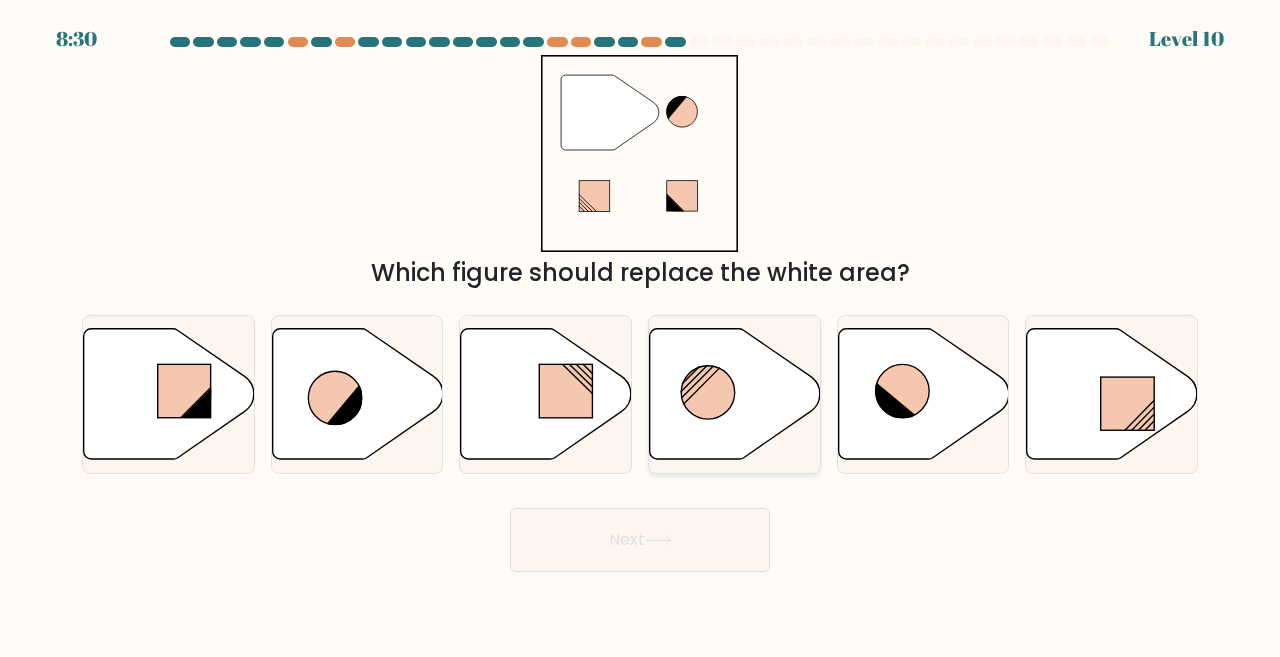 click at bounding box center [735, 394] 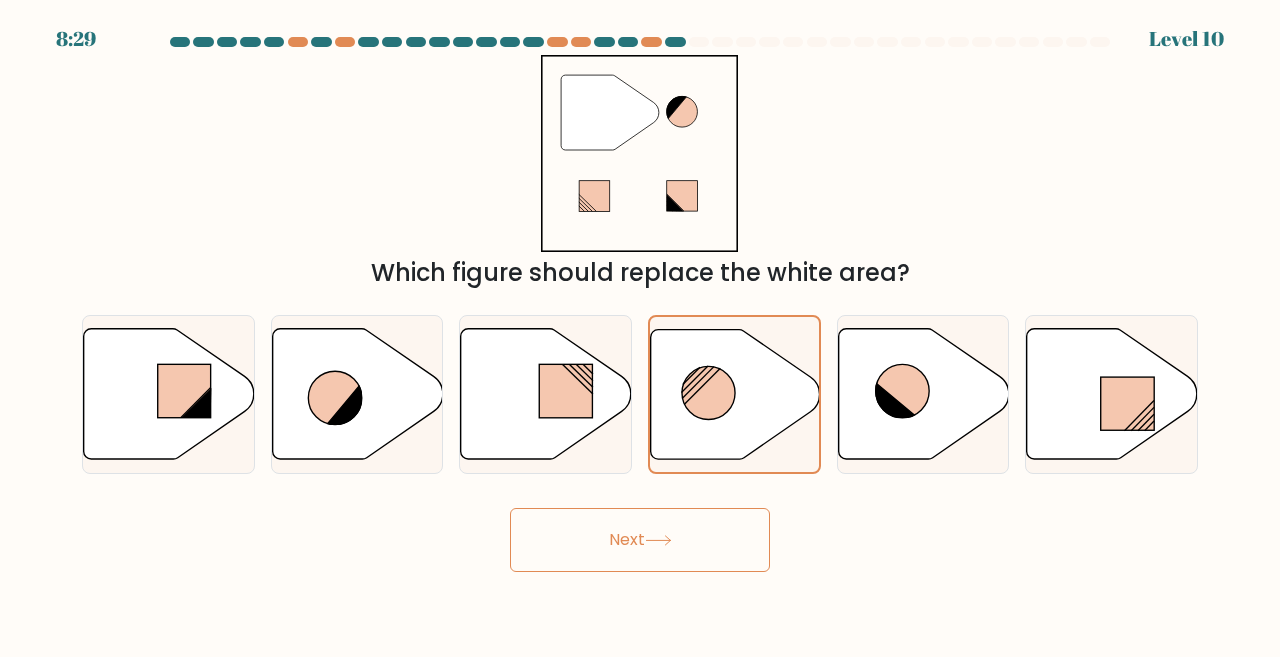 click on "Next" at bounding box center (640, 540) 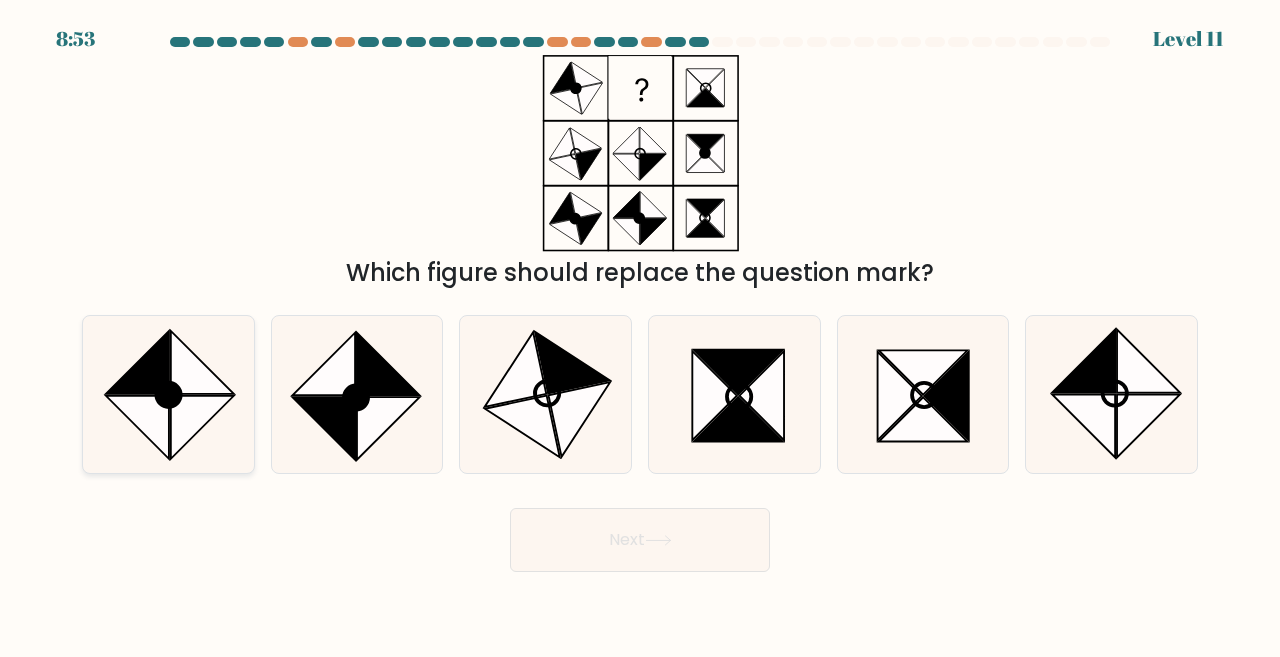click at bounding box center [168, 395] 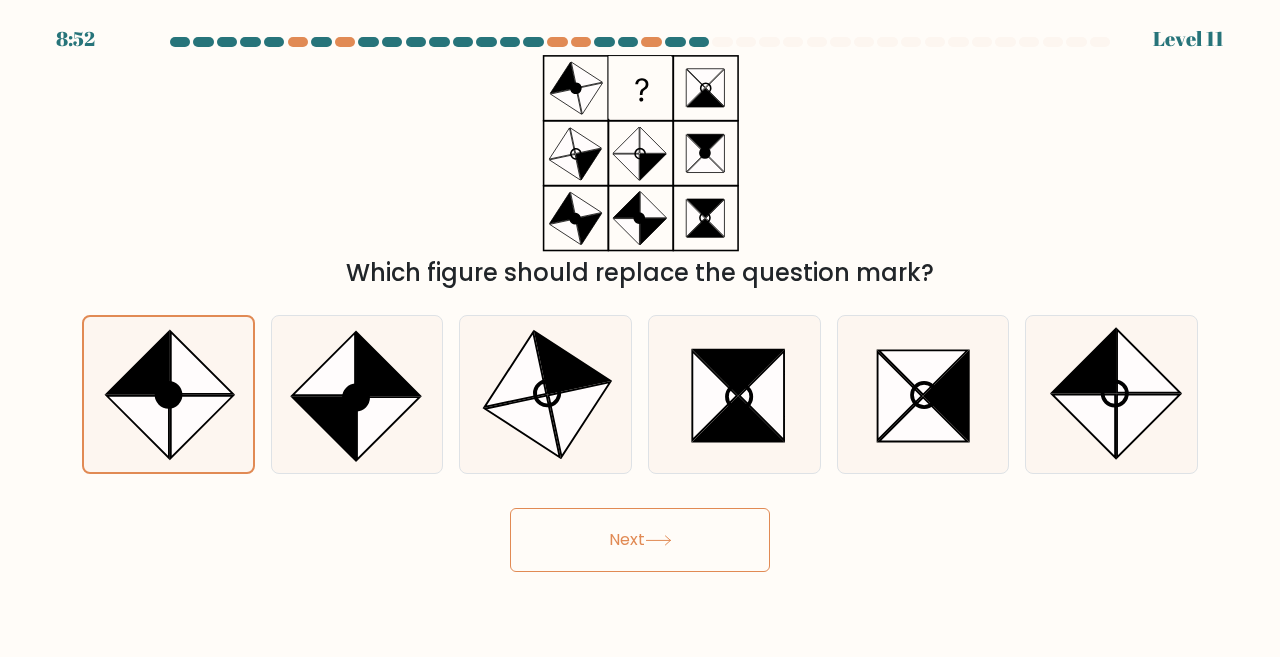 click on "Next" at bounding box center [640, 540] 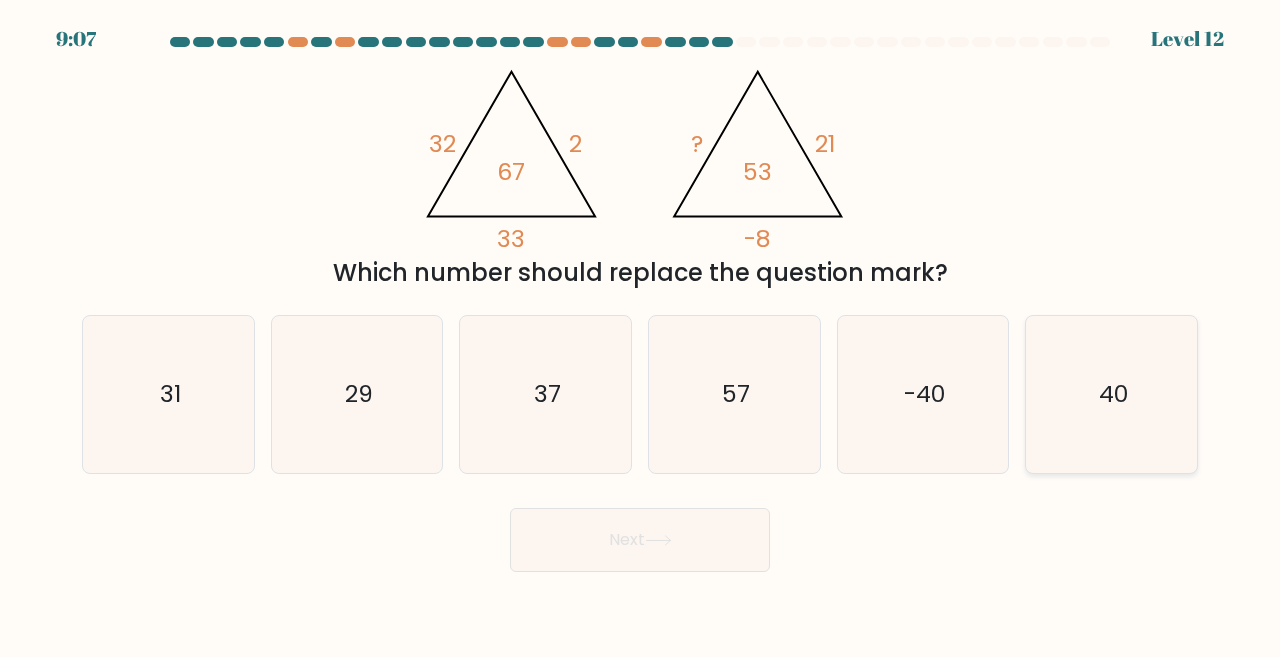 click on "40" at bounding box center (1111, 394) 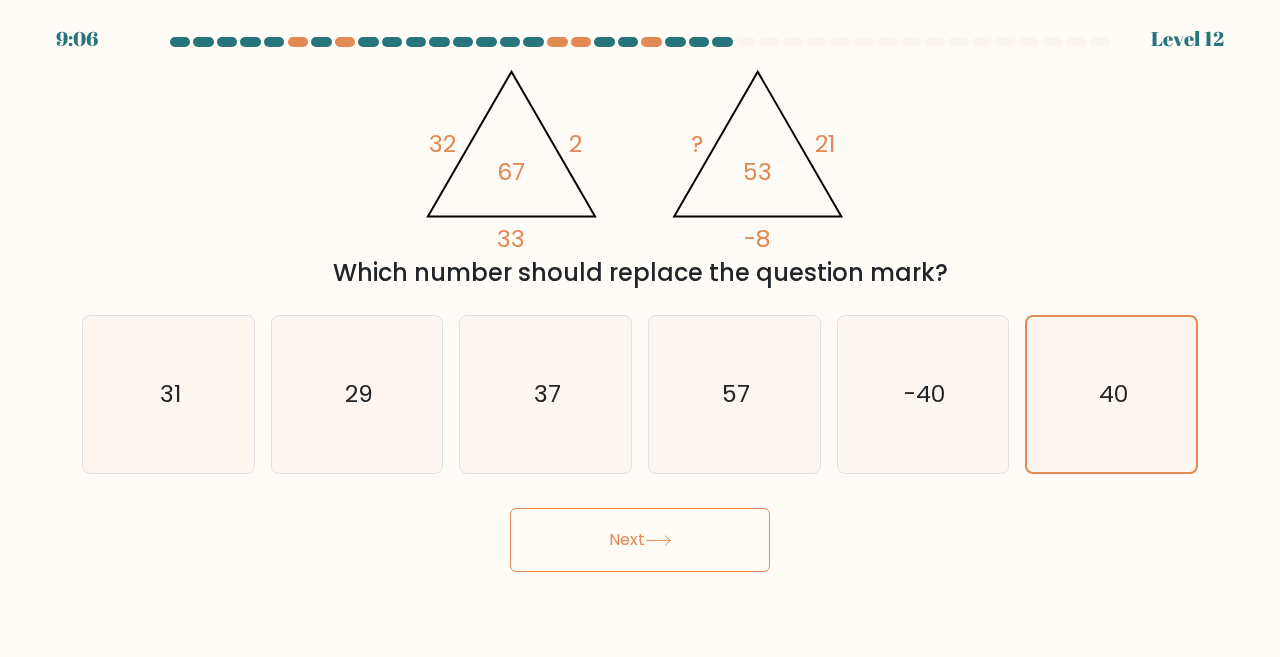 click on "Next" at bounding box center [640, 540] 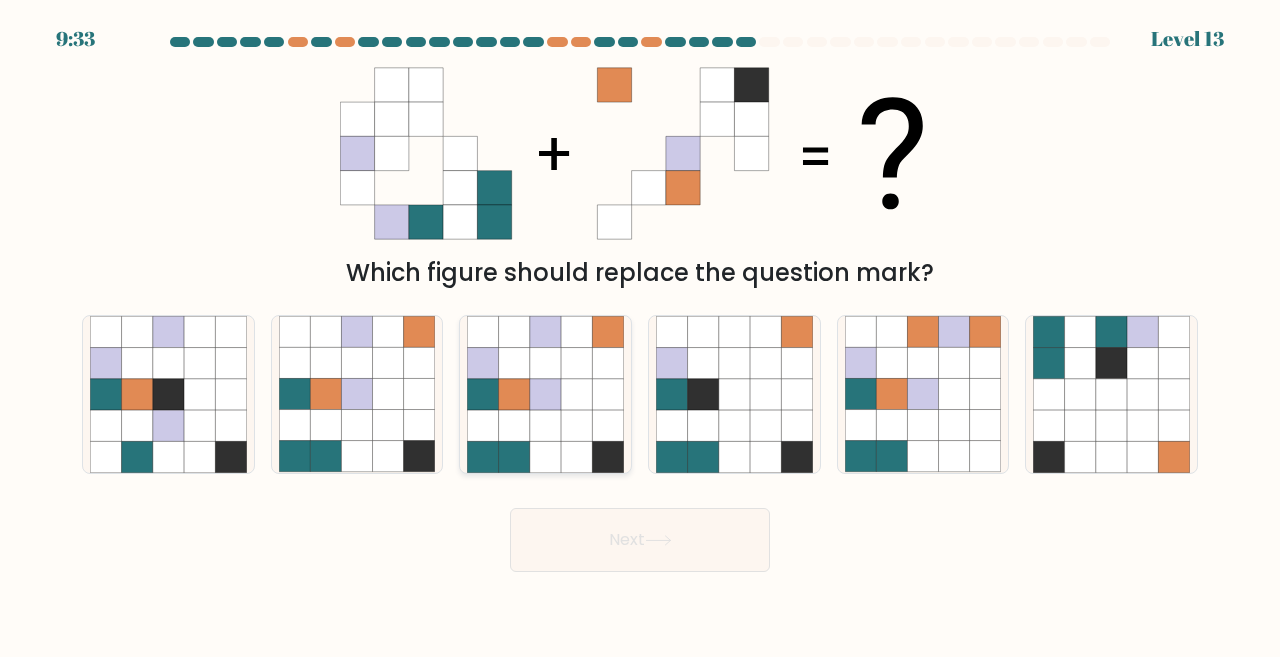 click at bounding box center [545, 394] 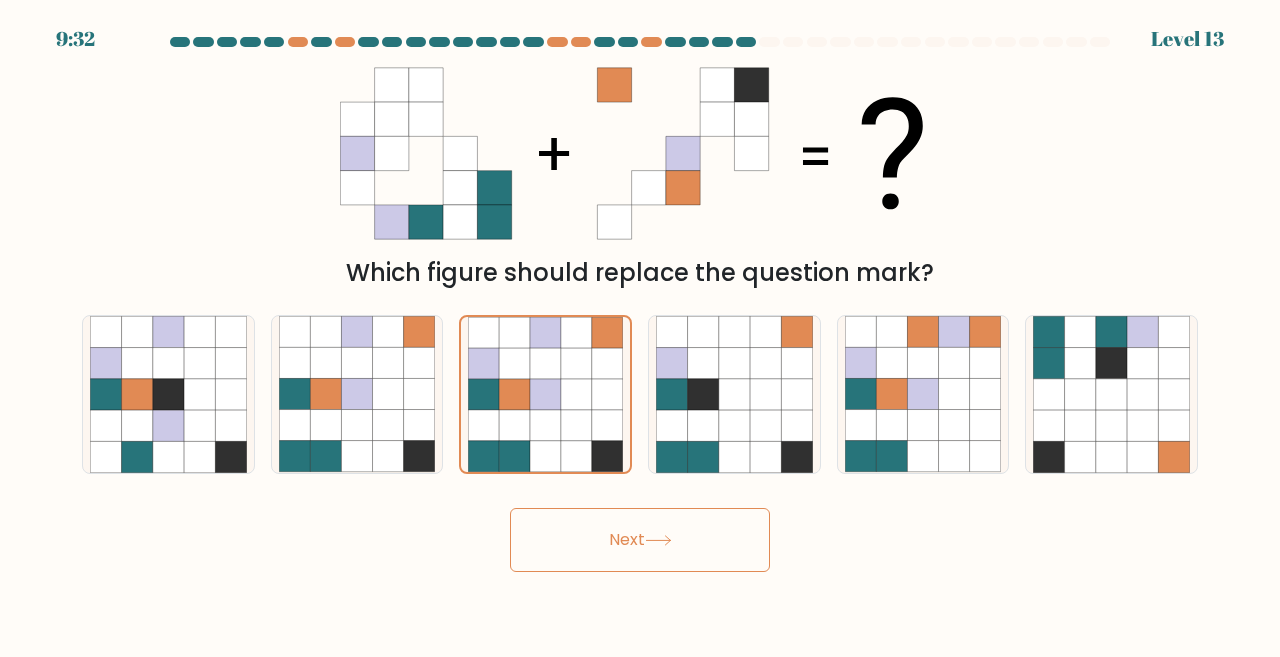 click on "Next" at bounding box center [640, 540] 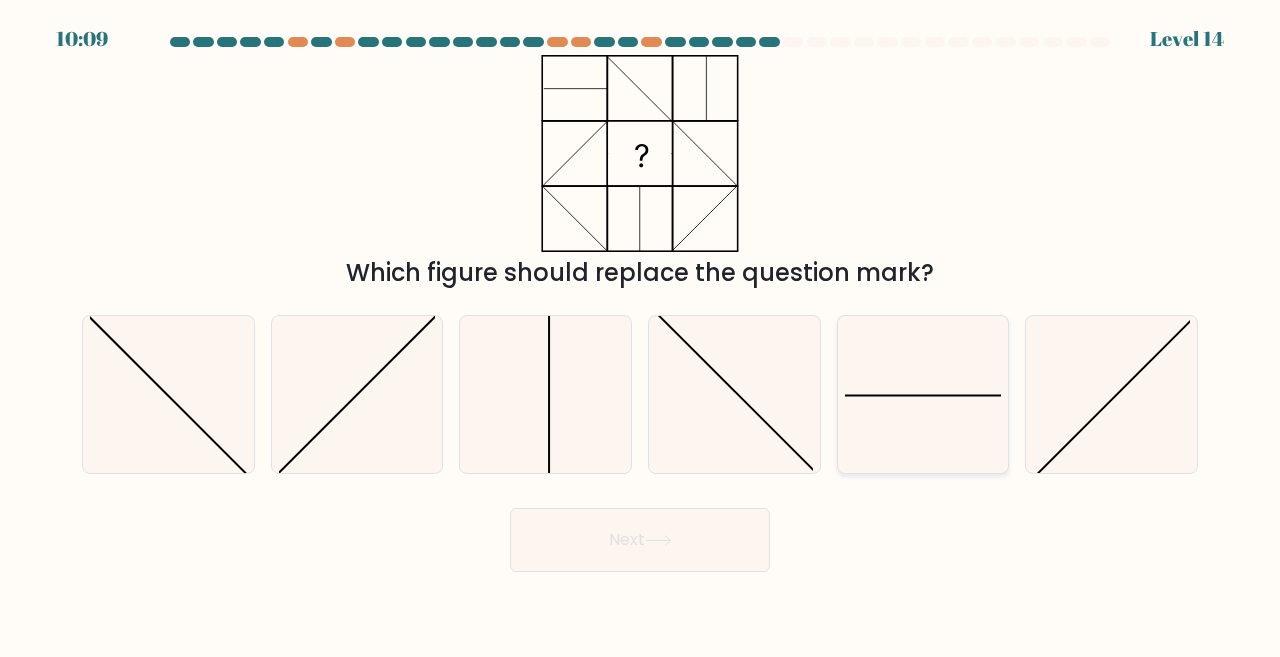 click at bounding box center (923, 394) 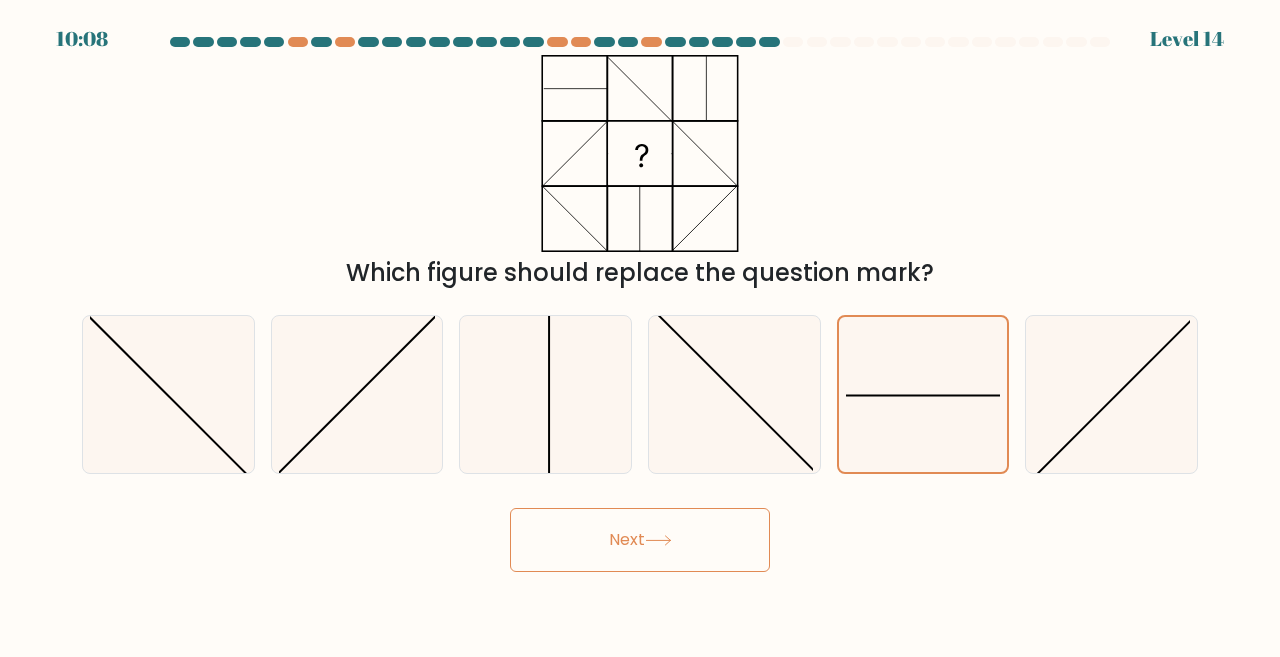 click on "Next" at bounding box center [640, 540] 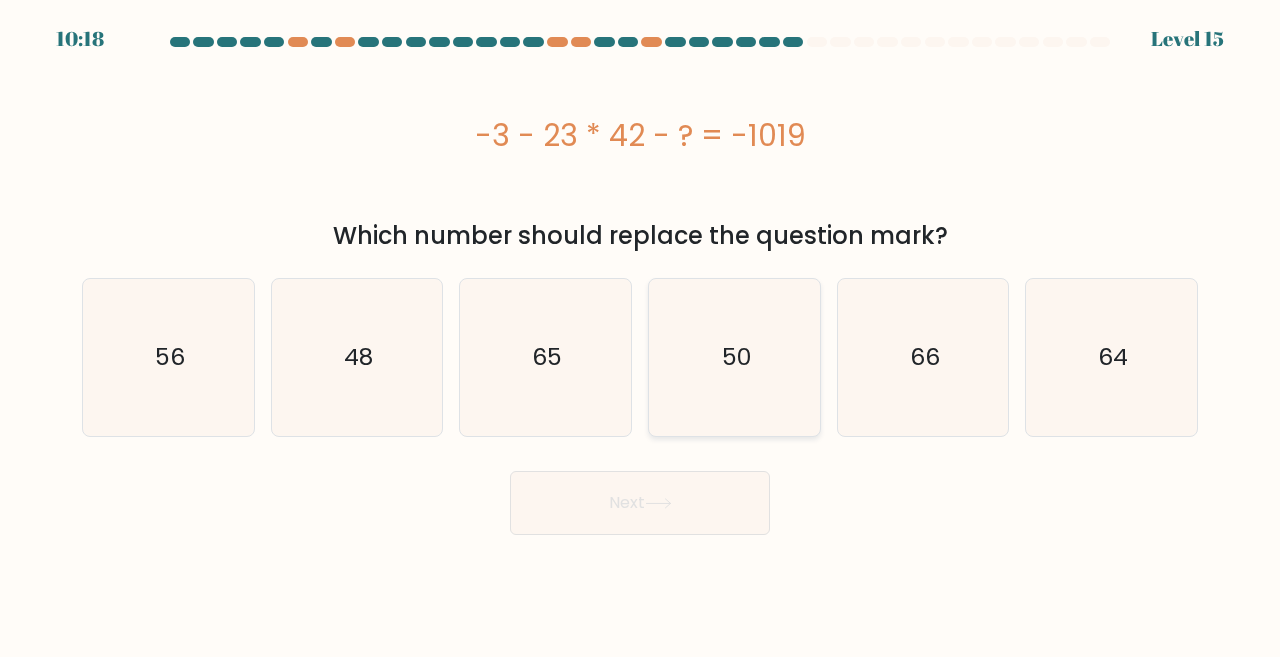 click on "50" at bounding box center (734, 357) 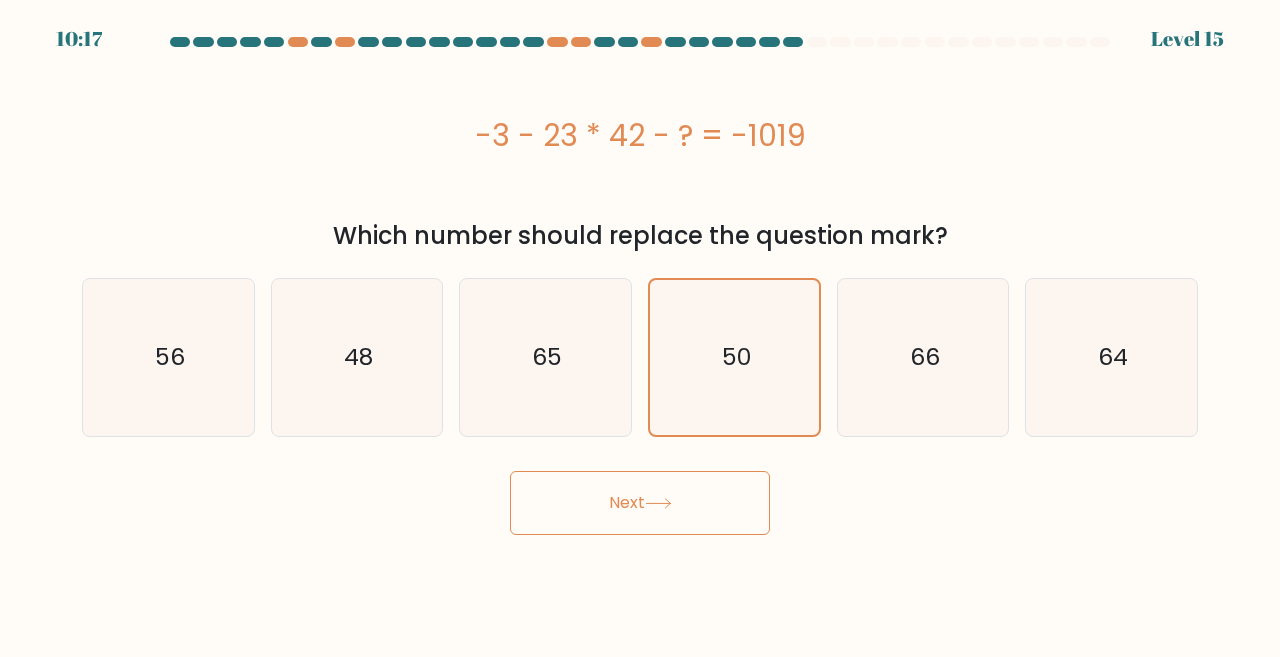click on "Next" at bounding box center [640, 503] 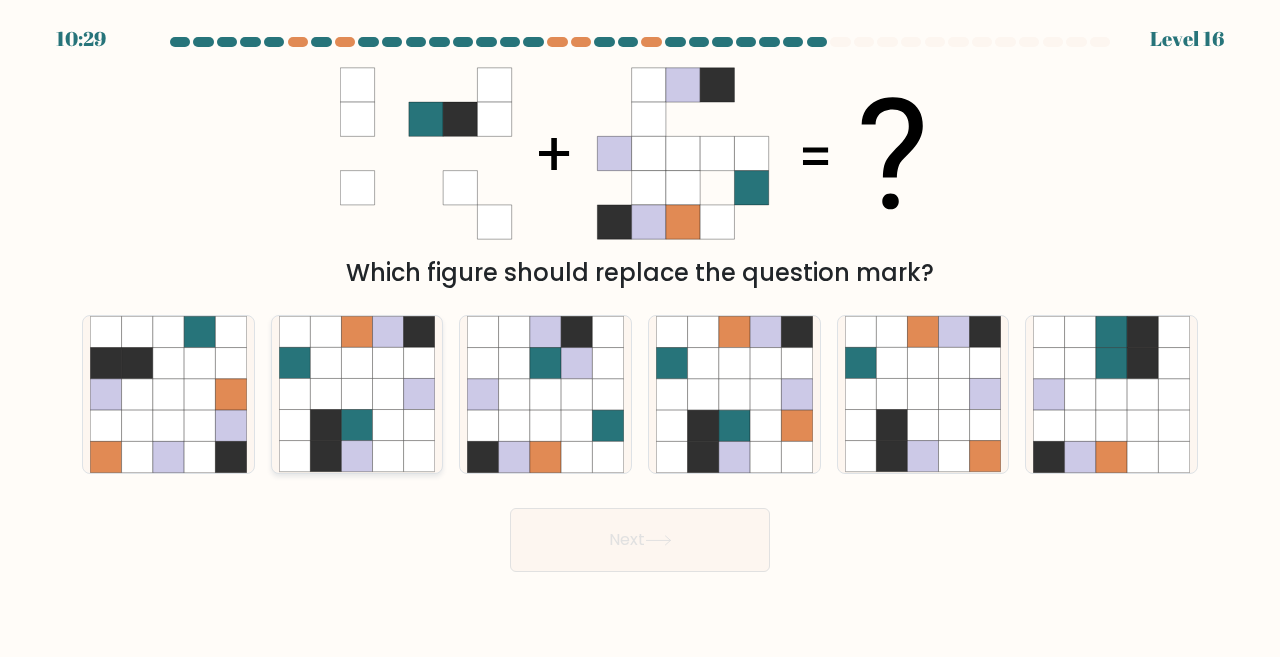 click at bounding box center [388, 394] 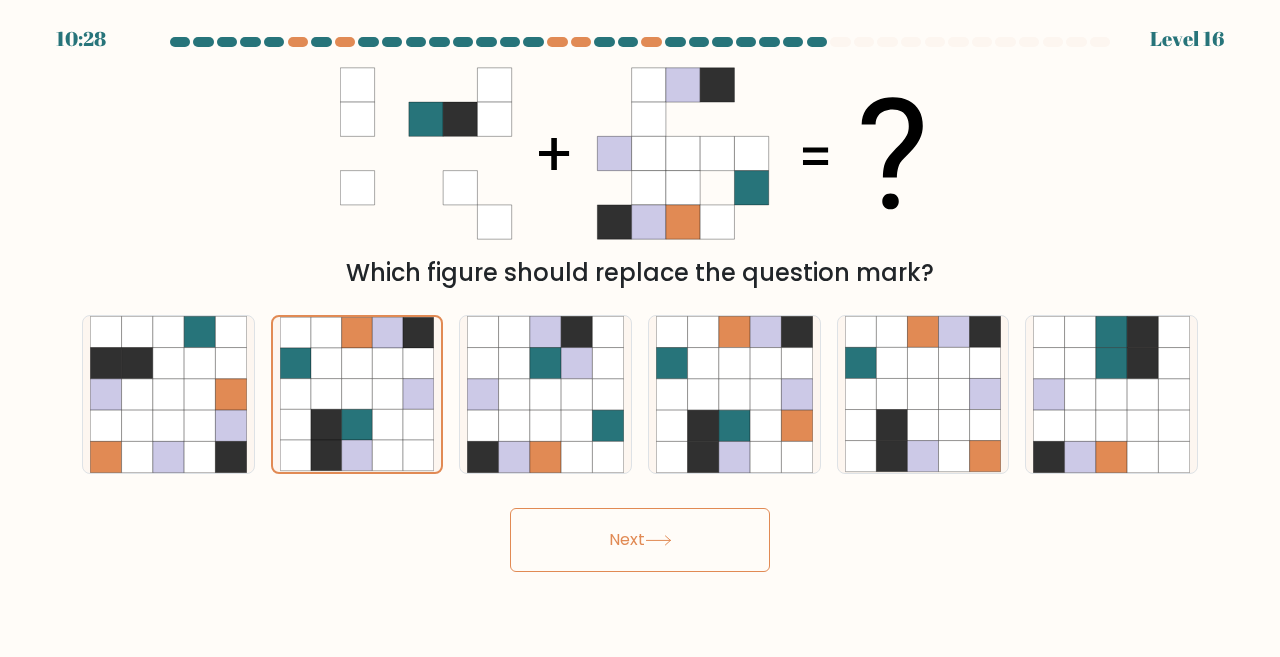 click on "10:28
Level 16" at bounding box center [640, 328] 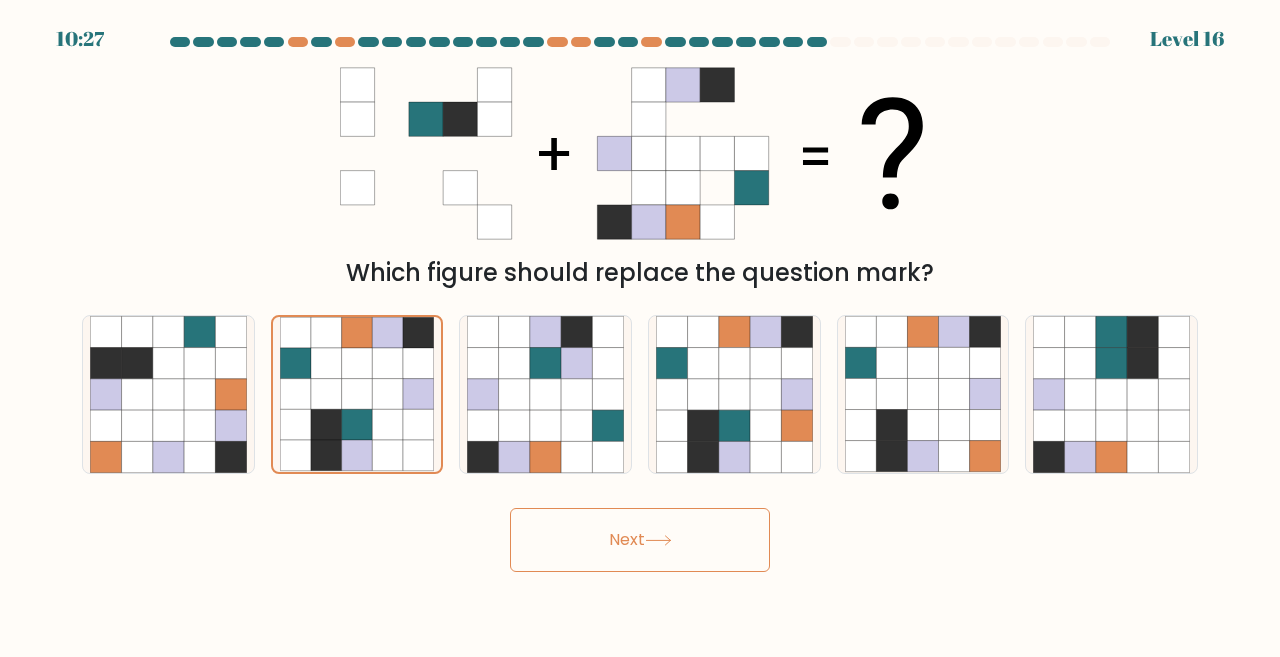 click on "Next" at bounding box center (640, 540) 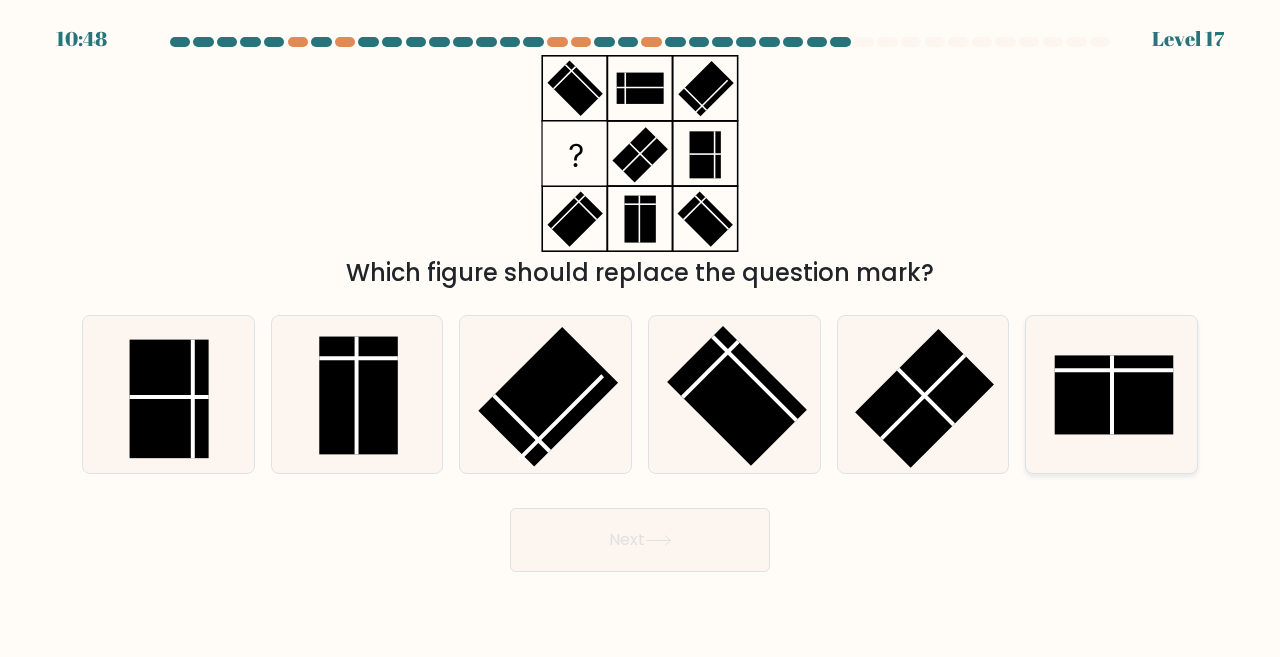click at bounding box center (1114, 395) 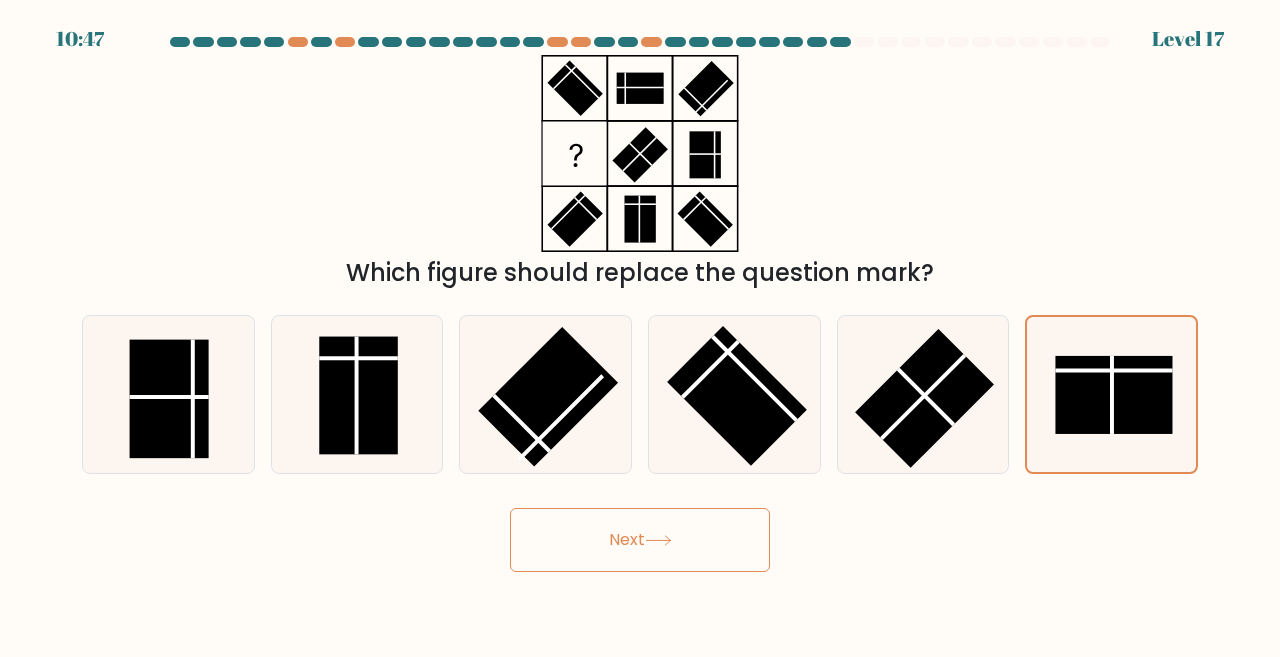 click on "Next" at bounding box center [640, 540] 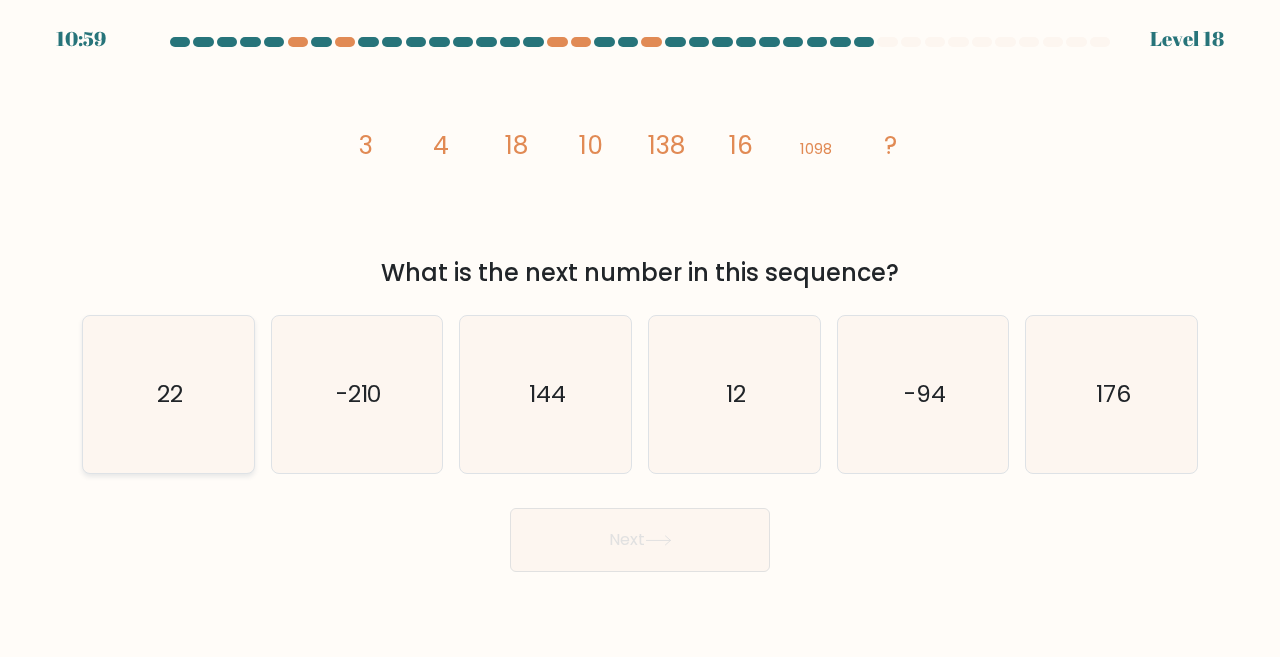 click on "22" at bounding box center (168, 394) 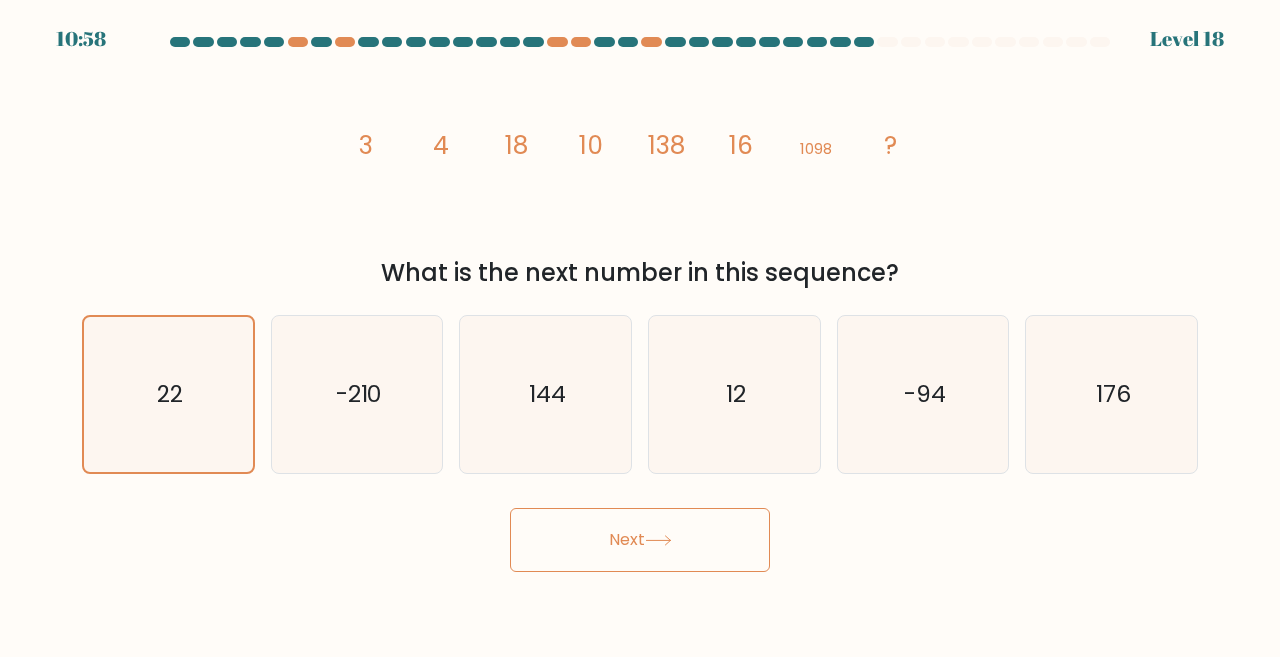 click on "Next" at bounding box center (640, 540) 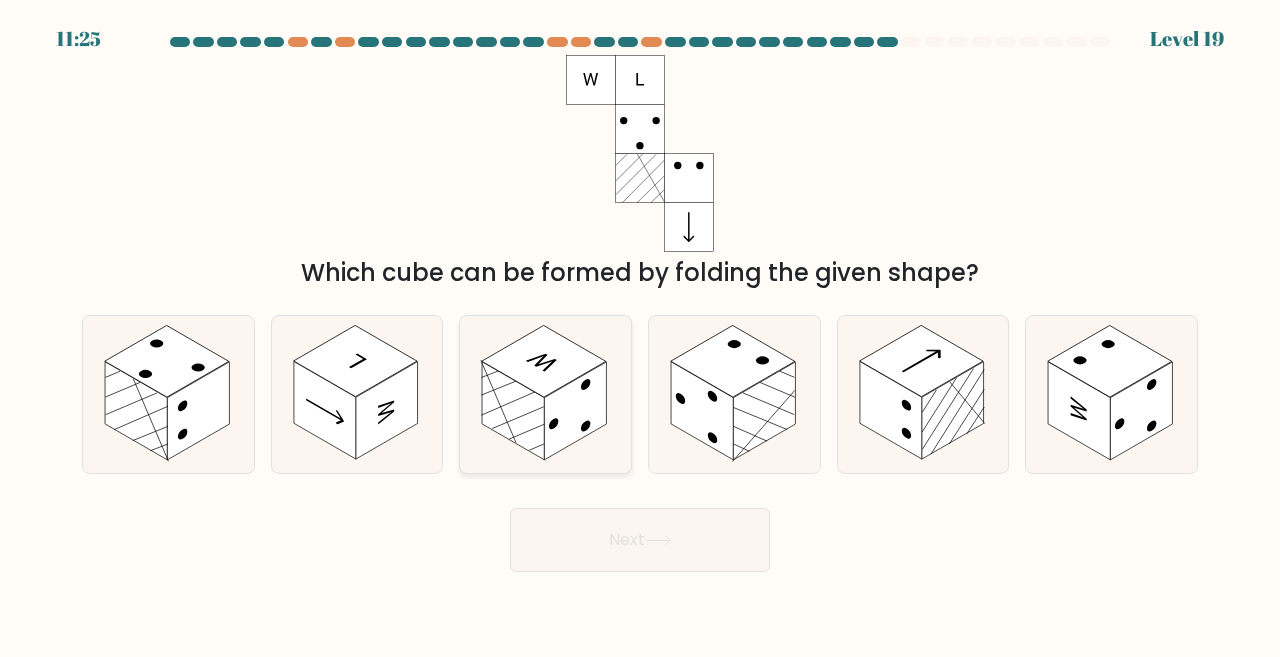 click at bounding box center [575, 411] 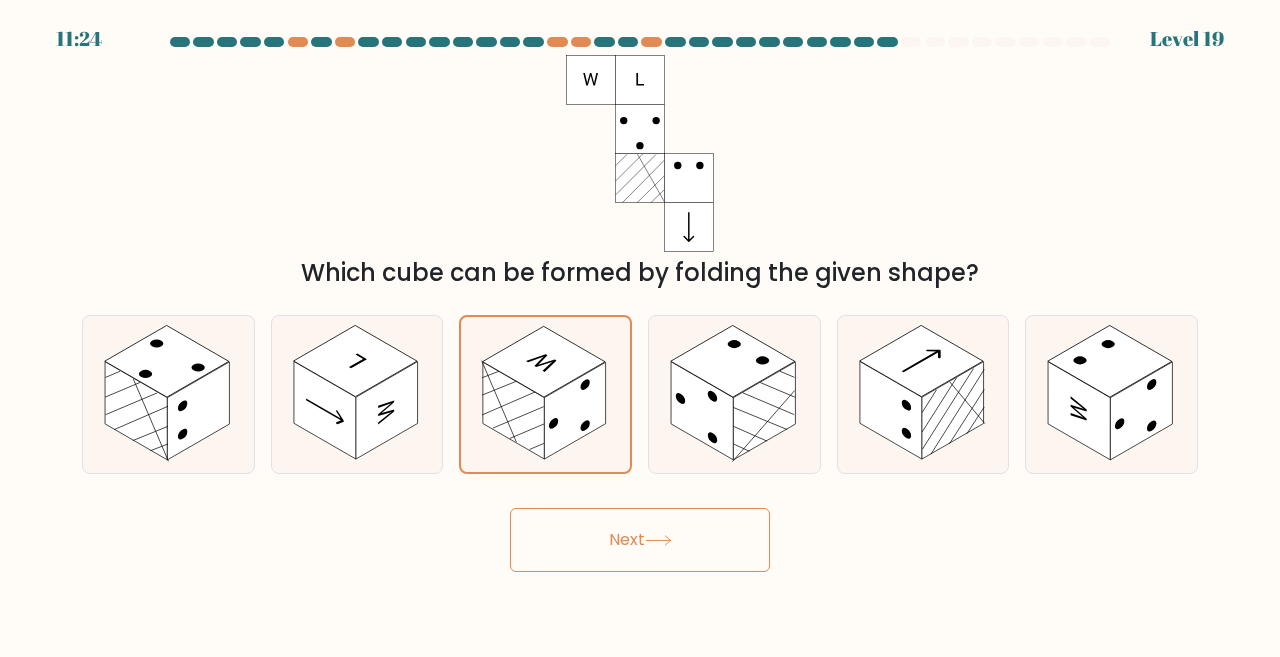 click on "Next" at bounding box center [640, 540] 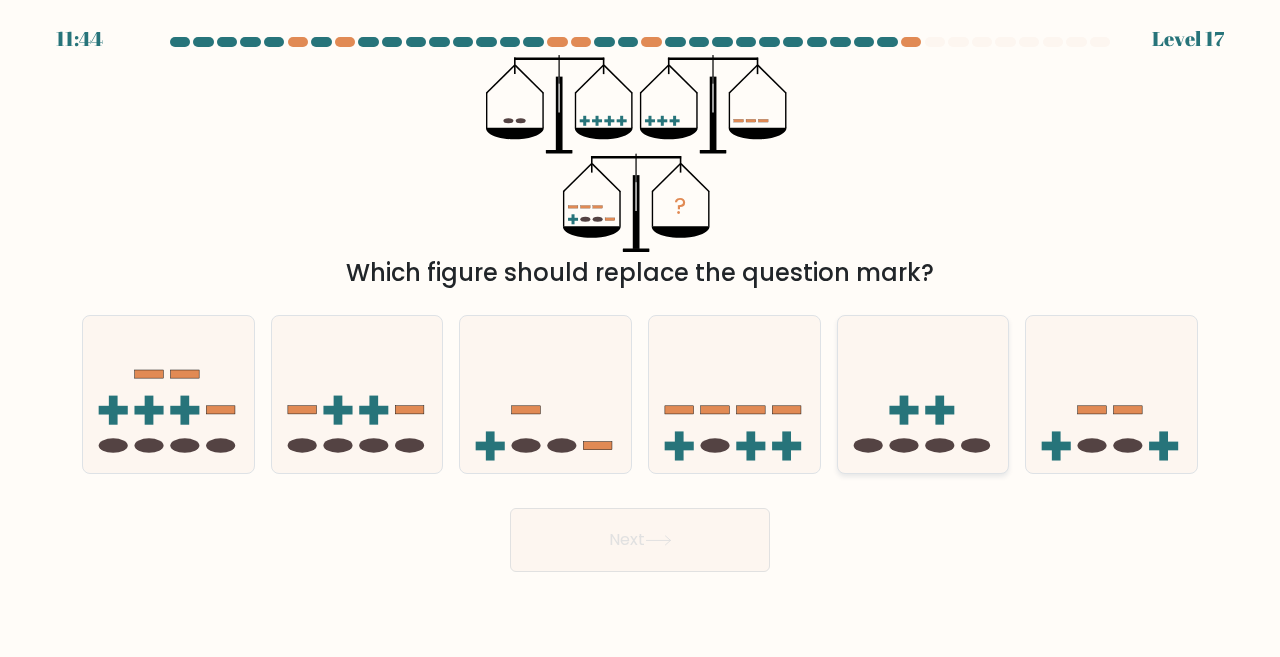 click at bounding box center (903, 410) 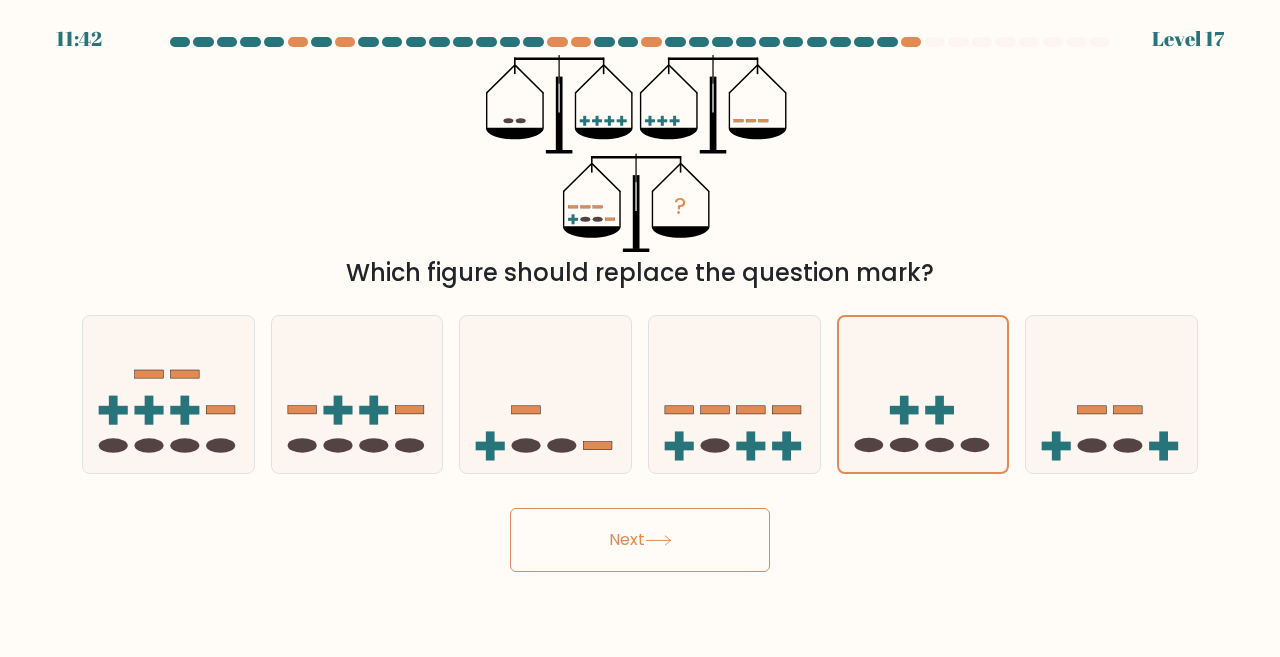 click on "Next" at bounding box center (640, 540) 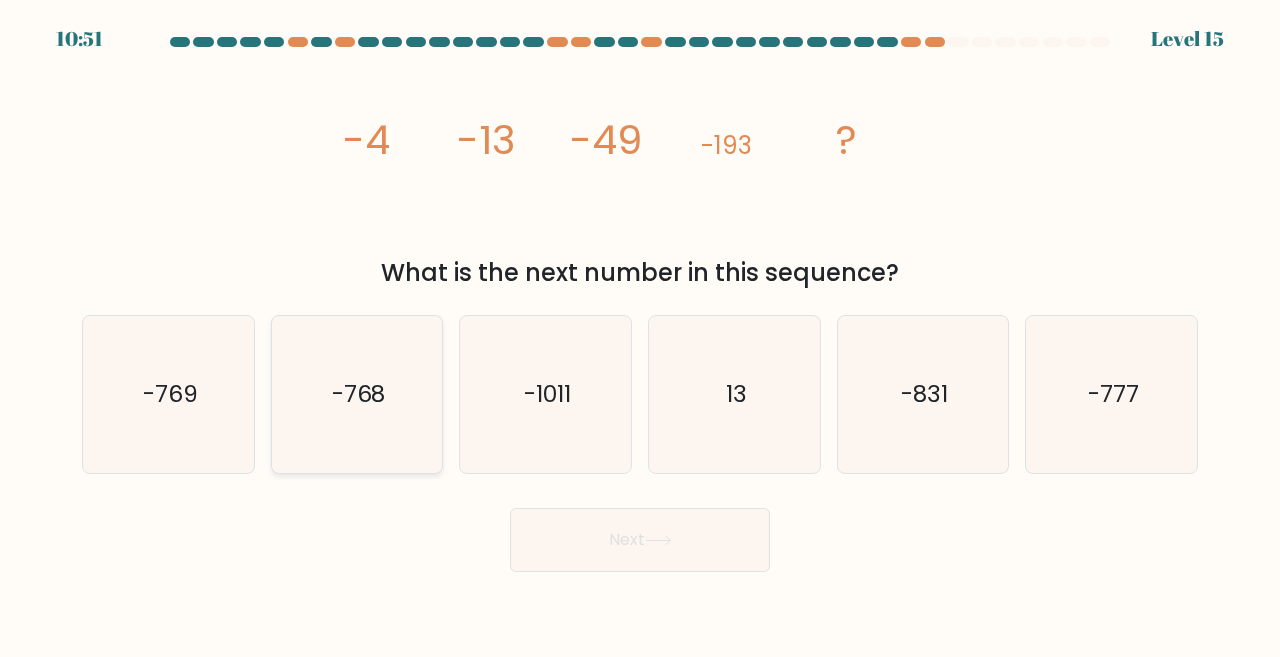 click on "-768" at bounding box center [359, 394] 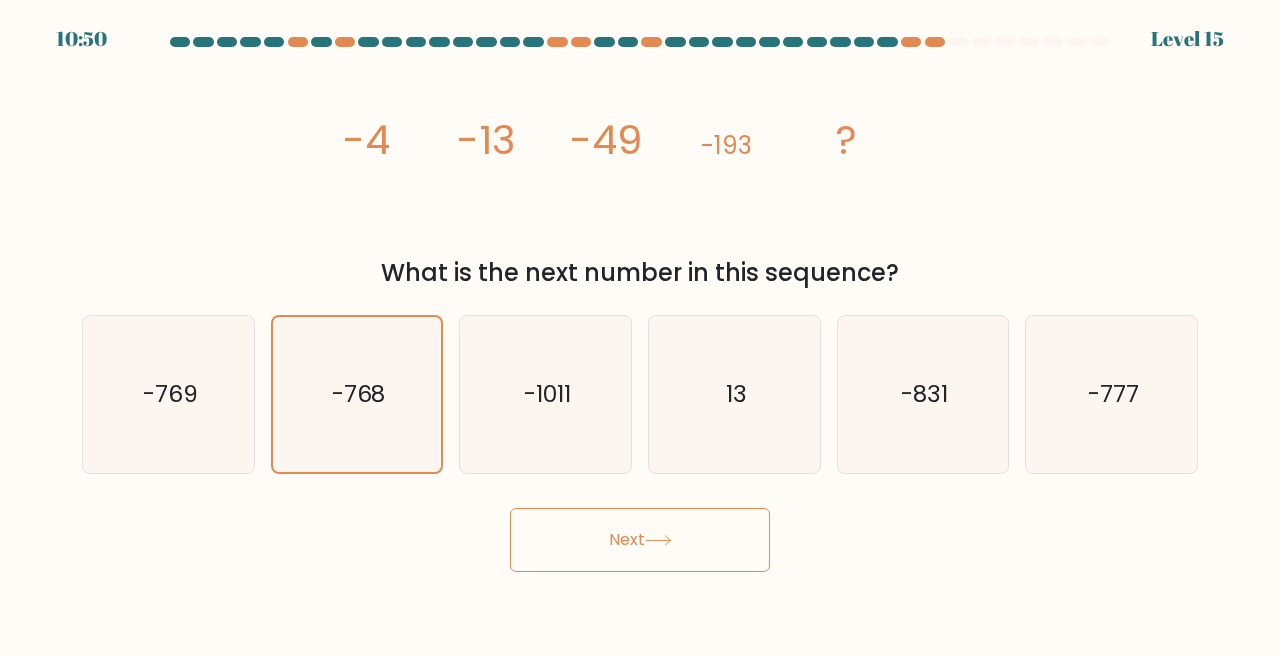 drag, startPoint x: 672, startPoint y: 545, endPoint x: 715, endPoint y: 605, distance: 73.817345 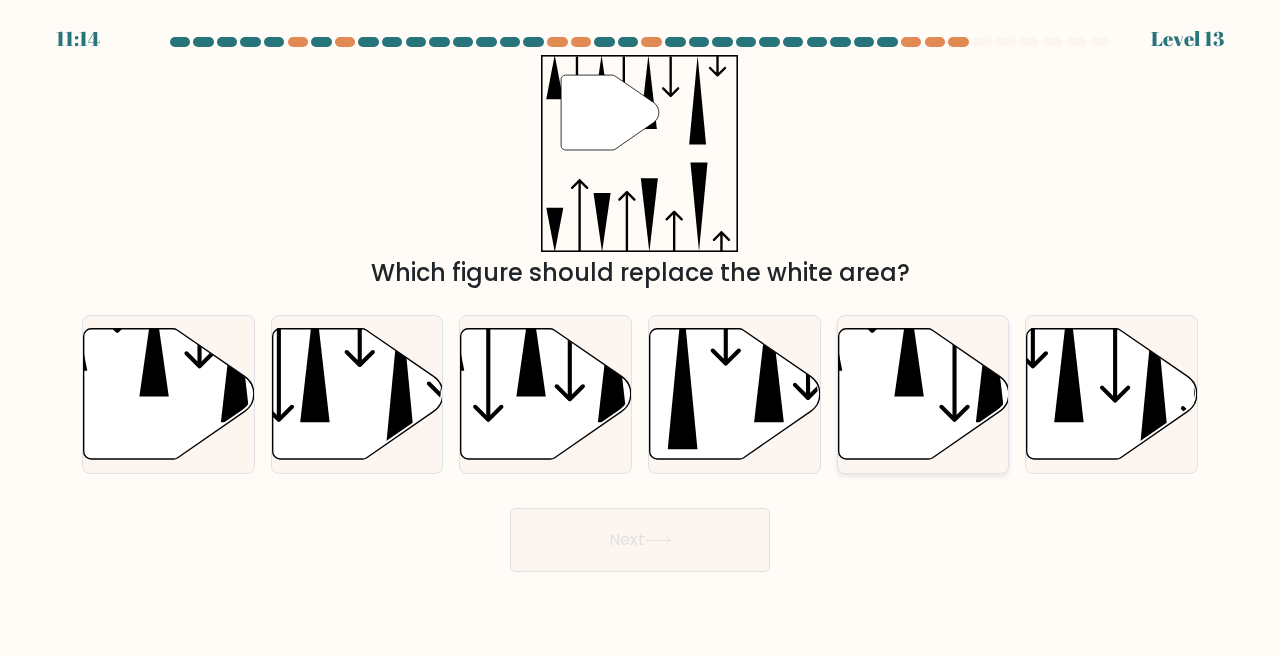 click at bounding box center (909, 344) 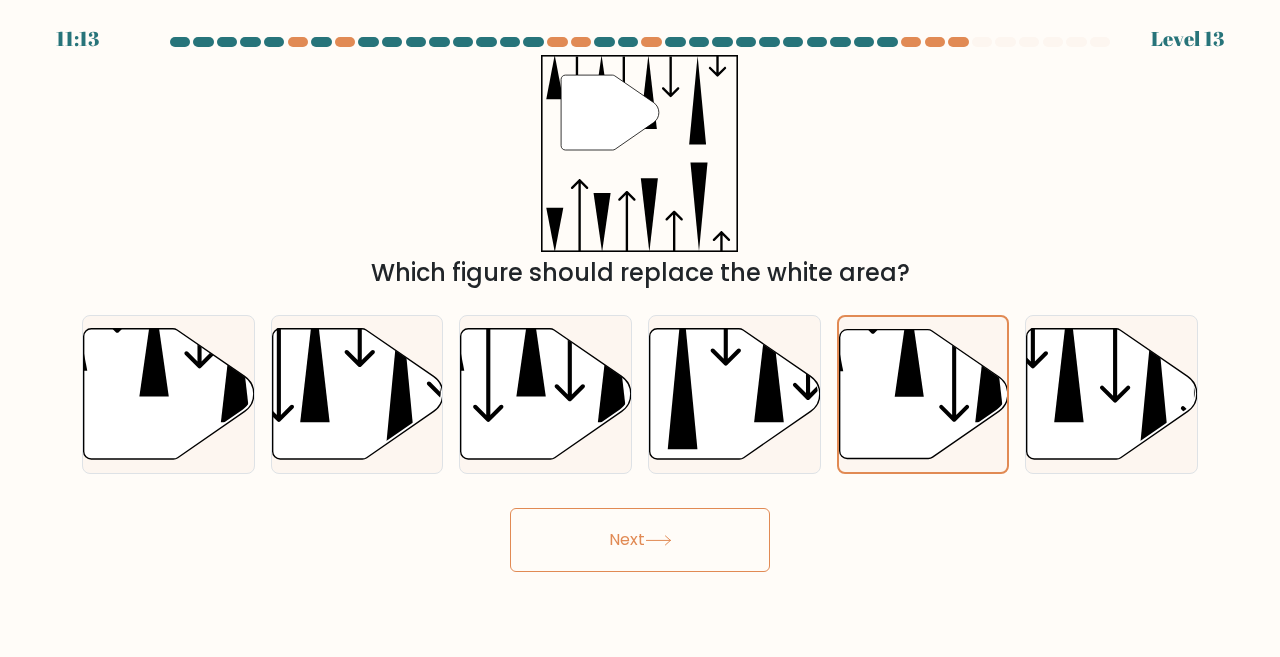 click on "Next" at bounding box center (640, 540) 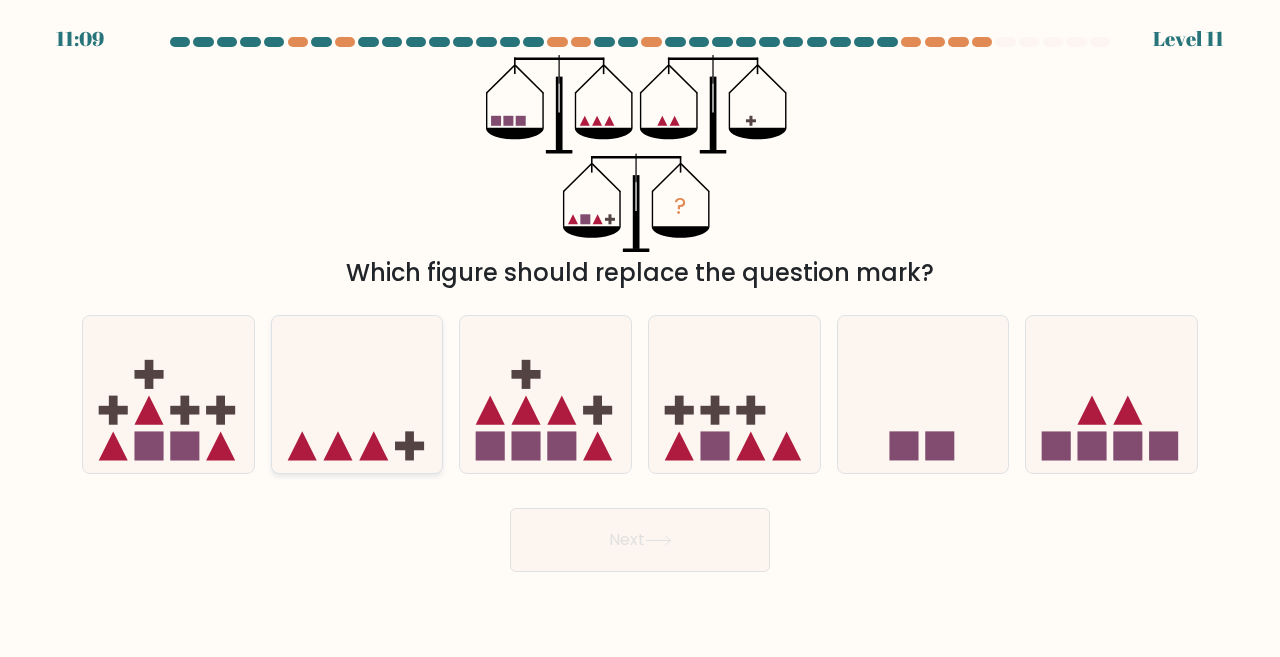 click at bounding box center (337, 446) 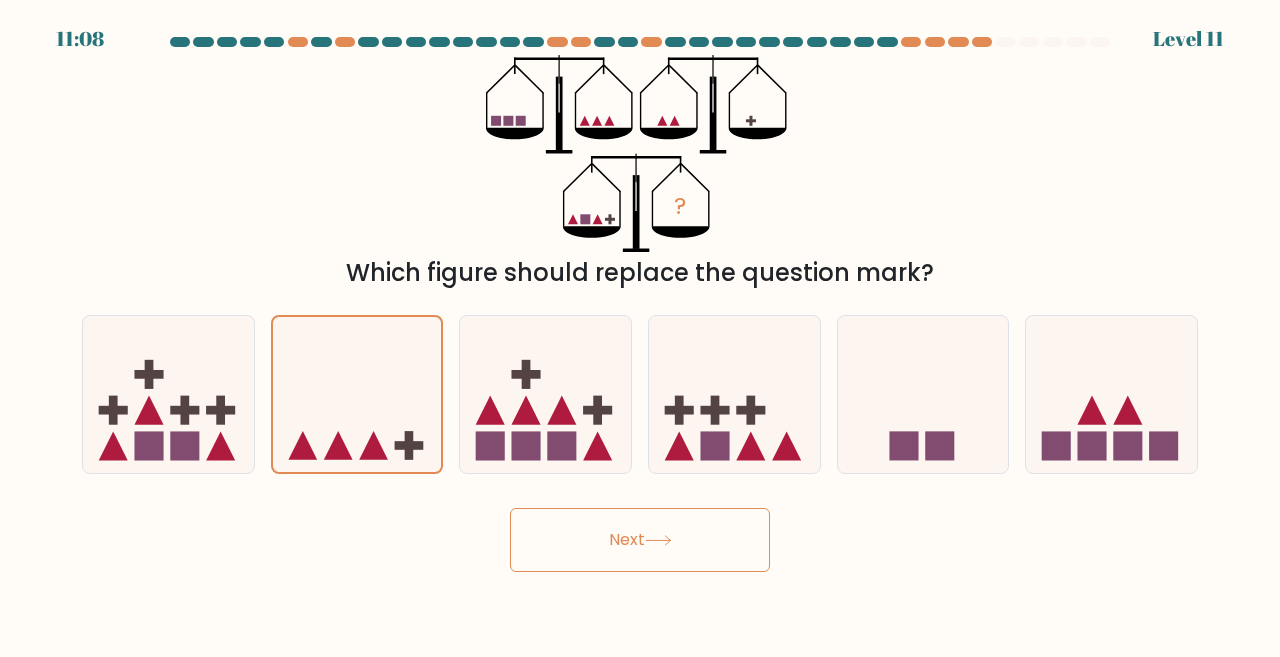 click on "Next" at bounding box center [640, 540] 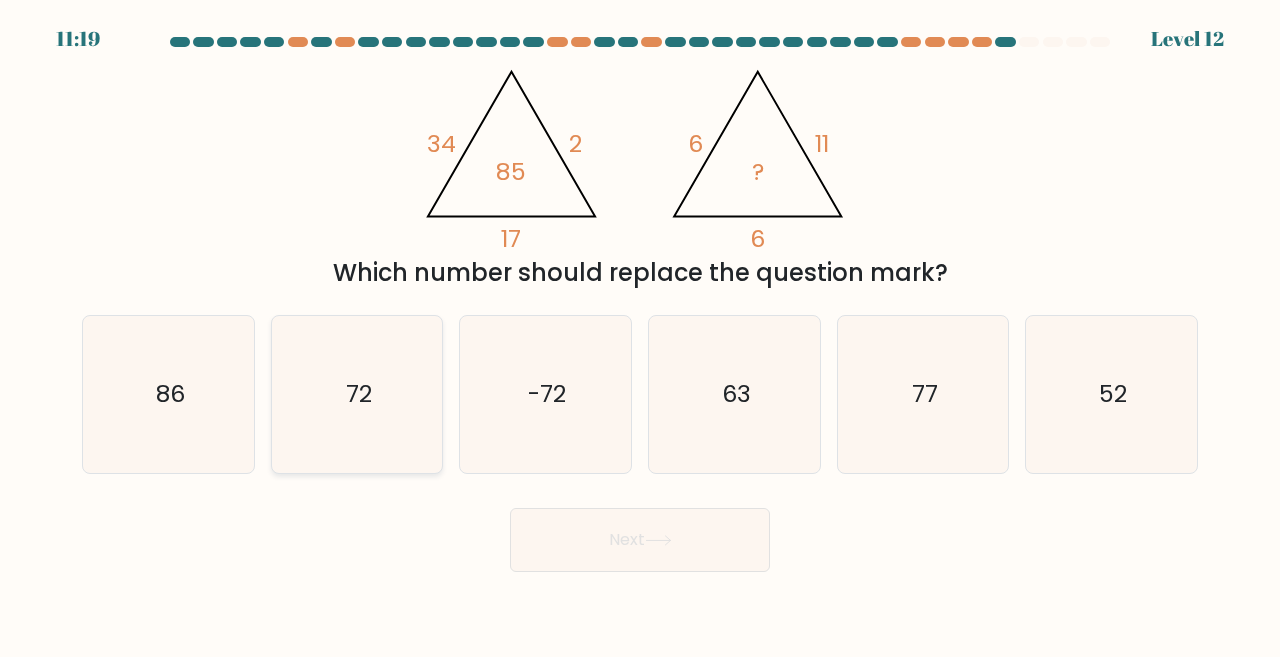 click on "72" at bounding box center (357, 394) 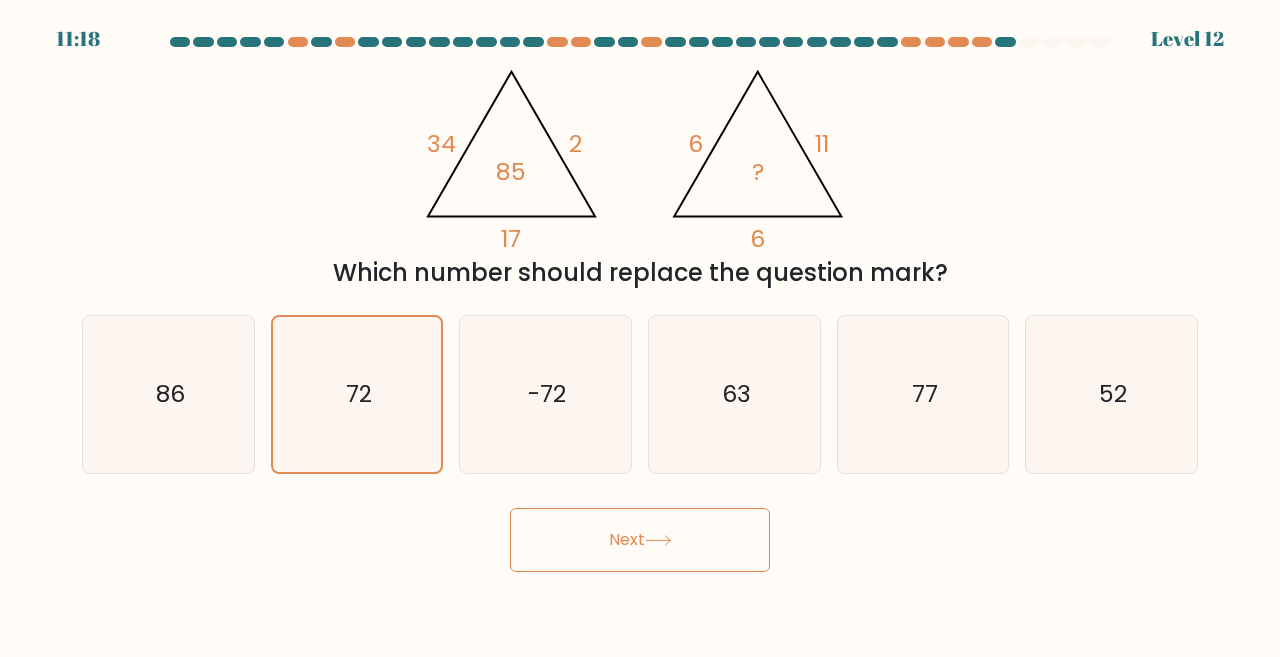 click on "Next" at bounding box center [640, 540] 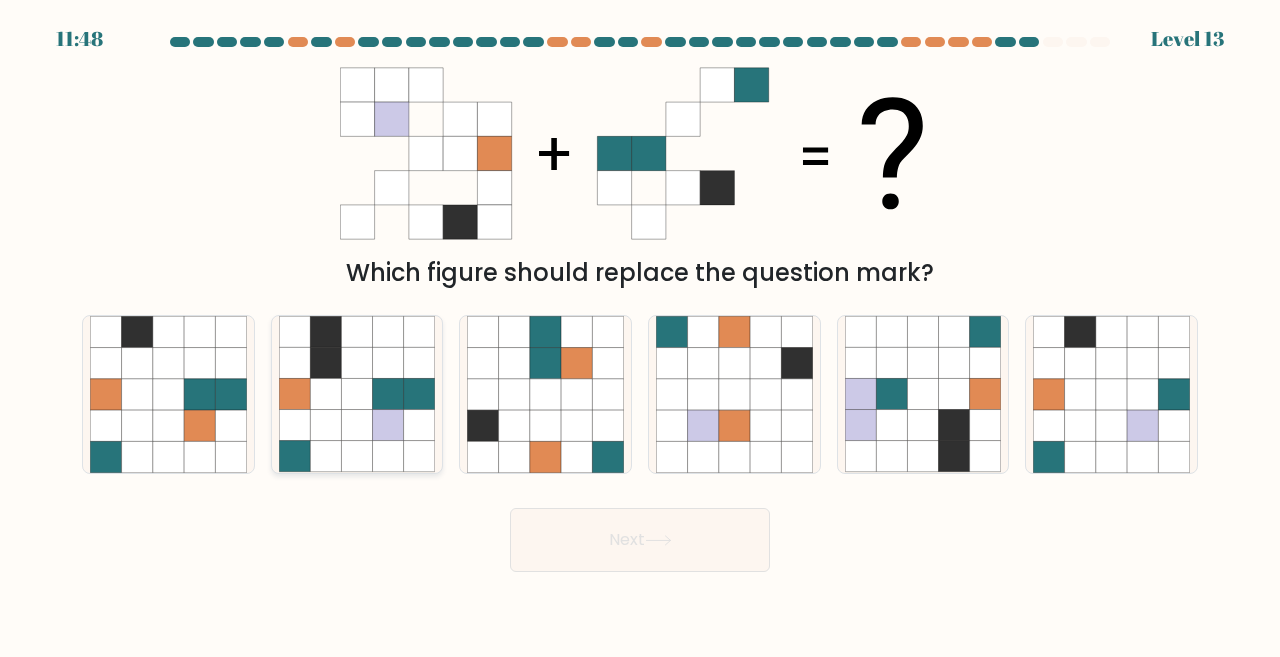 click at bounding box center [388, 363] 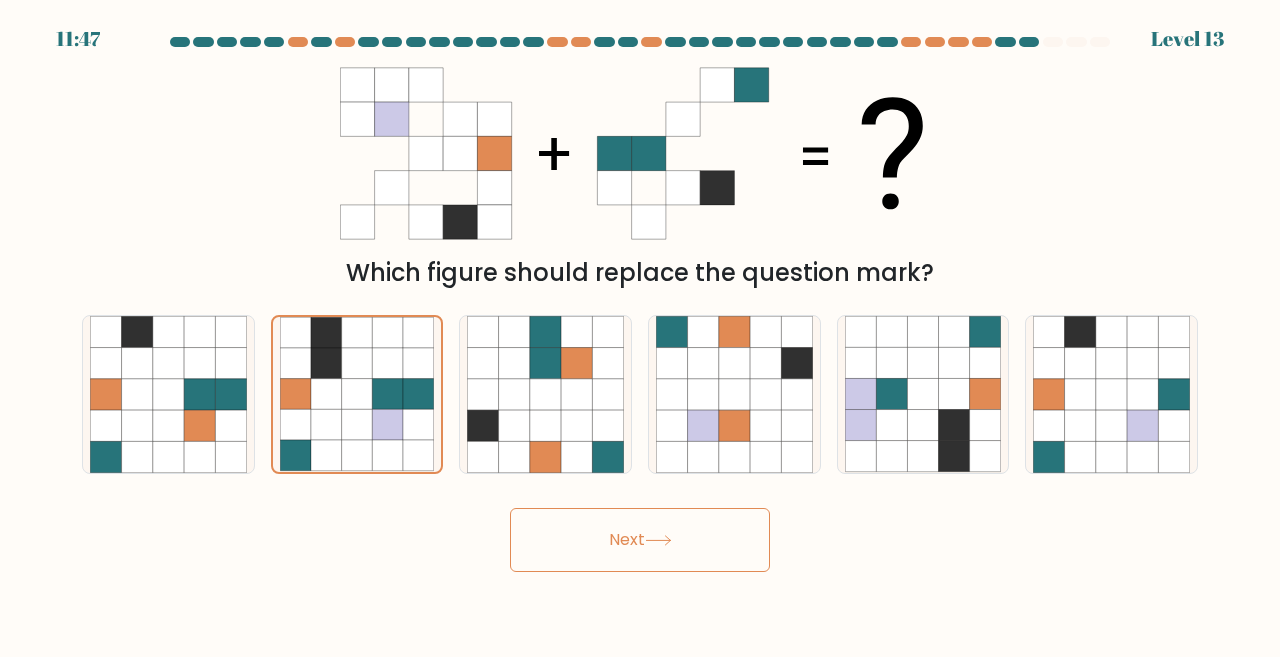 click on "Next" at bounding box center [640, 540] 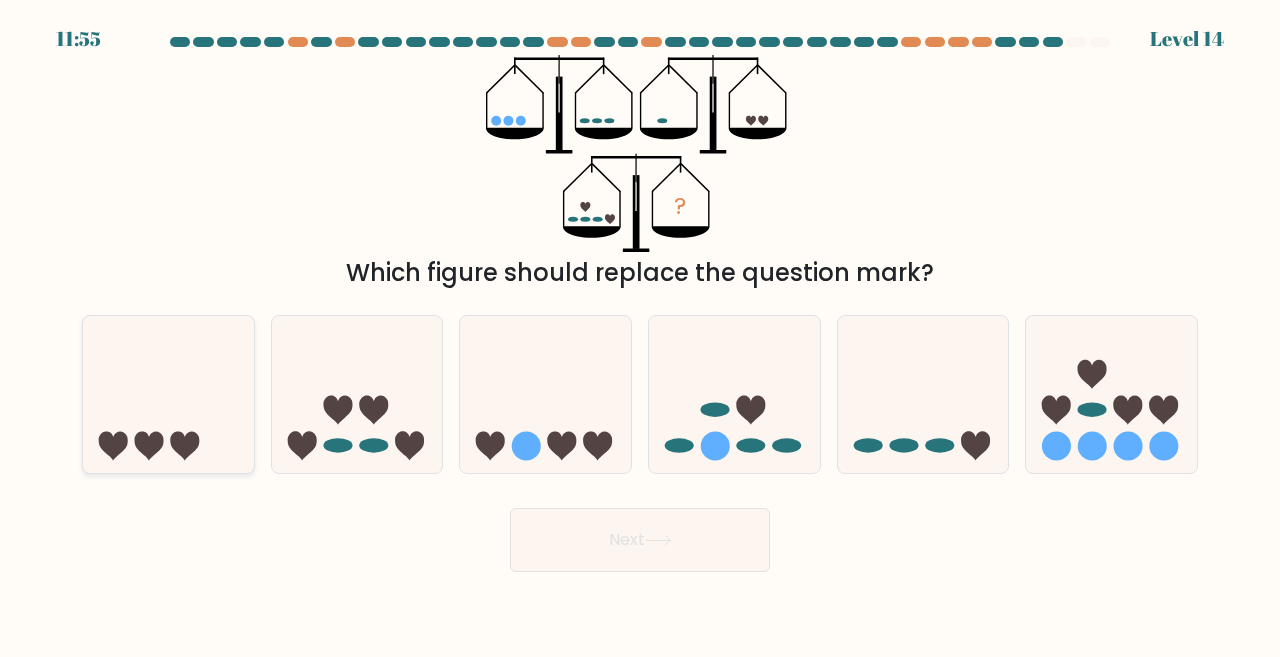 click at bounding box center [168, 394] 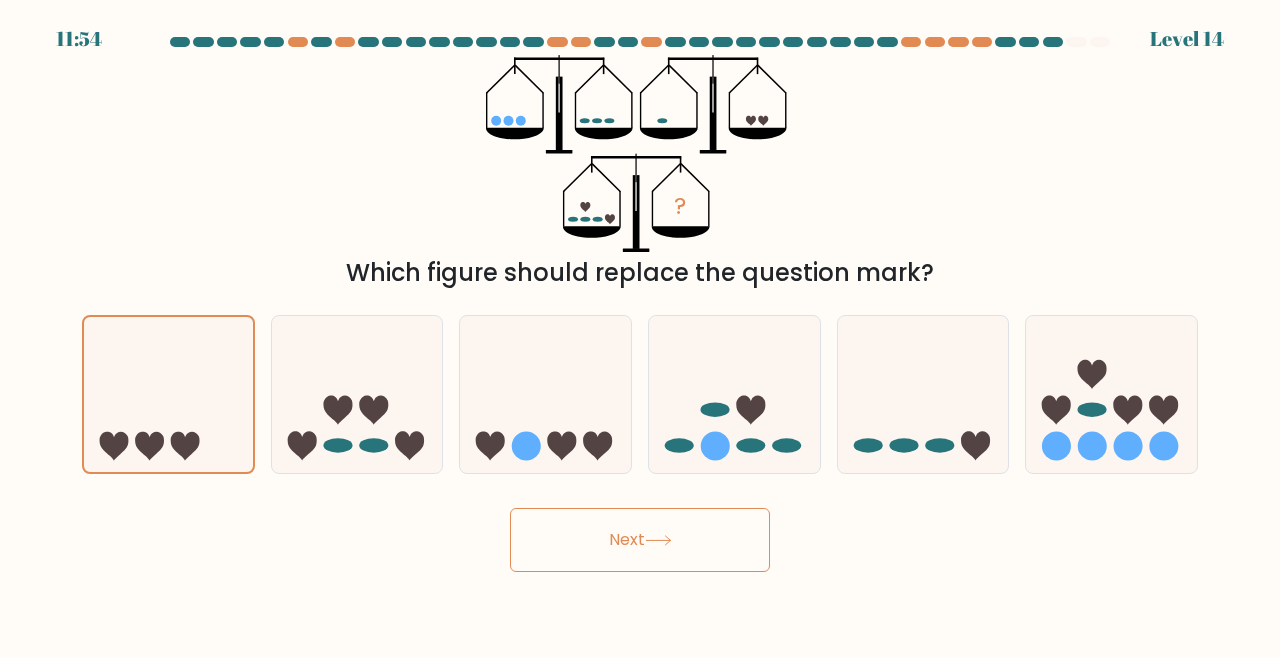 click at bounding box center (658, 540) 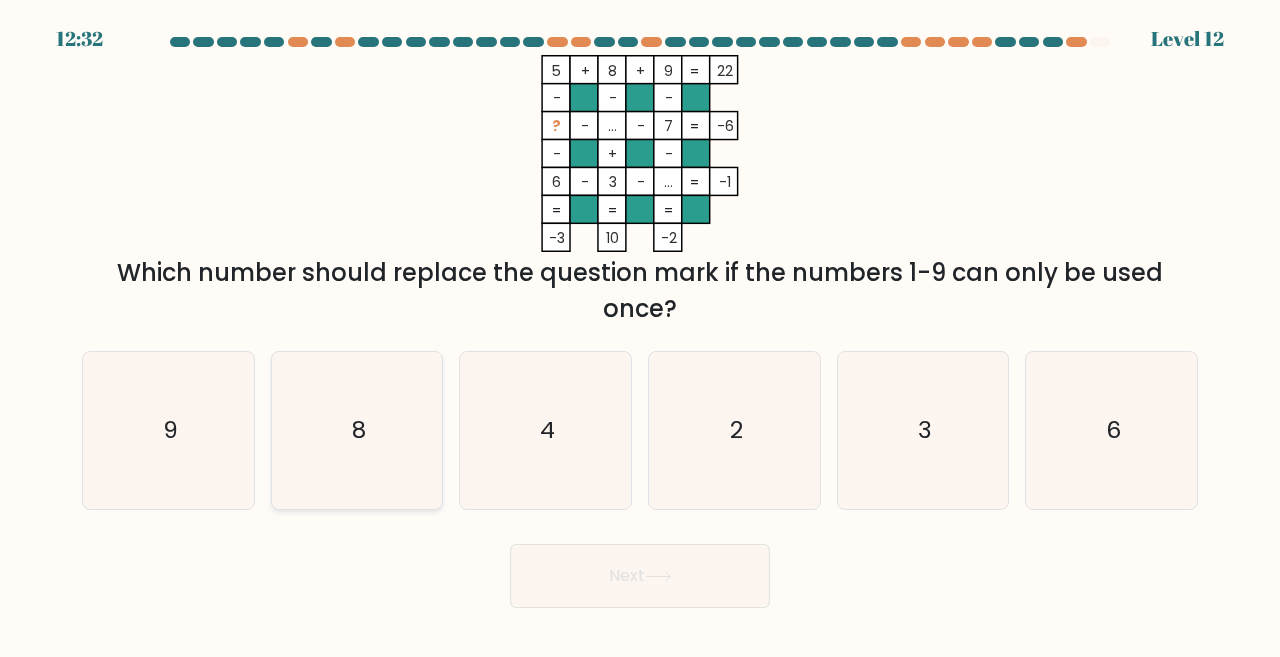 click on "8" at bounding box center [357, 430] 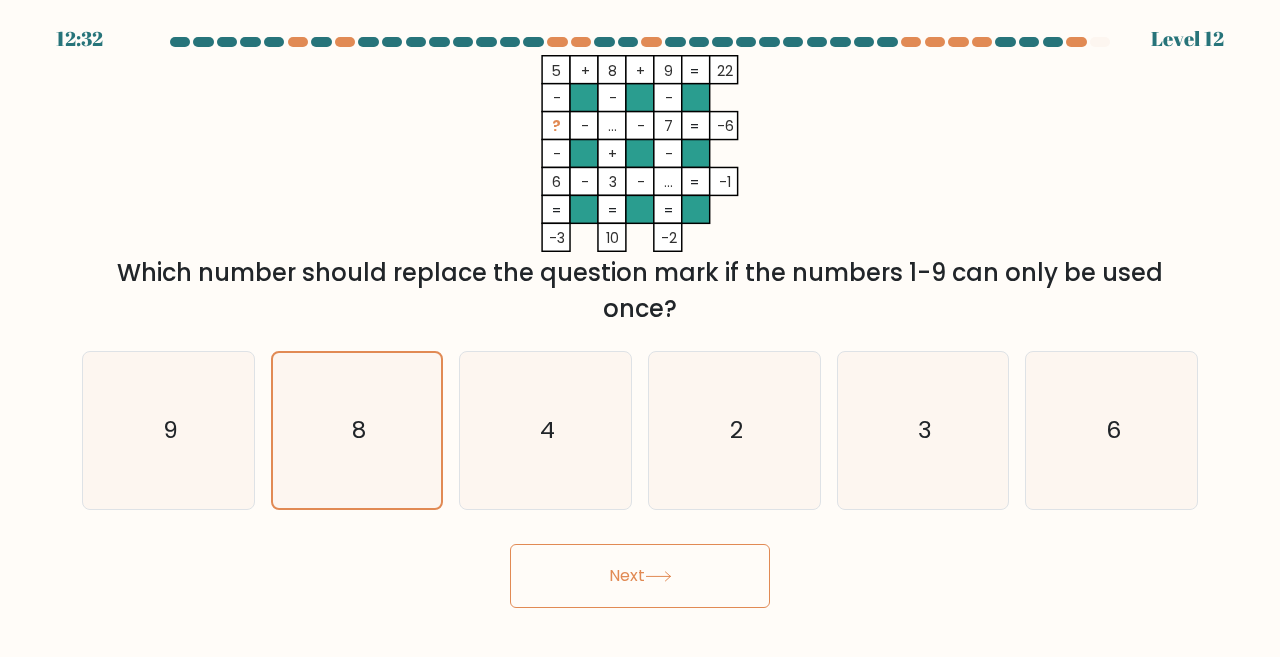 click on "Next" at bounding box center (640, 576) 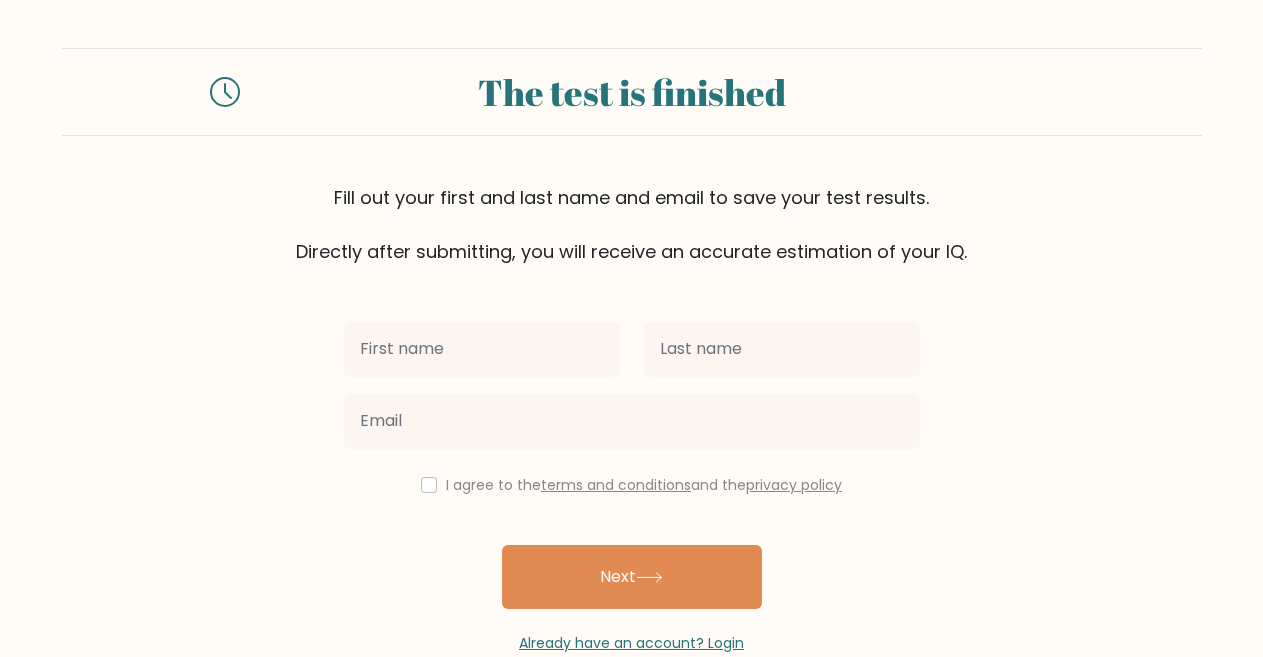 scroll, scrollTop: 0, scrollLeft: 0, axis: both 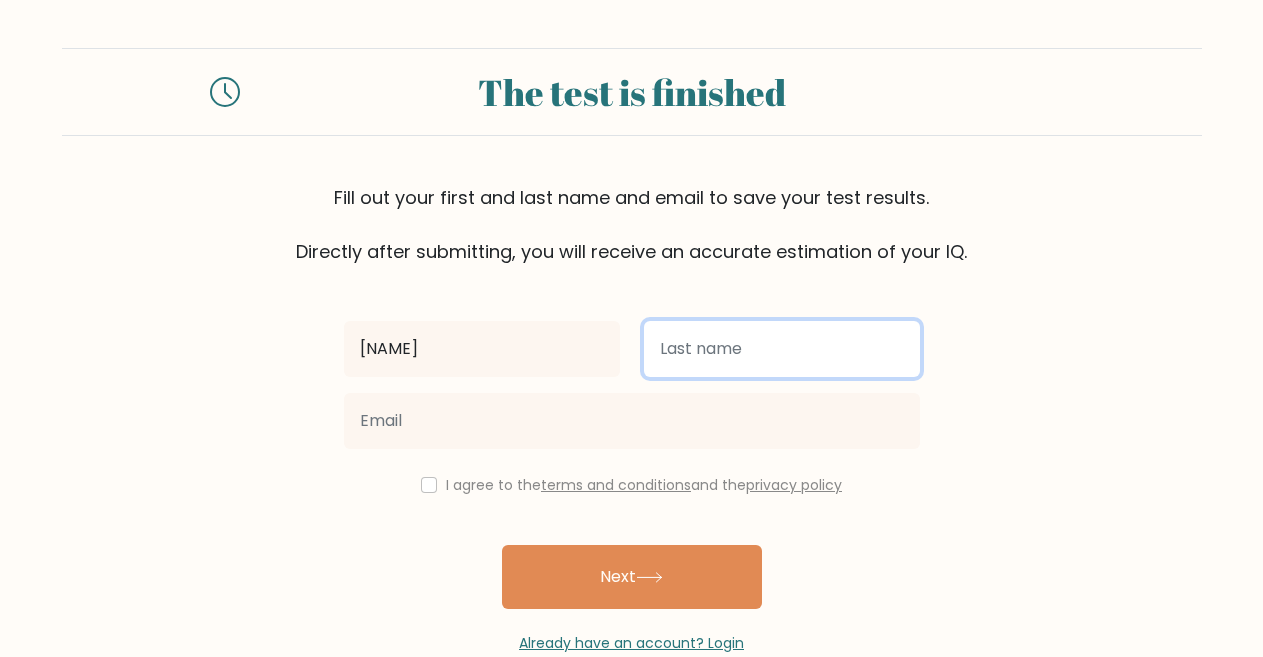 click at bounding box center (782, 349) 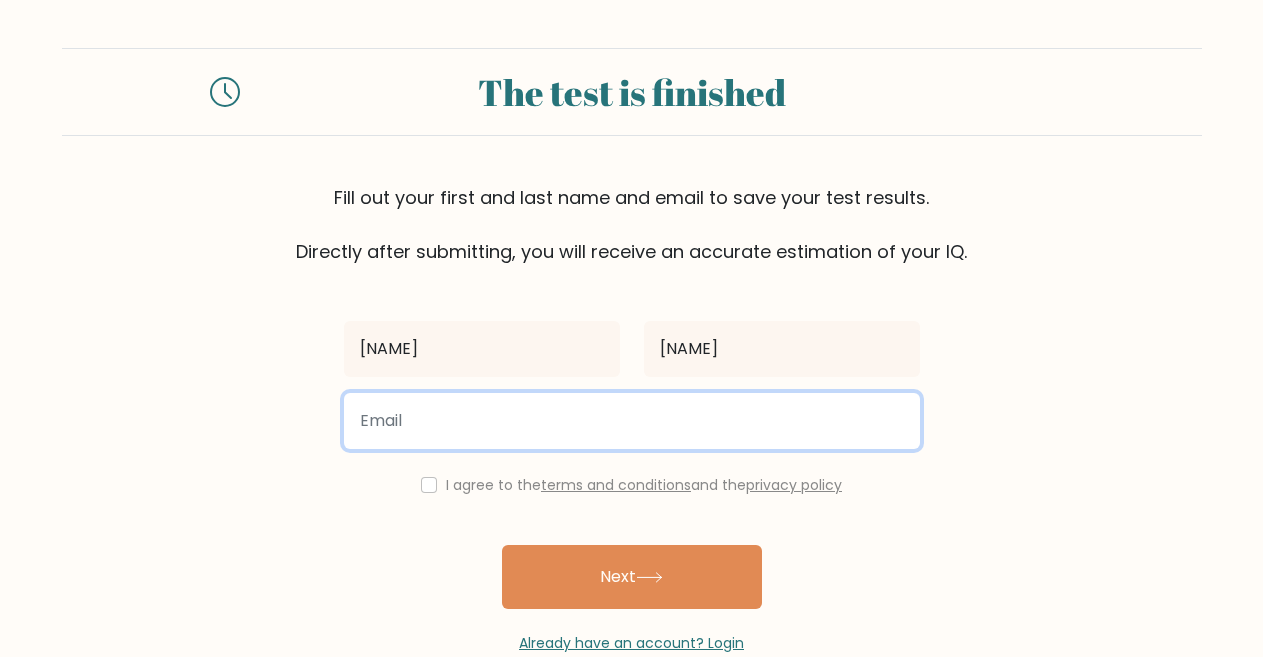 click at bounding box center (632, 421) 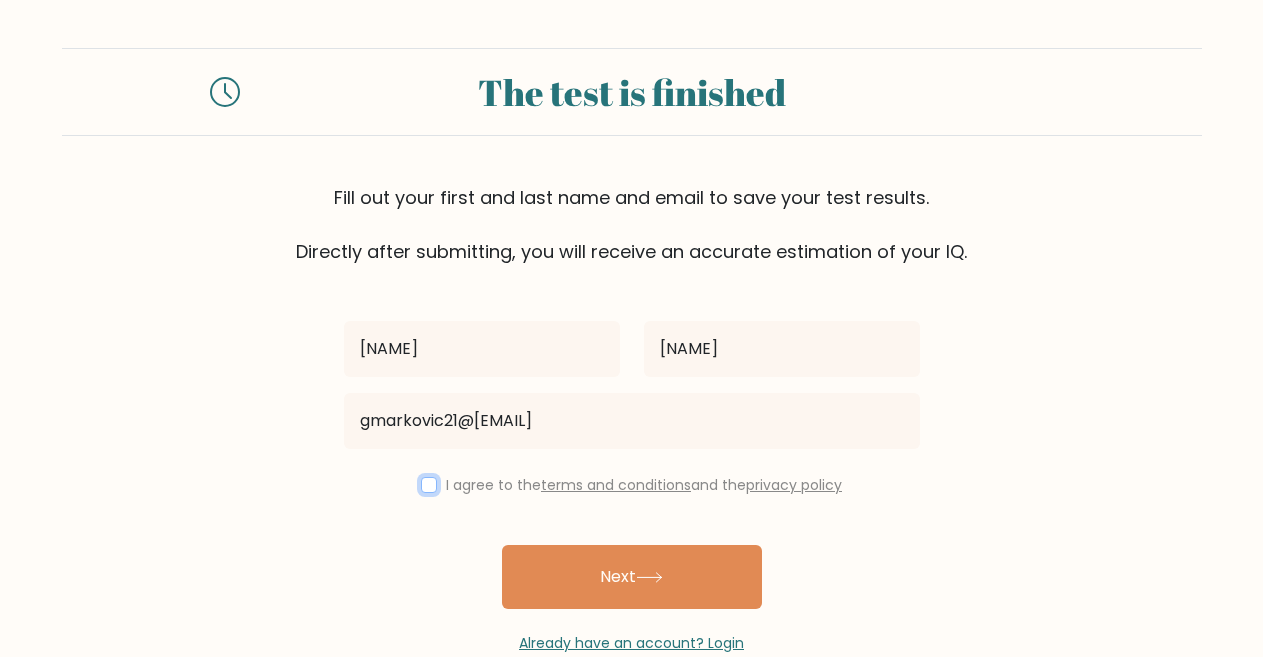 click at bounding box center (429, 485) 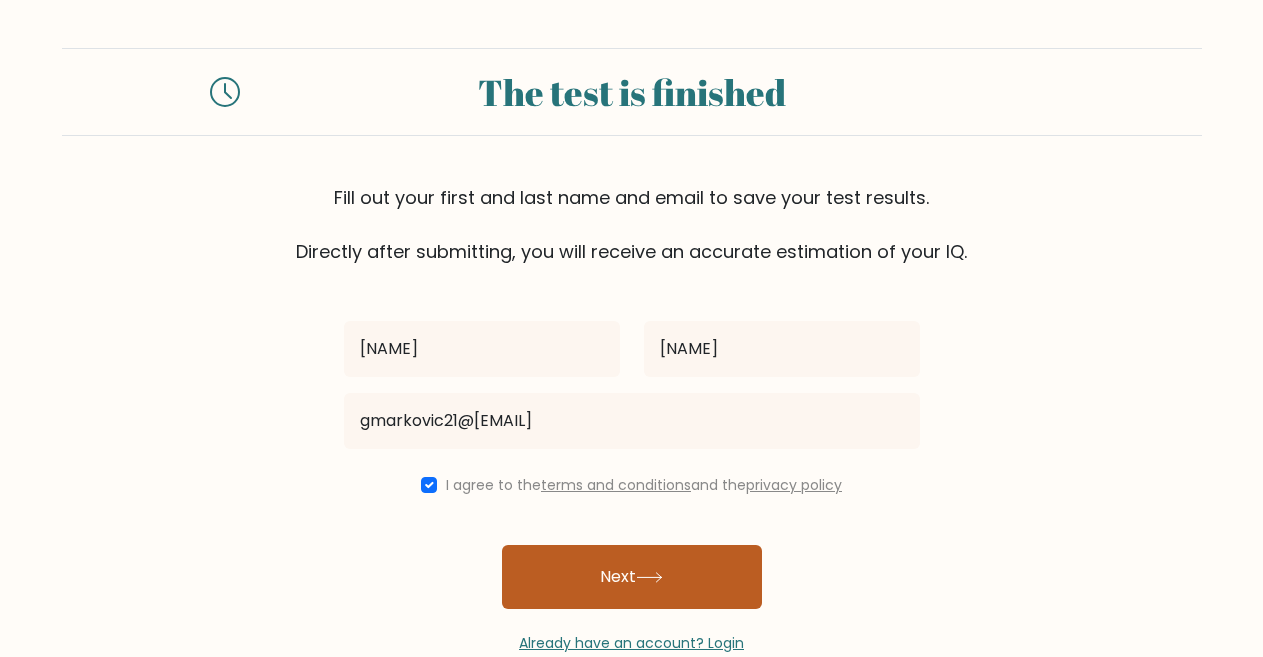 click at bounding box center [649, 577] 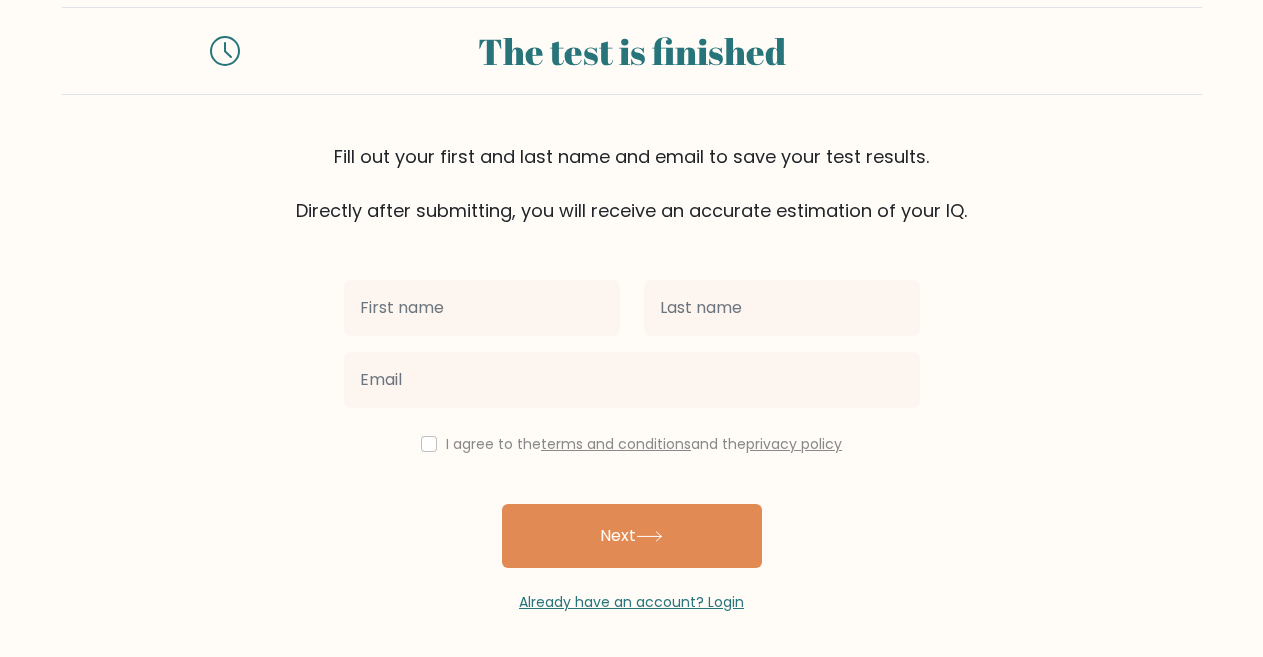 scroll, scrollTop: 103, scrollLeft: 0, axis: vertical 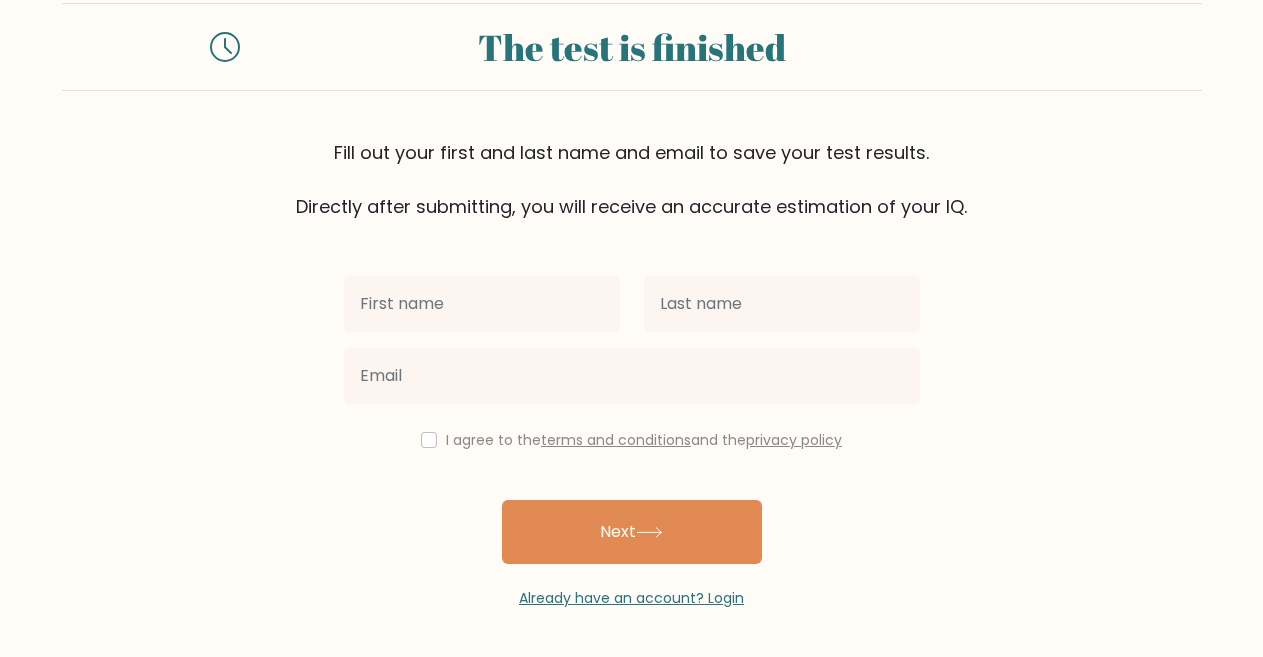type on "[FIRST]" 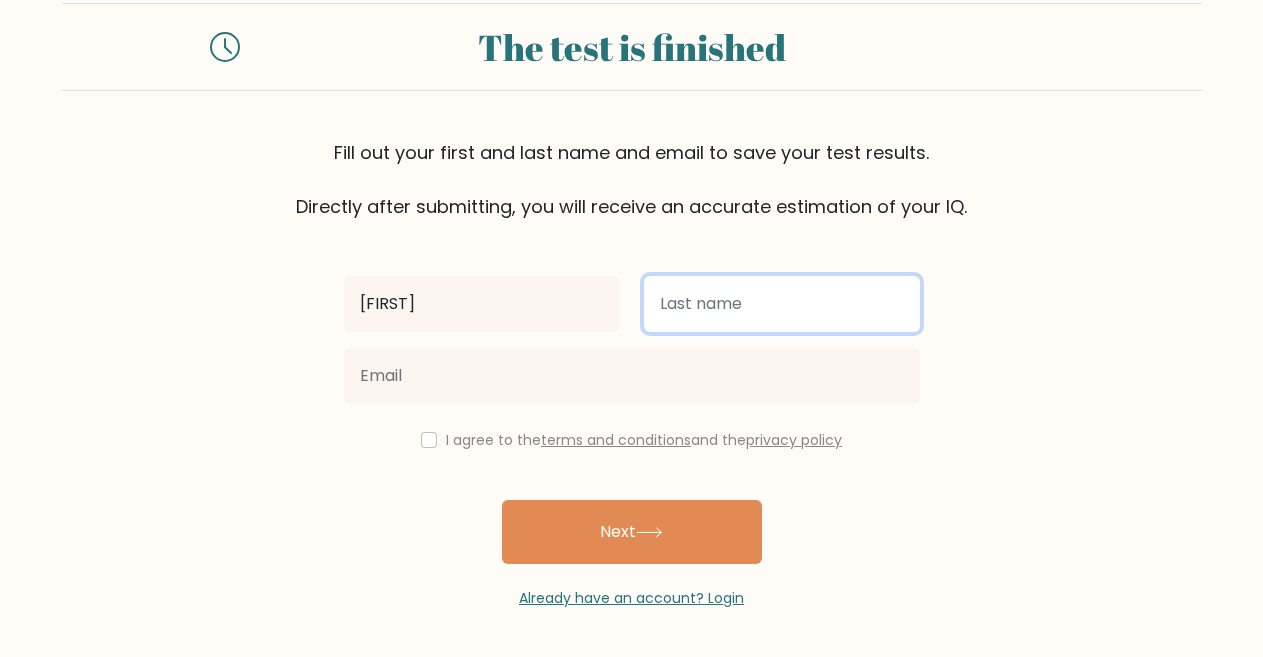 click at bounding box center [782, 304] 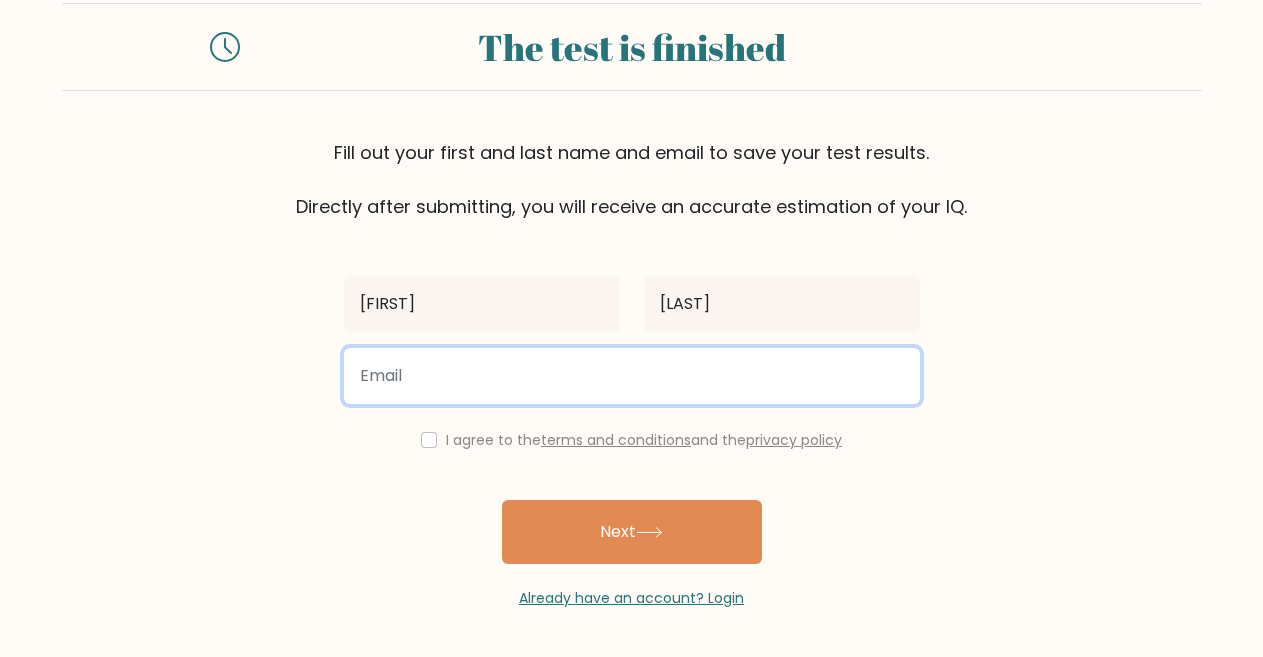 type on "[USERNAME]@[DOMAIN]" 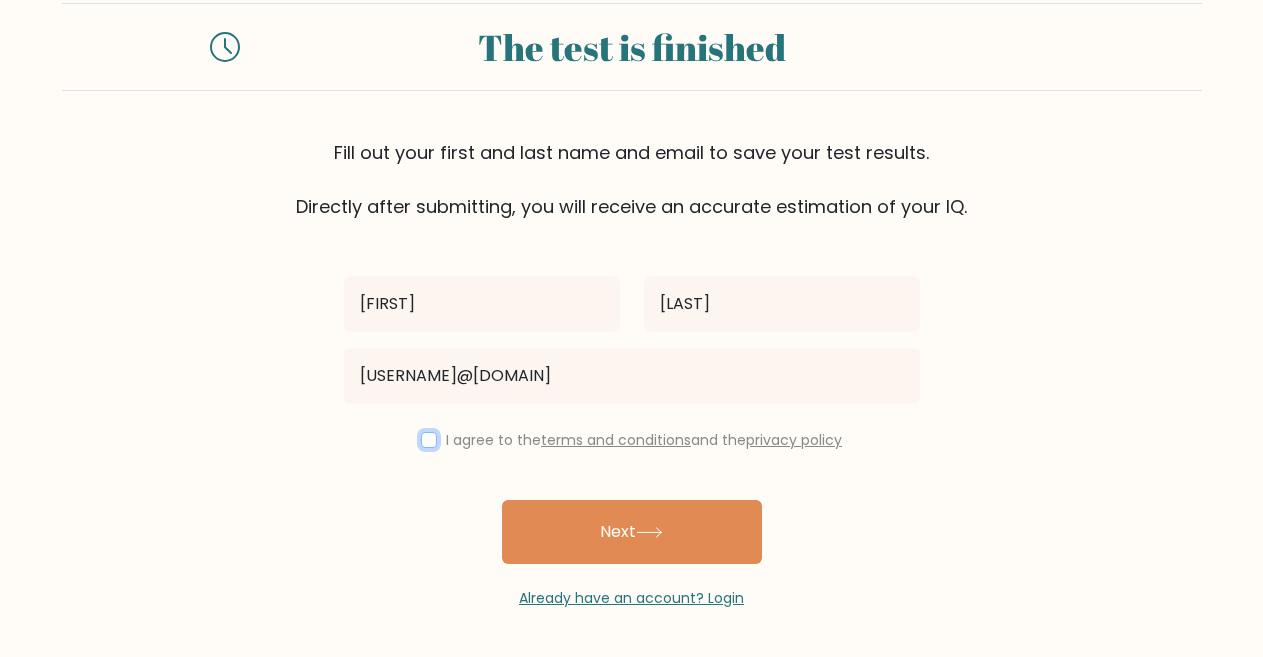 click at bounding box center [429, 440] 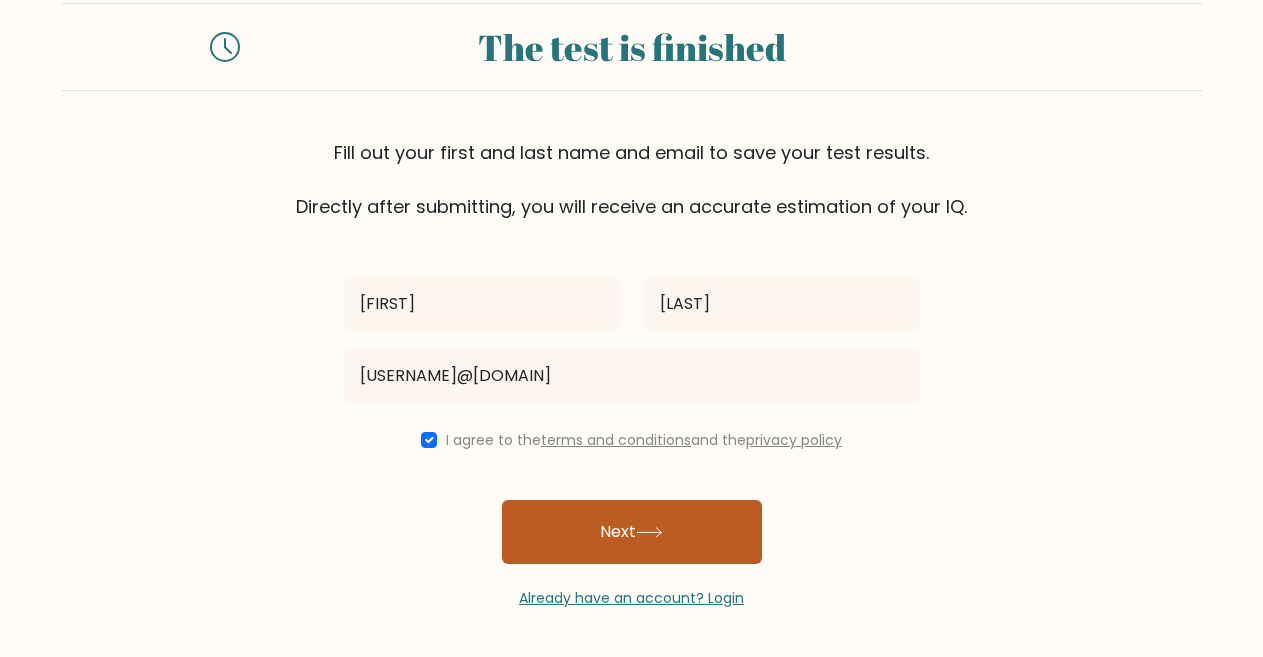 click on "Next" at bounding box center [632, 532] 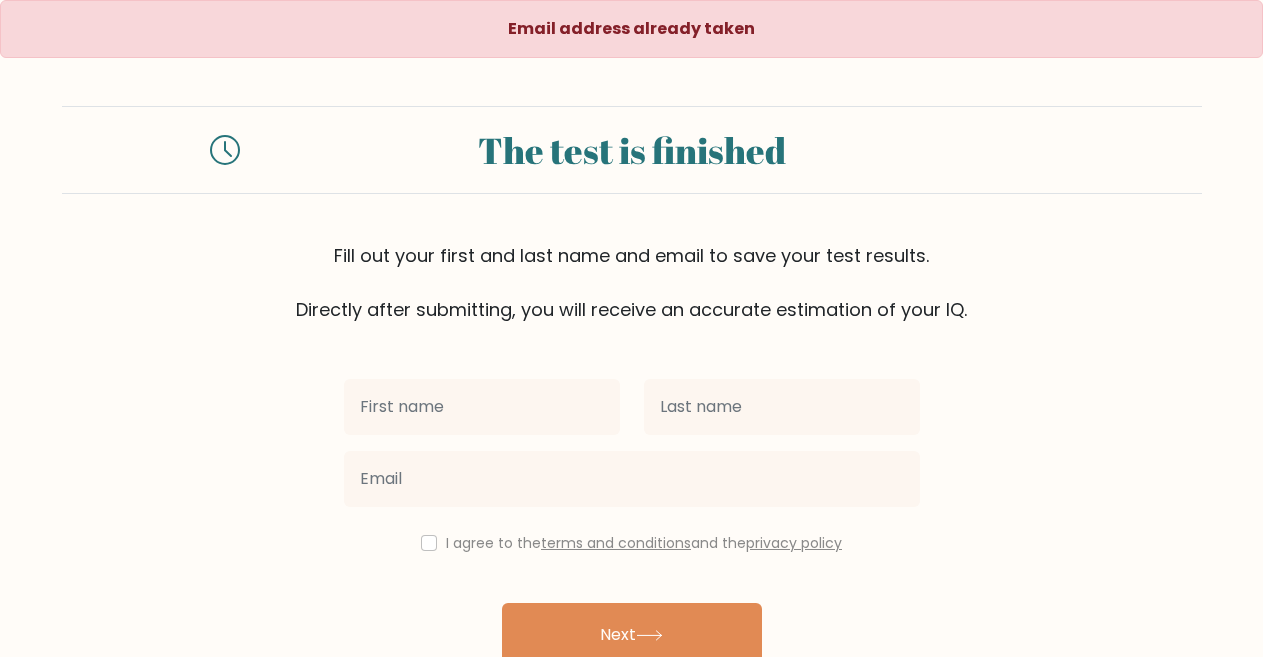 scroll, scrollTop: 0, scrollLeft: 0, axis: both 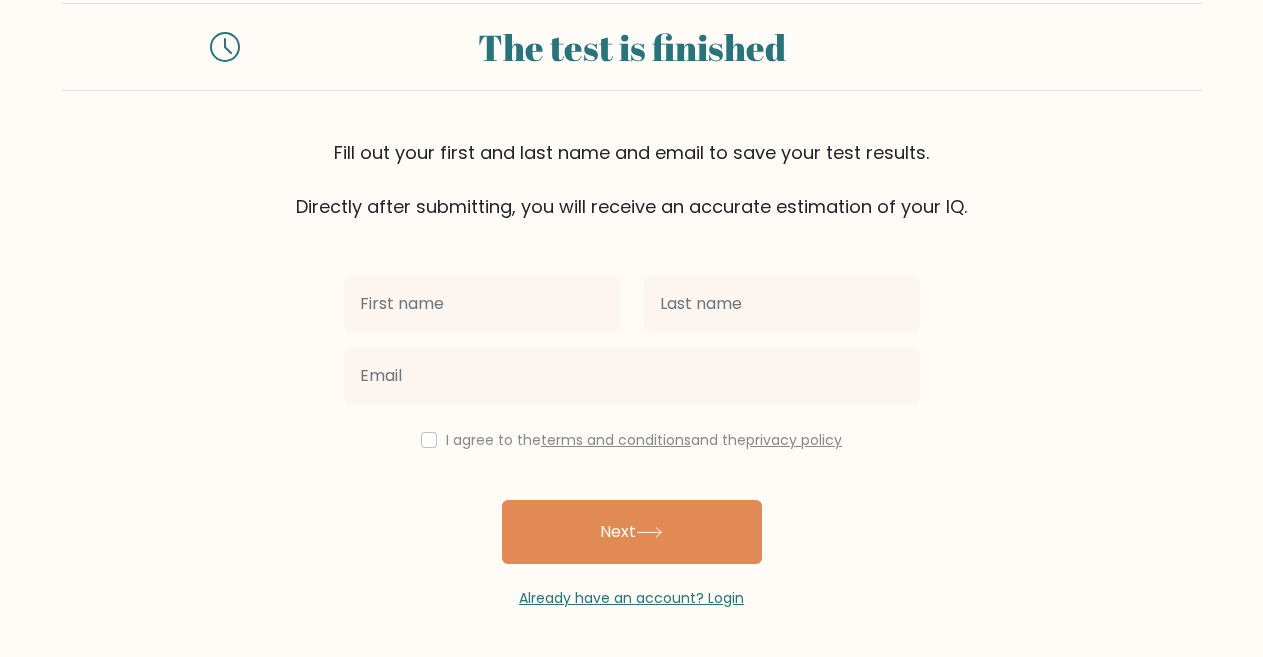 click at bounding box center [482, 304] 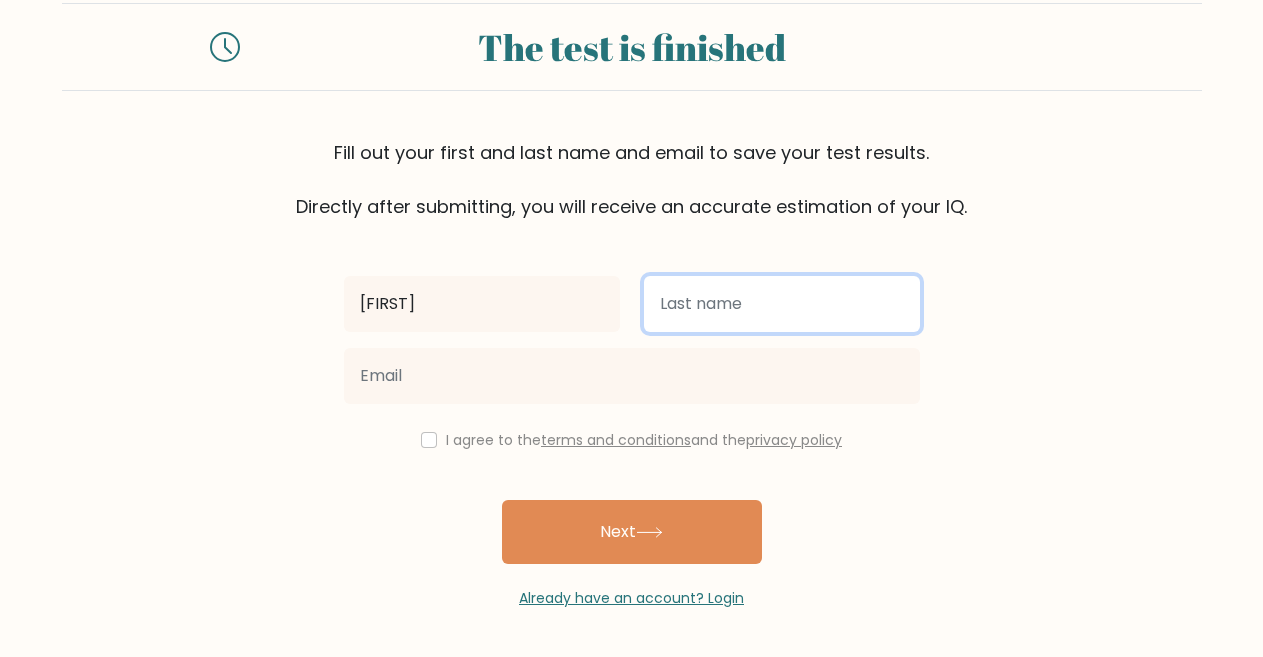 click at bounding box center (782, 304) 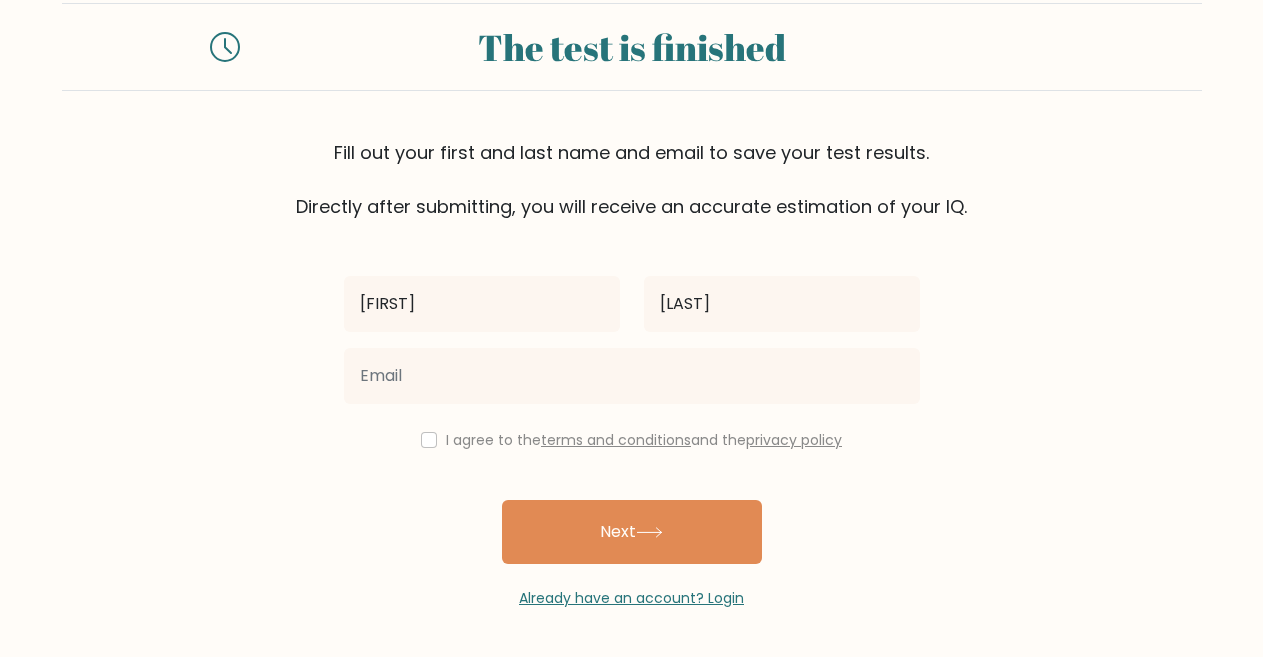 drag, startPoint x: 703, startPoint y: 537, endPoint x: 763, endPoint y: 590, distance: 80.05623 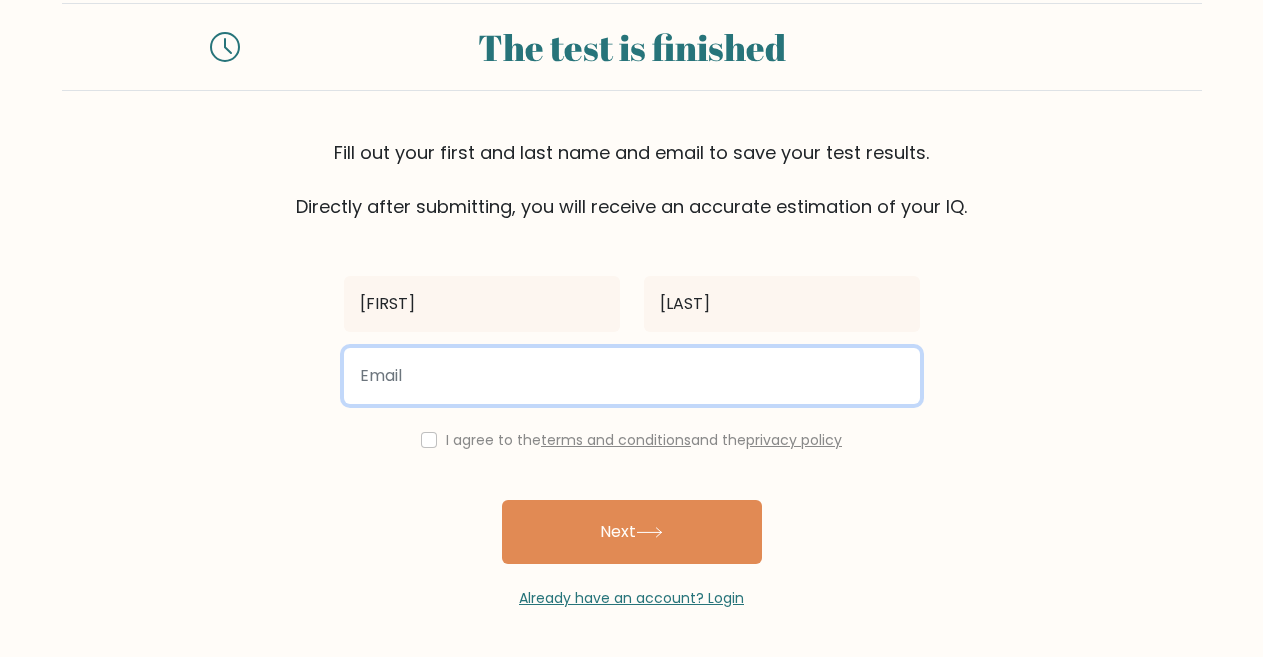 click at bounding box center (632, 376) 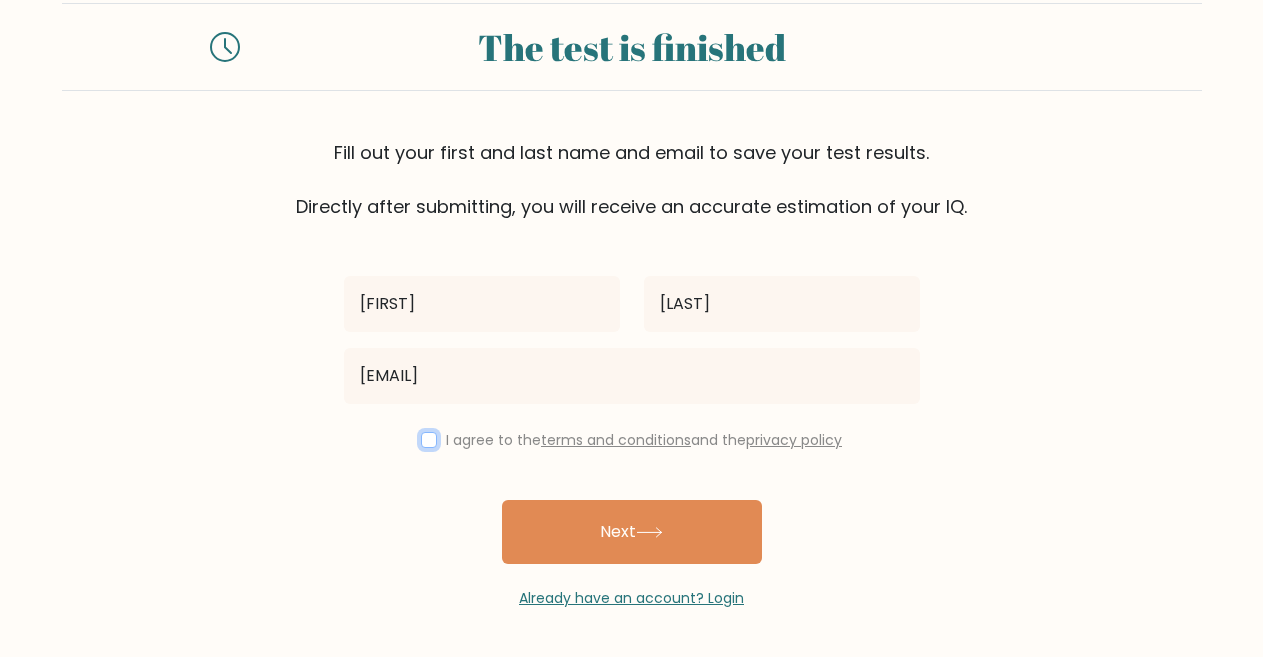 click at bounding box center [429, 440] 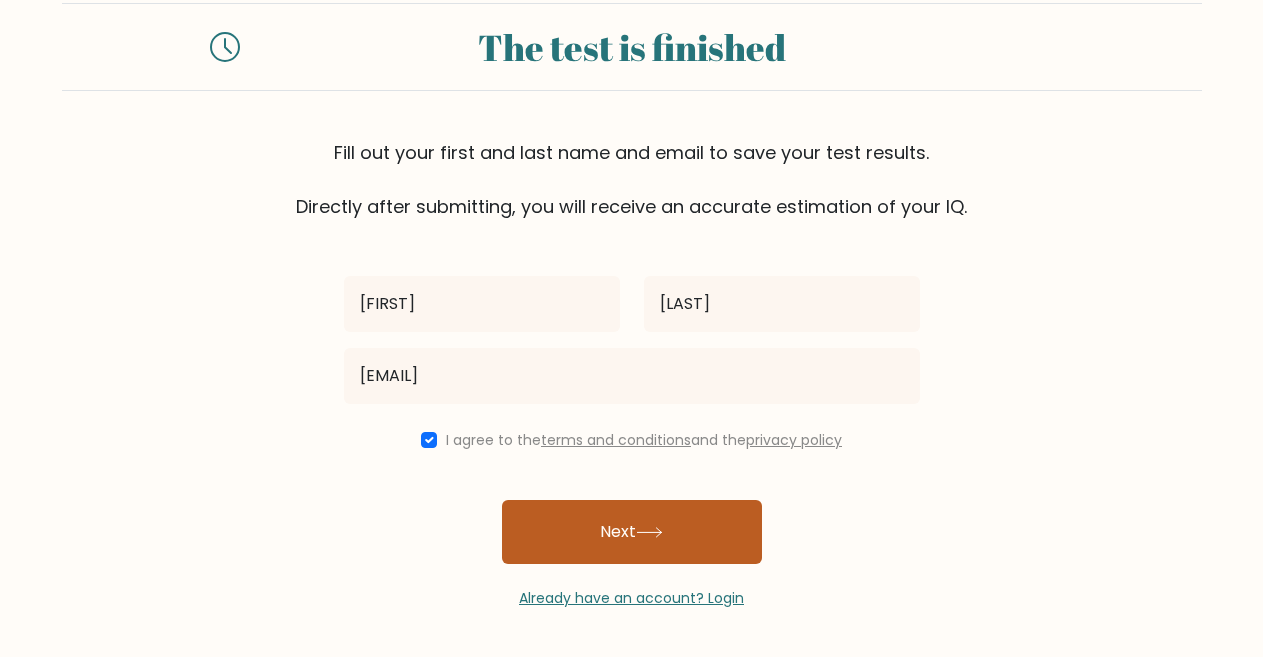 click on "Next" at bounding box center (632, 532) 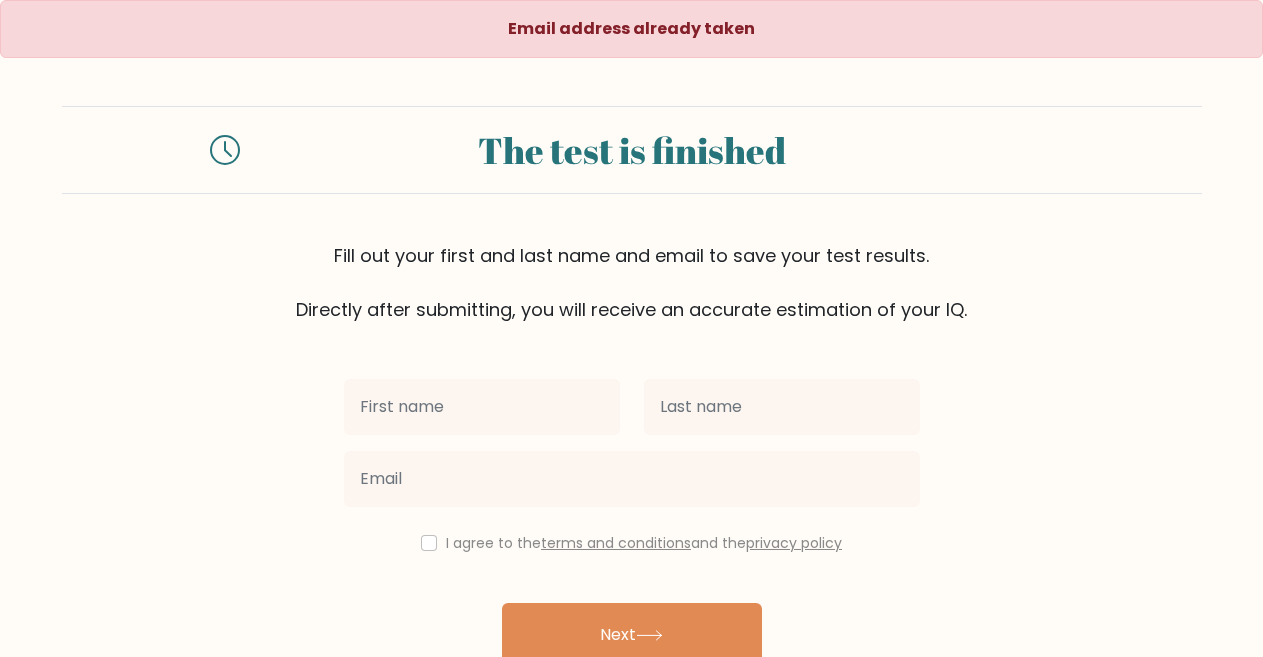 scroll, scrollTop: 0, scrollLeft: 0, axis: both 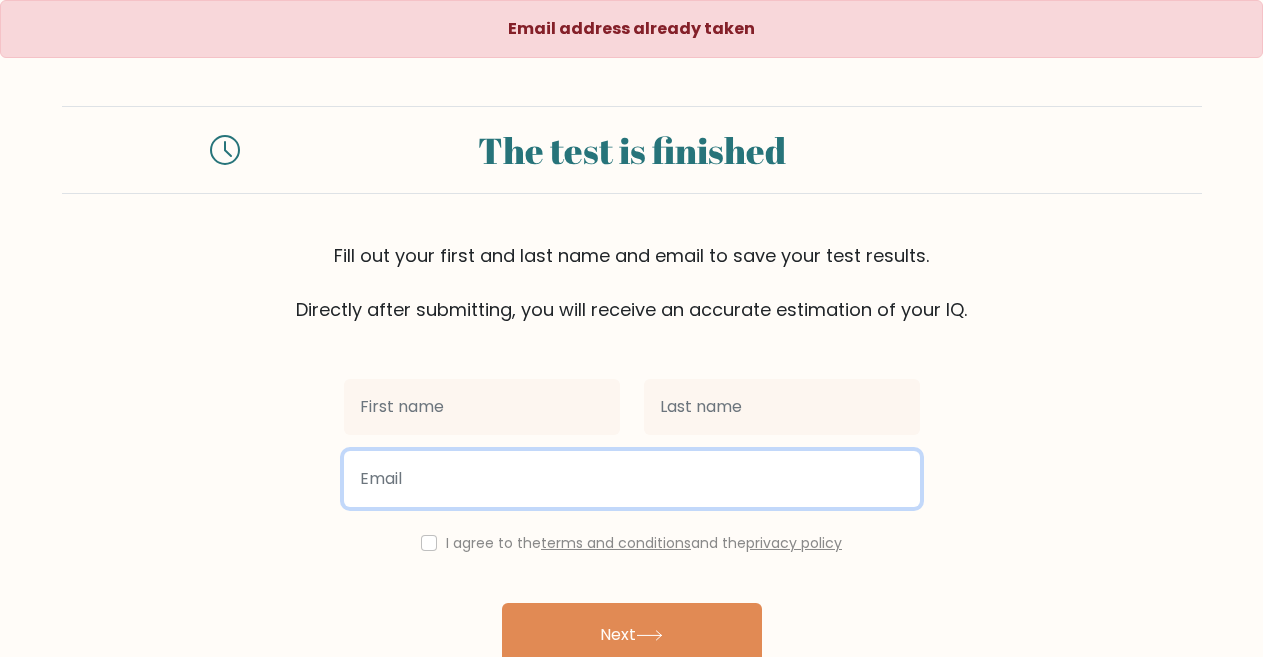 click at bounding box center (632, 479) 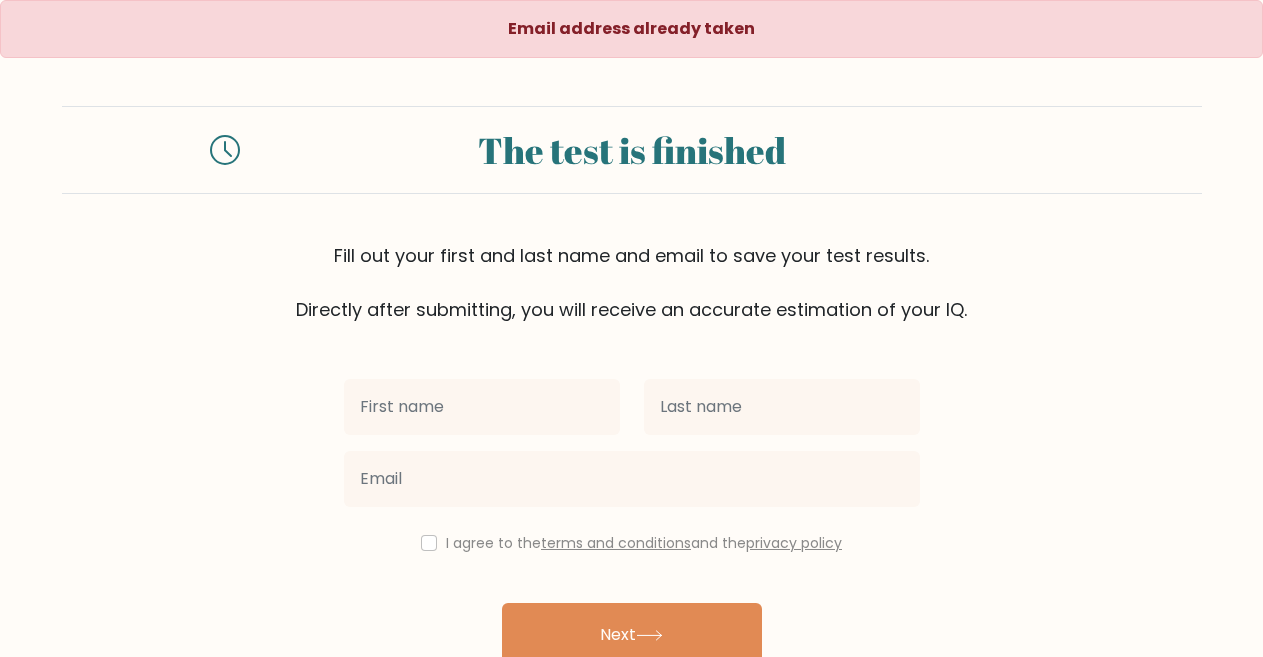 click on "I agree to the  terms and conditions  and the  privacy policy
Next
Already have an account? Login" at bounding box center (632, 517) 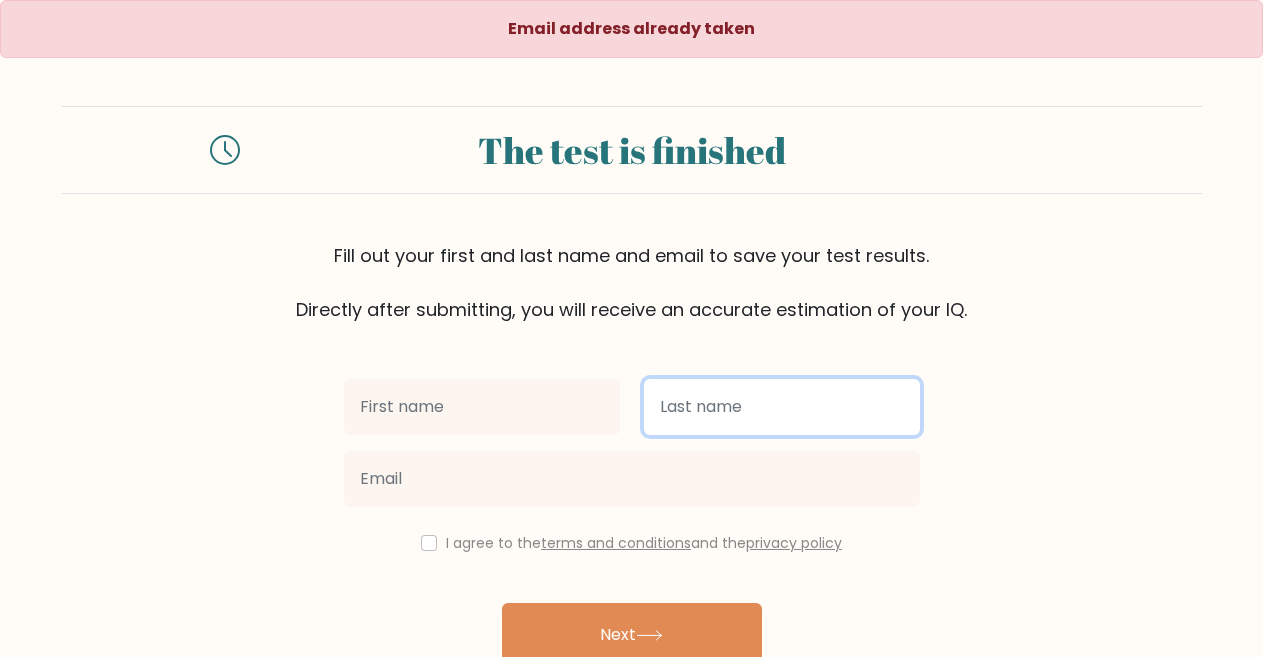 click at bounding box center (782, 407) 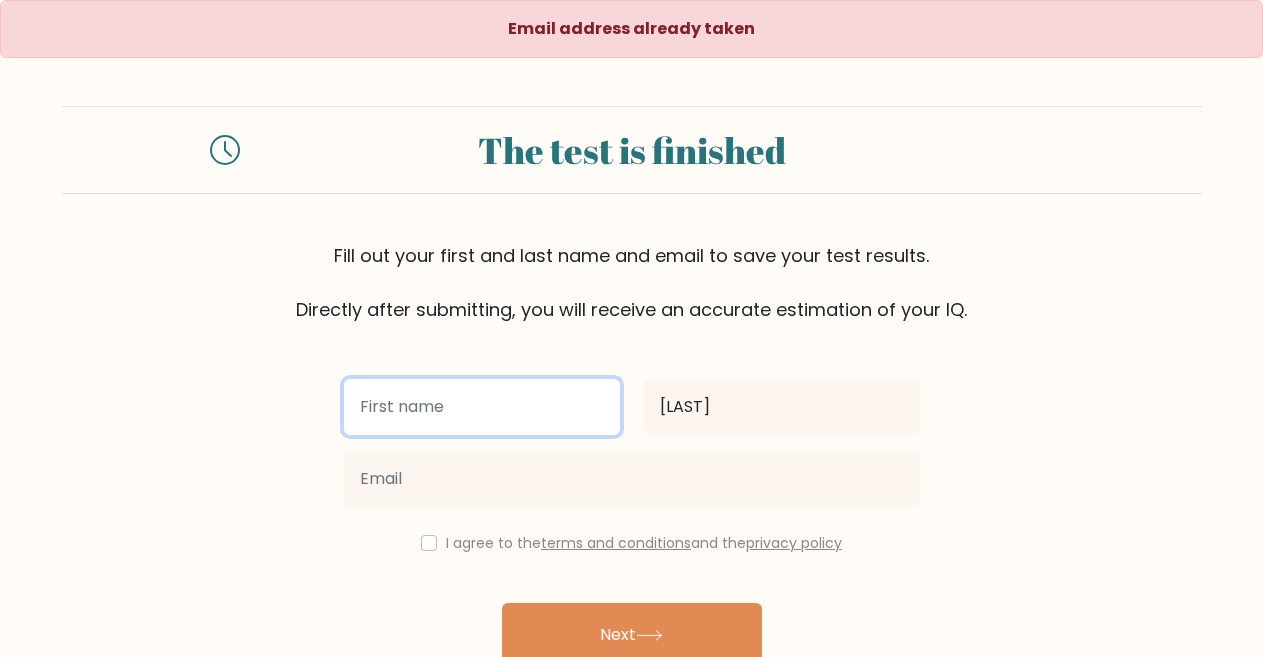 click at bounding box center (482, 407) 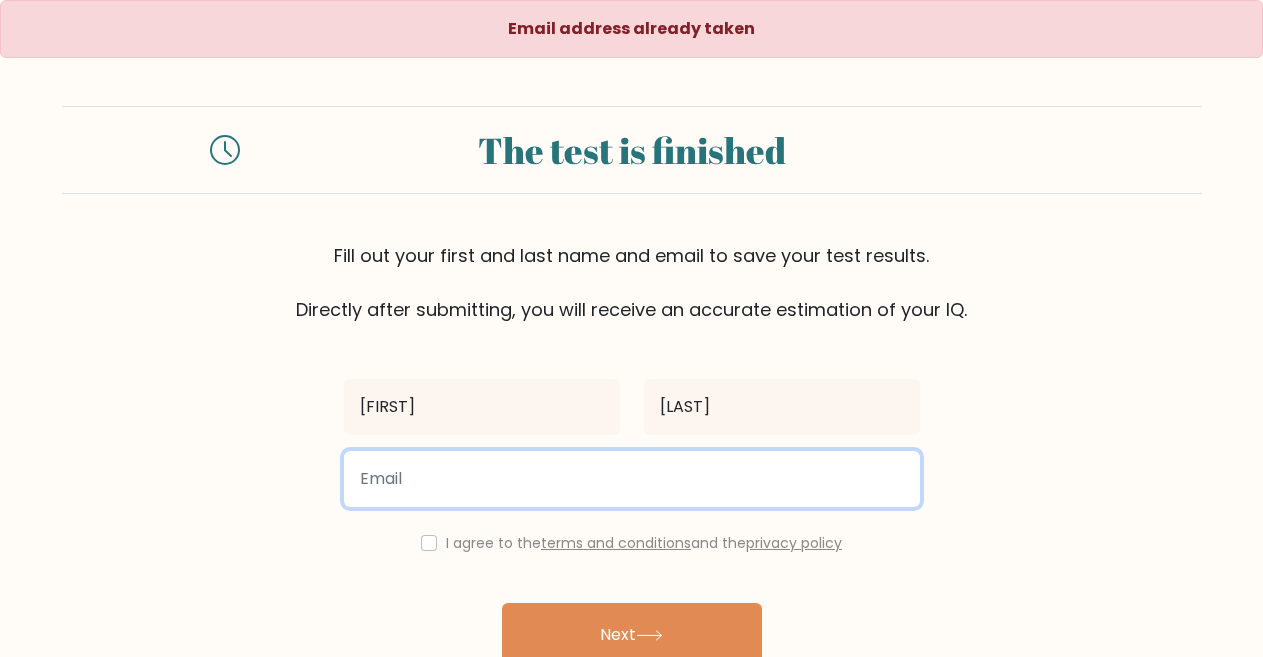 click at bounding box center (632, 479) 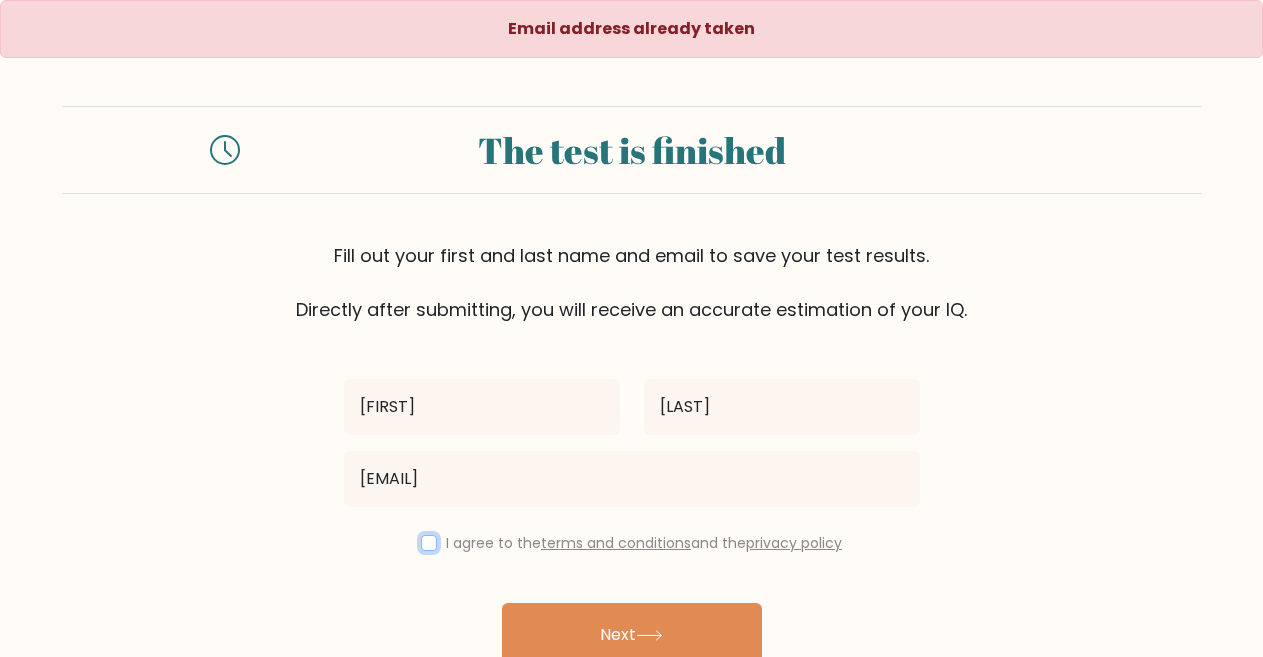 click at bounding box center [429, 543] 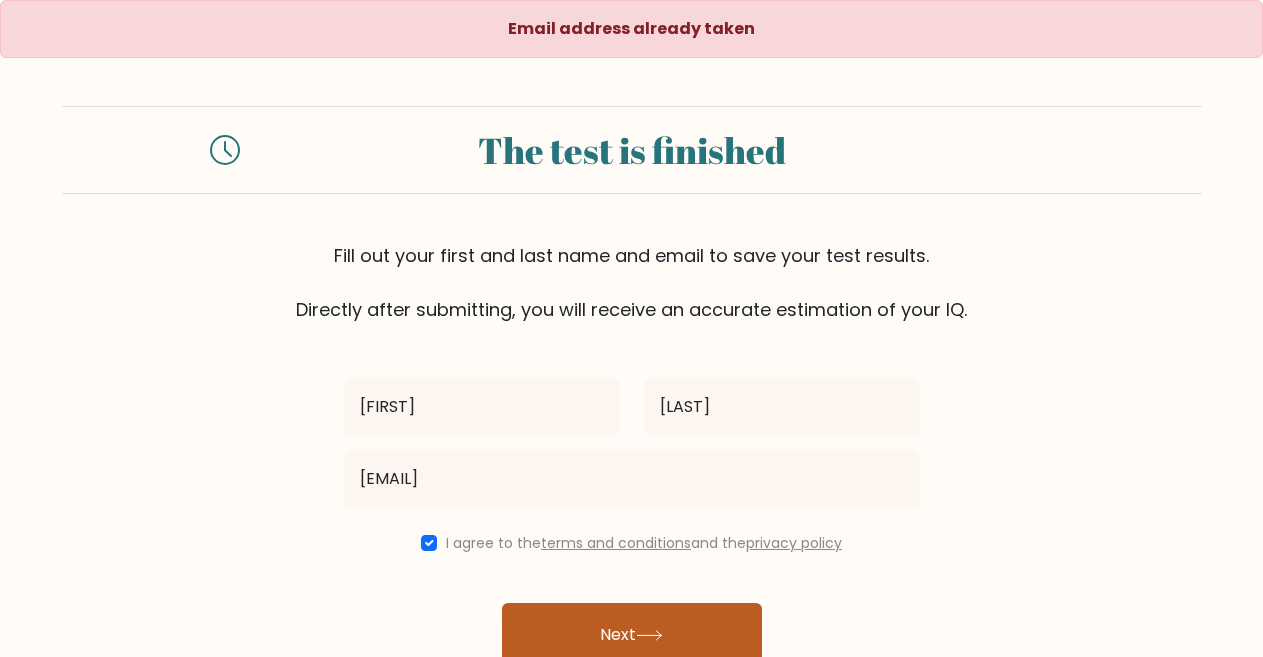 click on "Next" at bounding box center [632, 635] 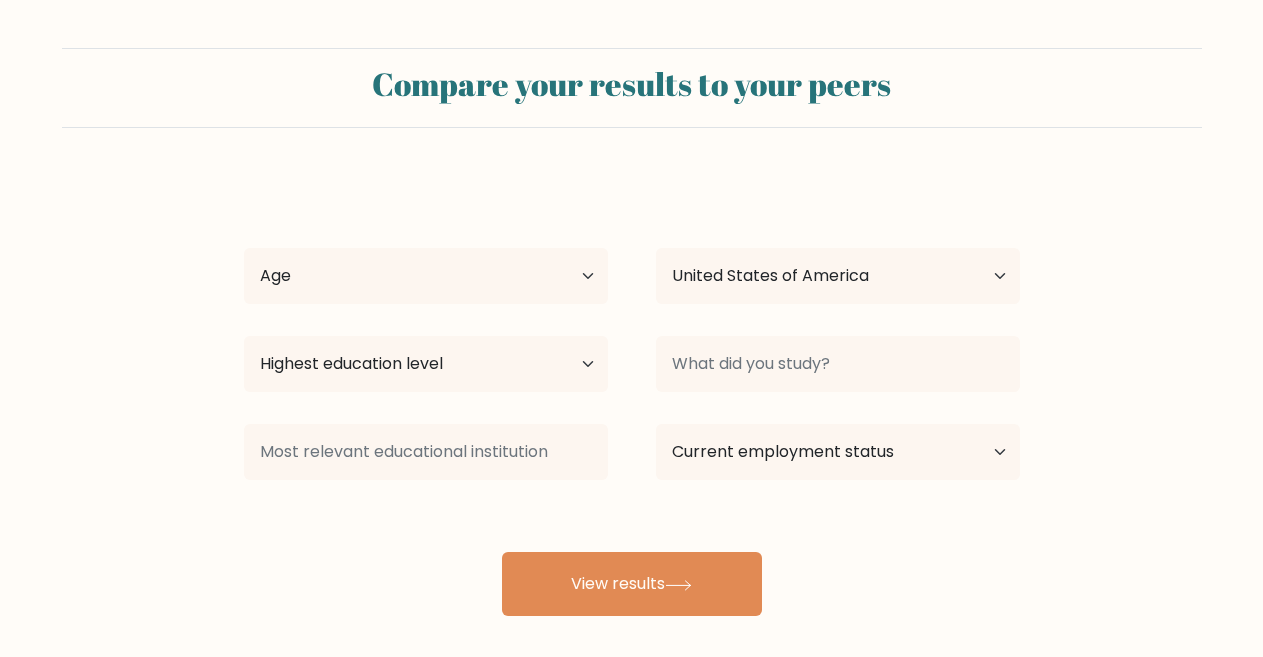 scroll, scrollTop: 0, scrollLeft: 0, axis: both 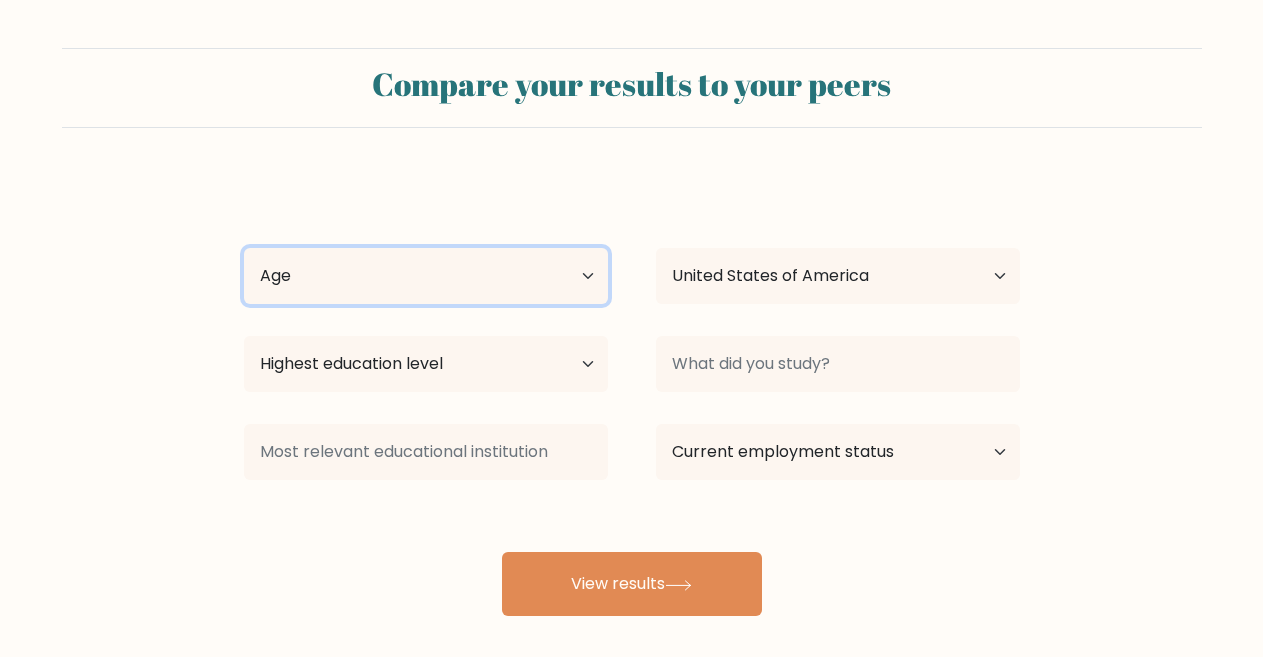 click on "Age
Under 18 years old
18-24 years old
25-34 years old
35-44 years old
45-54 years old
55-64 years old
65 years old and above" at bounding box center [426, 276] 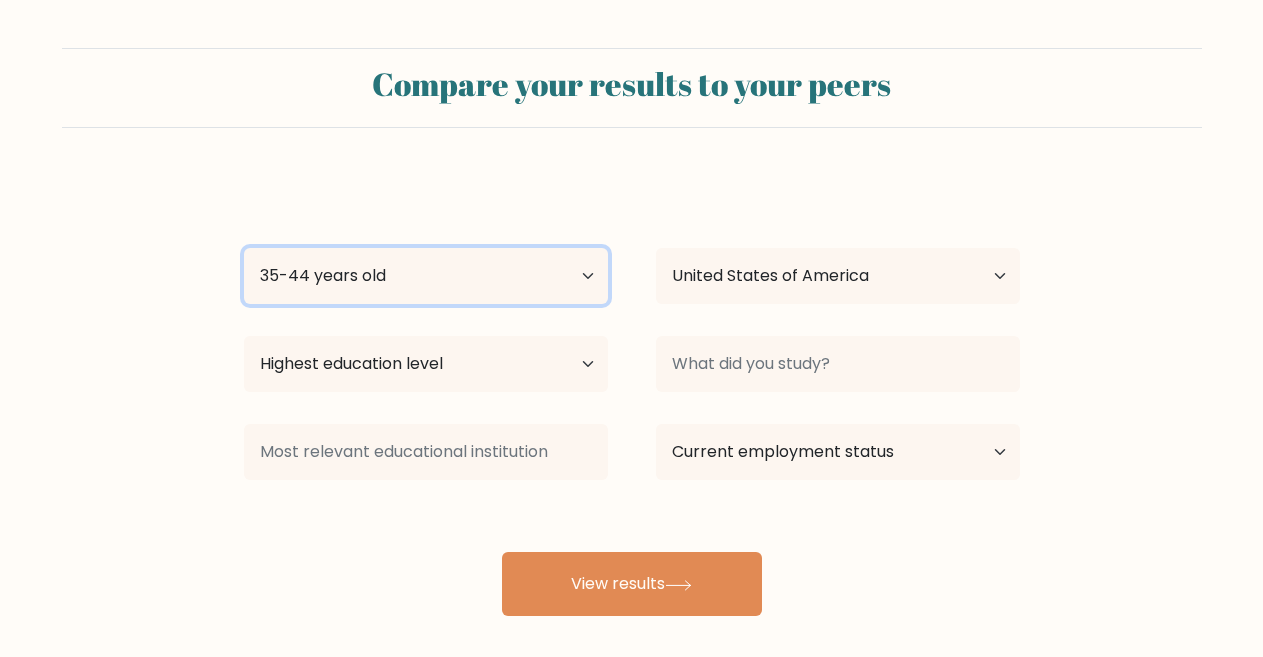 click on "Age
Under 18 years old
18-24 years old
25-34 years old
35-44 years old
45-54 years old
55-64 years old
65 years old and above" at bounding box center [426, 276] 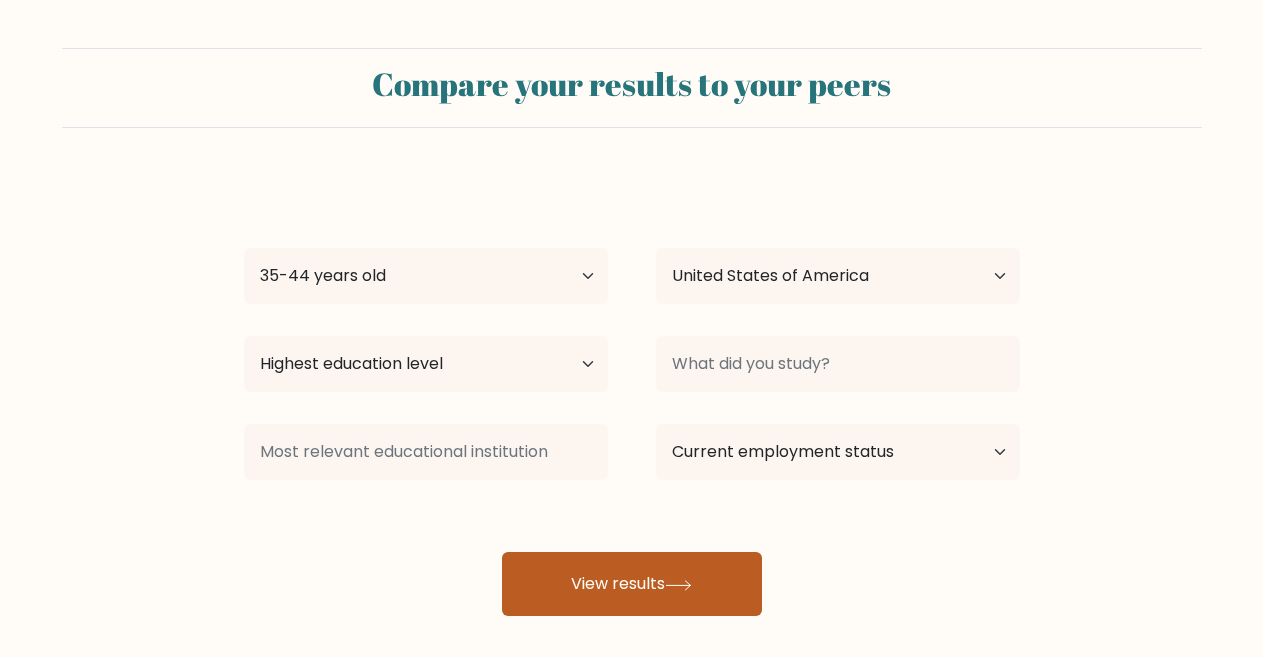click on "View results" at bounding box center [632, 584] 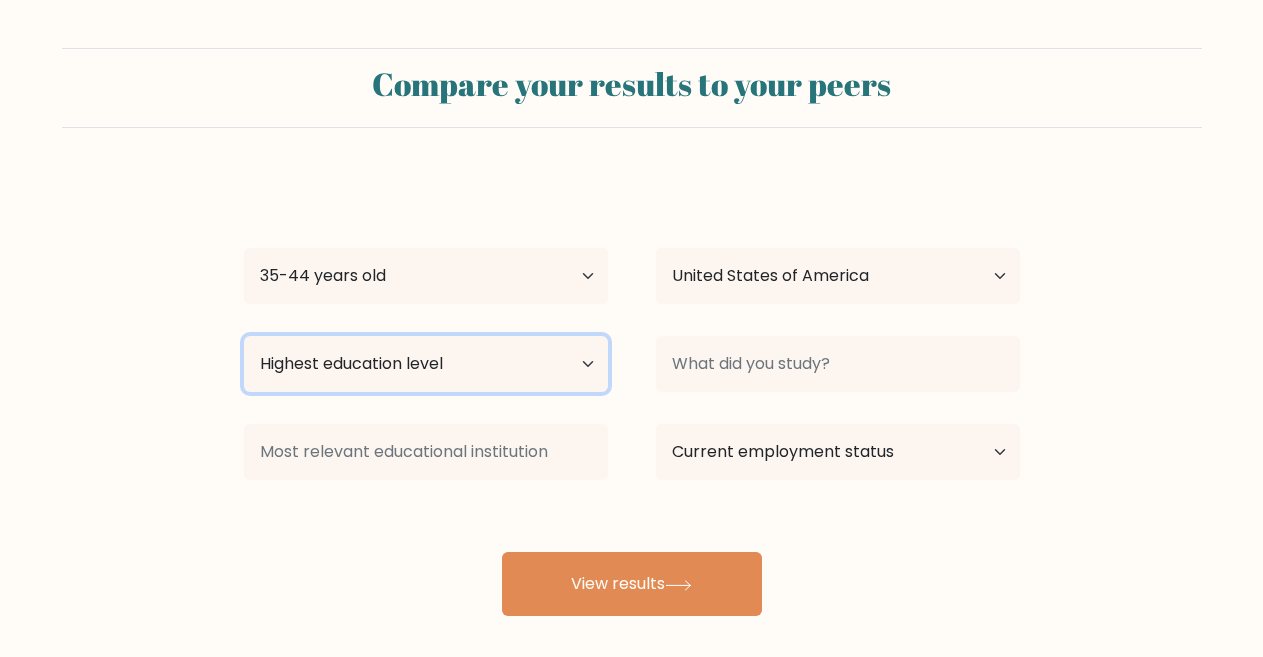 click on "Highest education level
No schooling
Primary
Lower Secondary
Upper Secondary
Occupation Specific
Bachelor's degree
Master's degree
Doctoral degree" at bounding box center [426, 364] 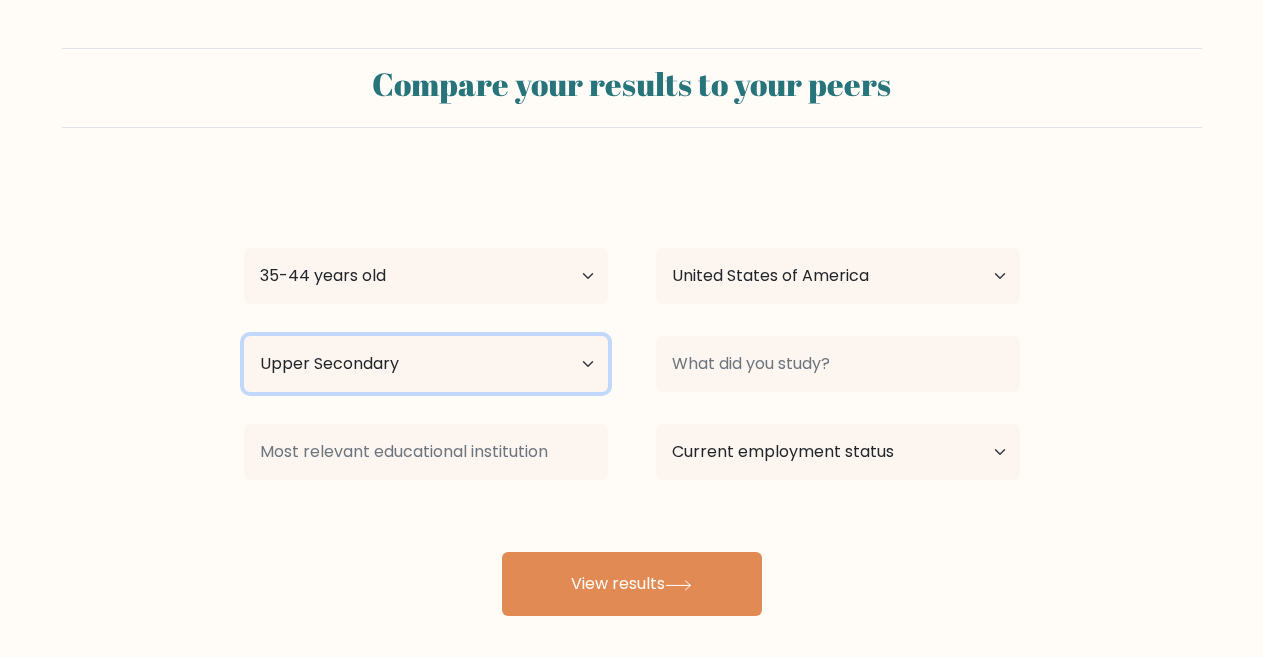 click on "Highest education level
No schooling
Primary
Lower Secondary
Upper Secondary
Occupation Specific
Bachelor's degree
Master's degree
Doctoral degree" at bounding box center (426, 364) 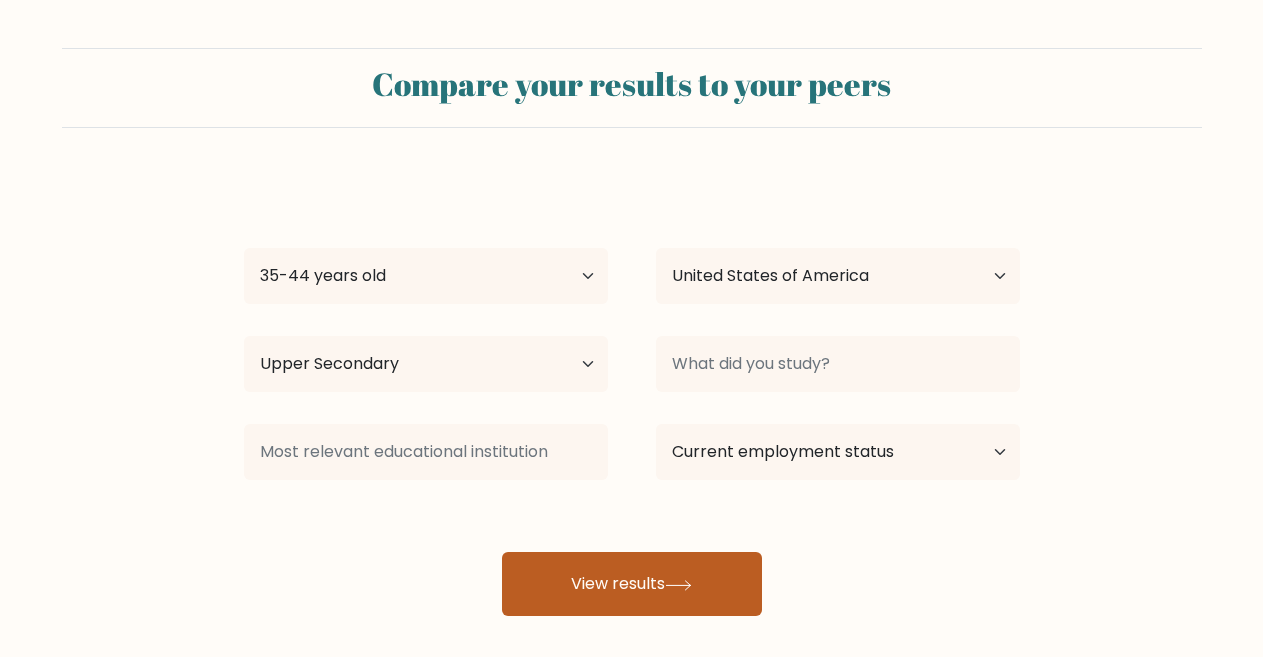 click on "View results" at bounding box center (632, 584) 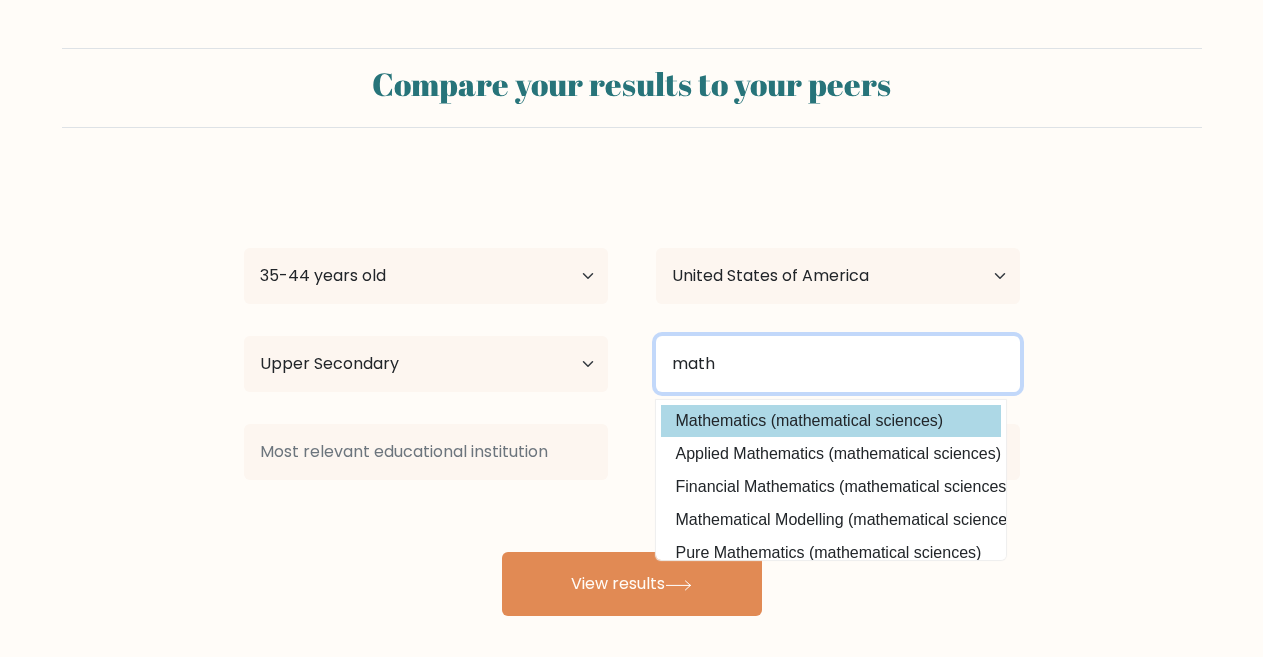 type on "math" 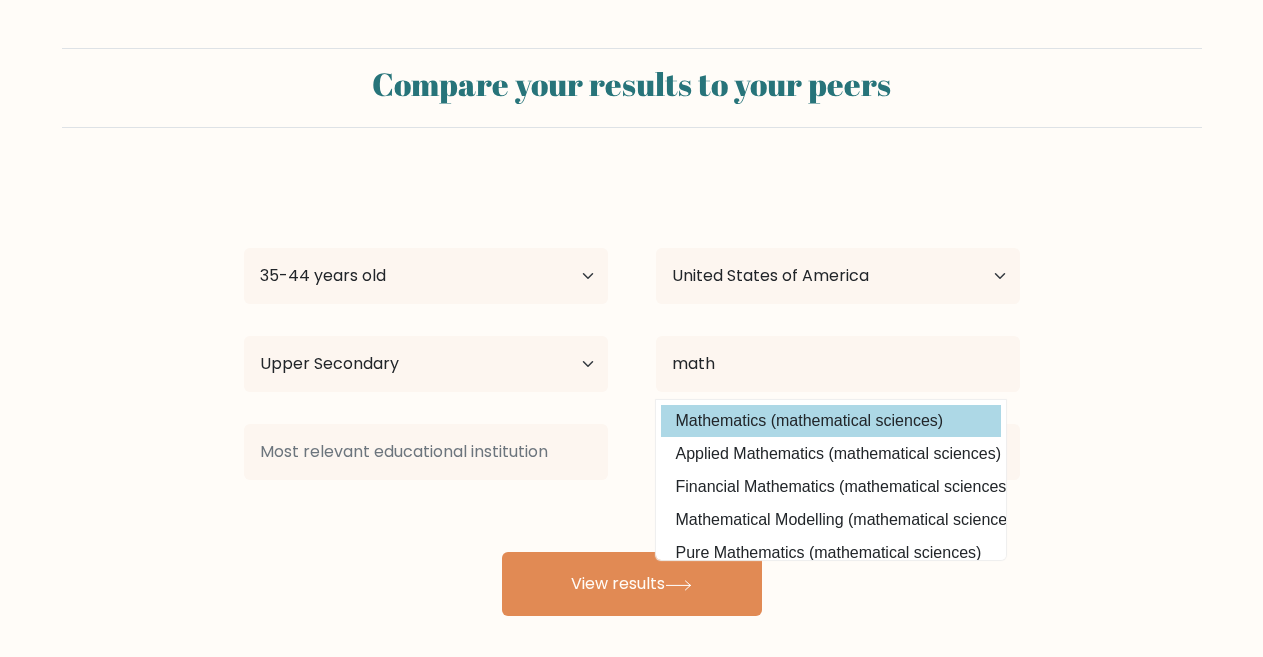 click on "[FIRST]
[LAST]
Age
Under 18 years old
18-24 years old
25-34 years old
35-44 years old
45-54 years old
55-64 years old
65 years old and above
Country
[STATE]
[STATE]
[STATE]
[STATE]
[STATE]
[STATE]
[STATE]
[STATE]
[STATE]
[STATE]
[STATE]
[STATE]
[STATE]
[STATE]
[STATE]
[STATE]
[STATE]
[STATE]
[STATE]
[STATE]
[STATE]
[STATE]
[STATE]
[STATE]
[STATE]
[STATE]
[STATE]
[STATE]
[STATE]
[STATE]" at bounding box center [632, 396] 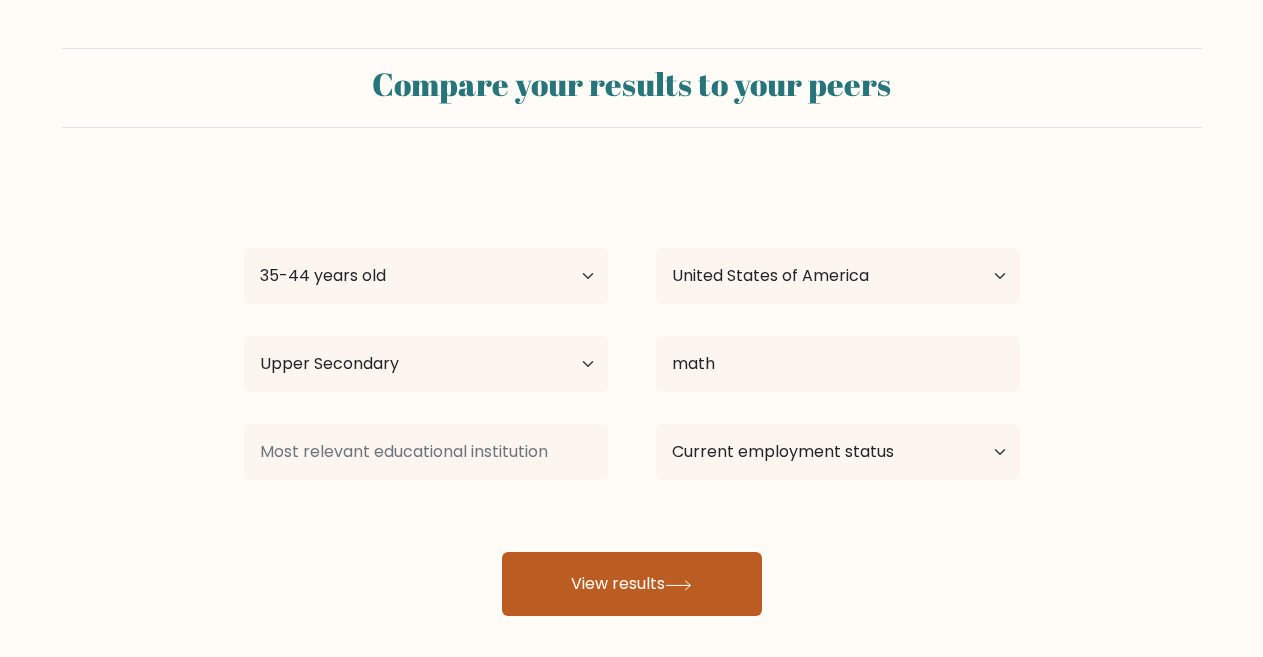 click on "View results" at bounding box center (632, 584) 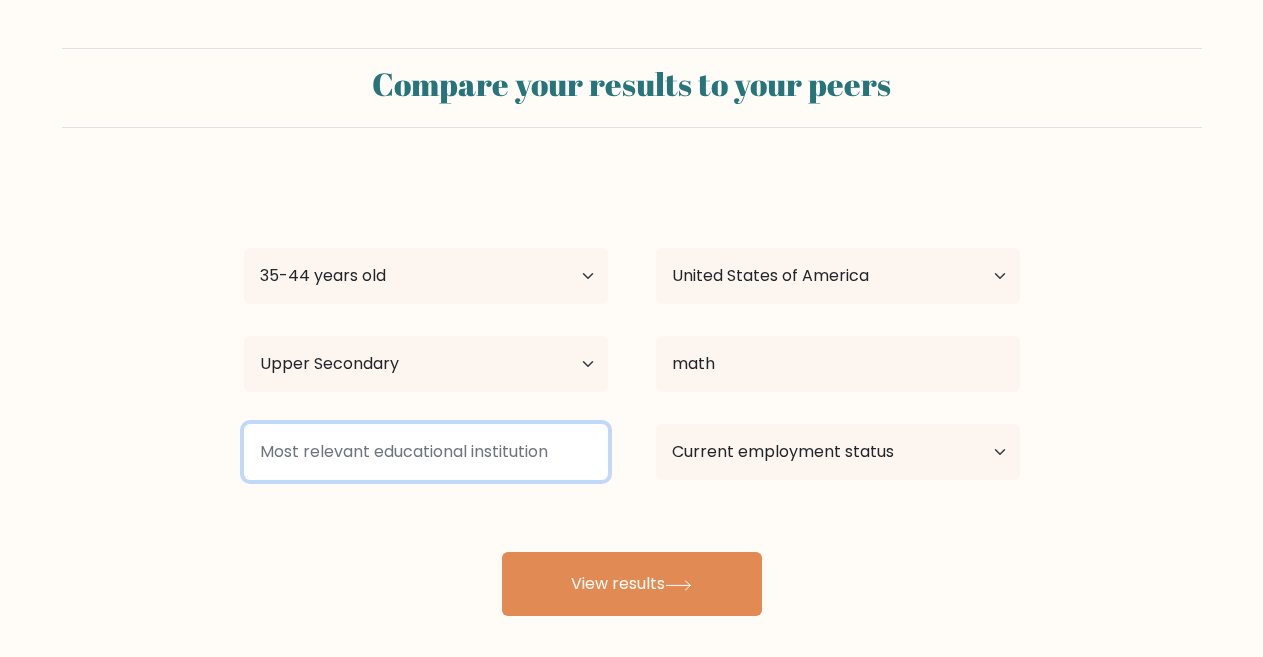click at bounding box center [426, 452] 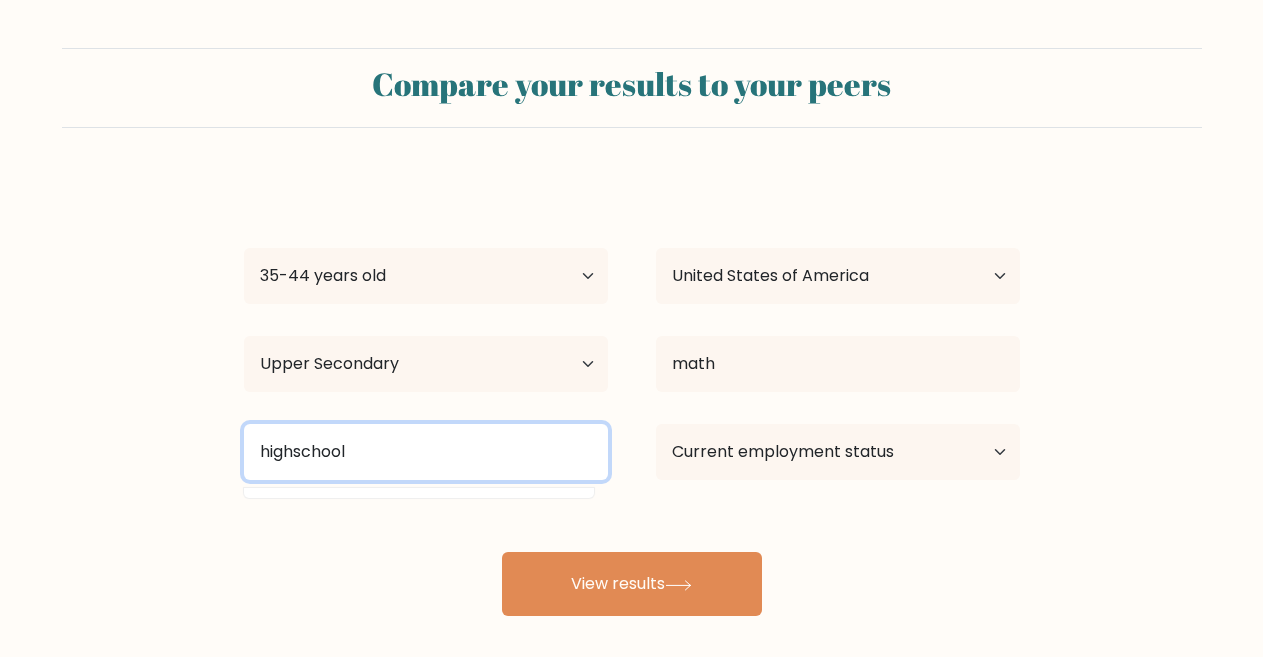 type on "highschool" 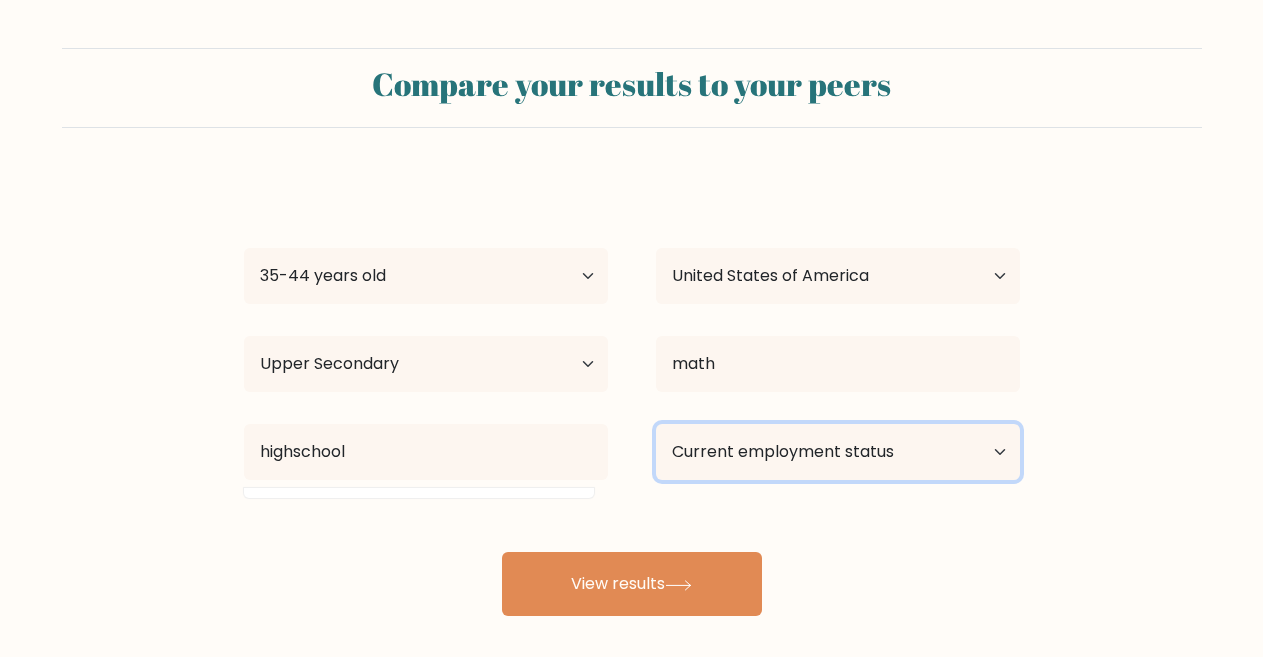 click on "Current employment status
Employed
Student
Retired
Other / prefer not to answer" at bounding box center [838, 452] 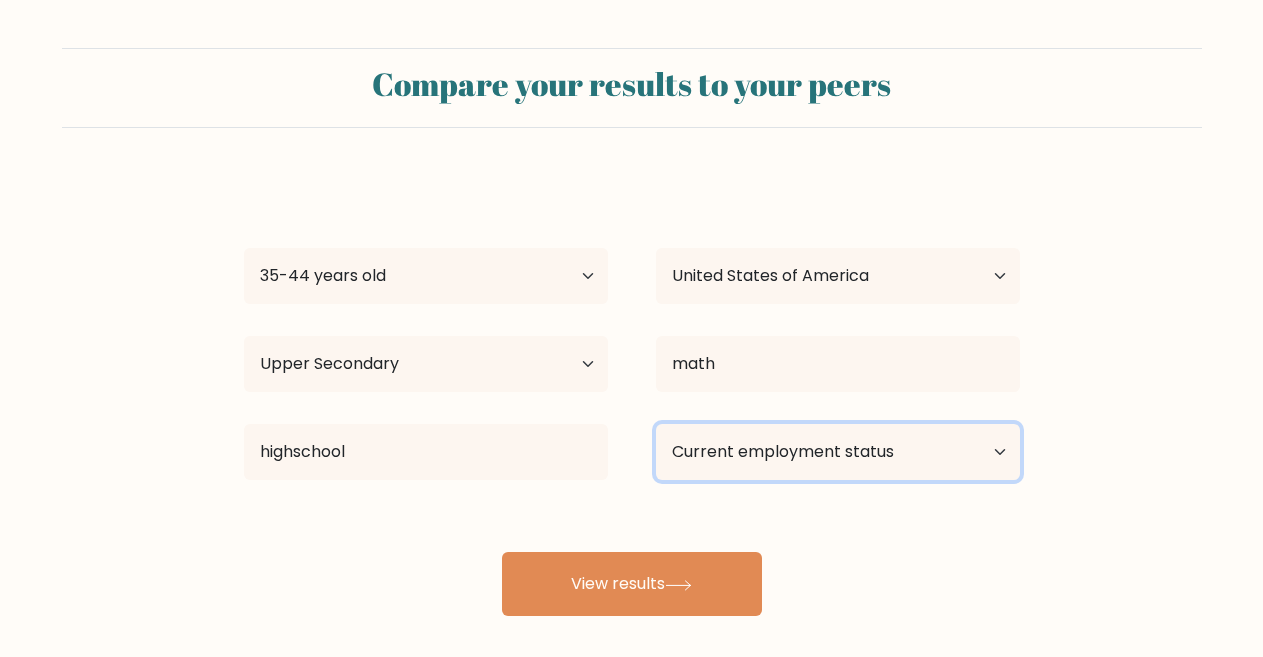 select on "student" 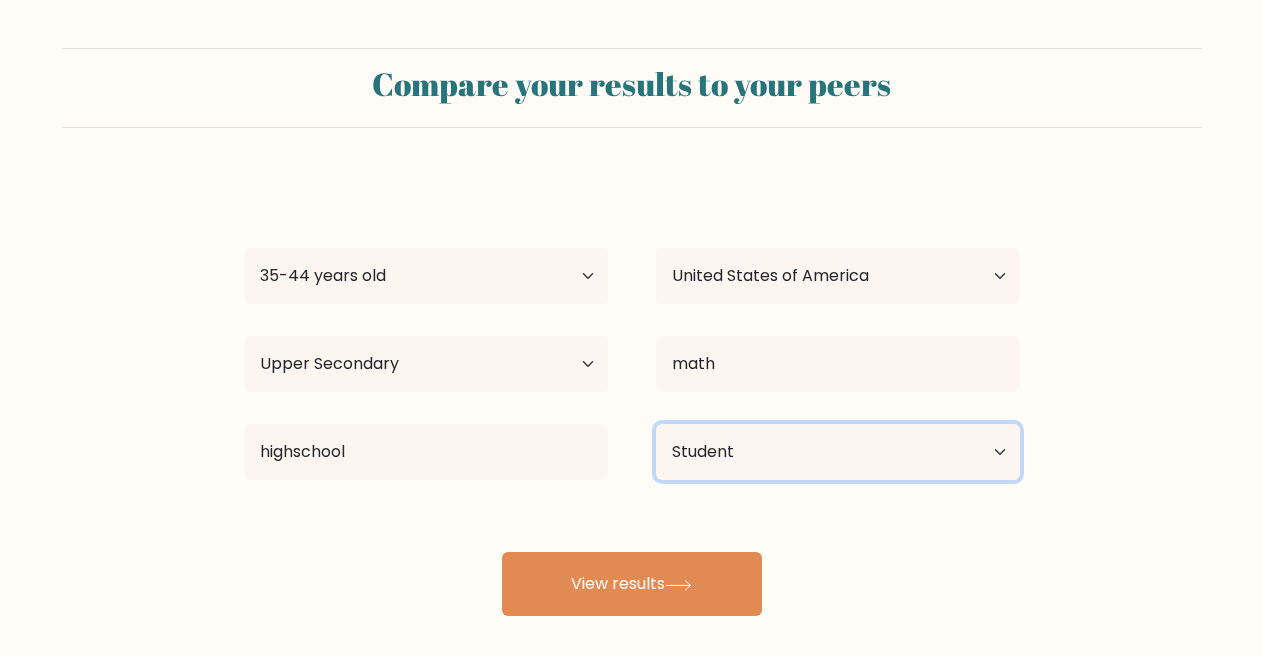 click on "Current employment status
Employed
Student
Retired
Other / prefer not to answer" at bounding box center [838, 452] 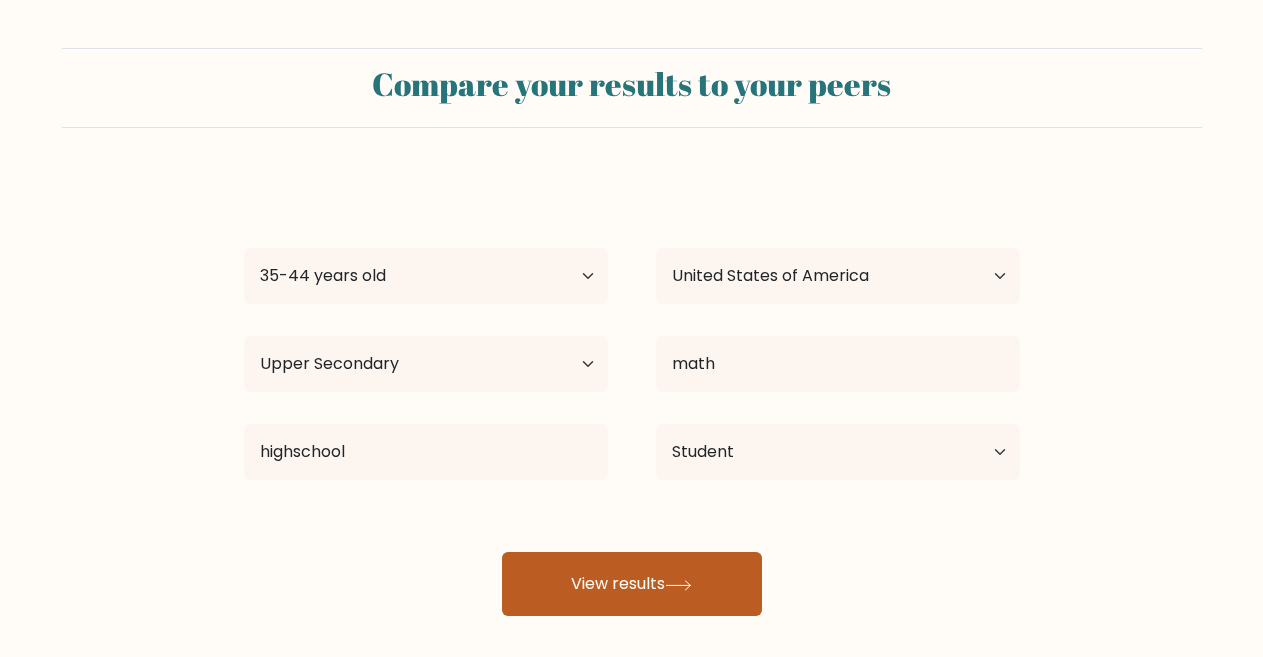 click on "View results" at bounding box center (632, 584) 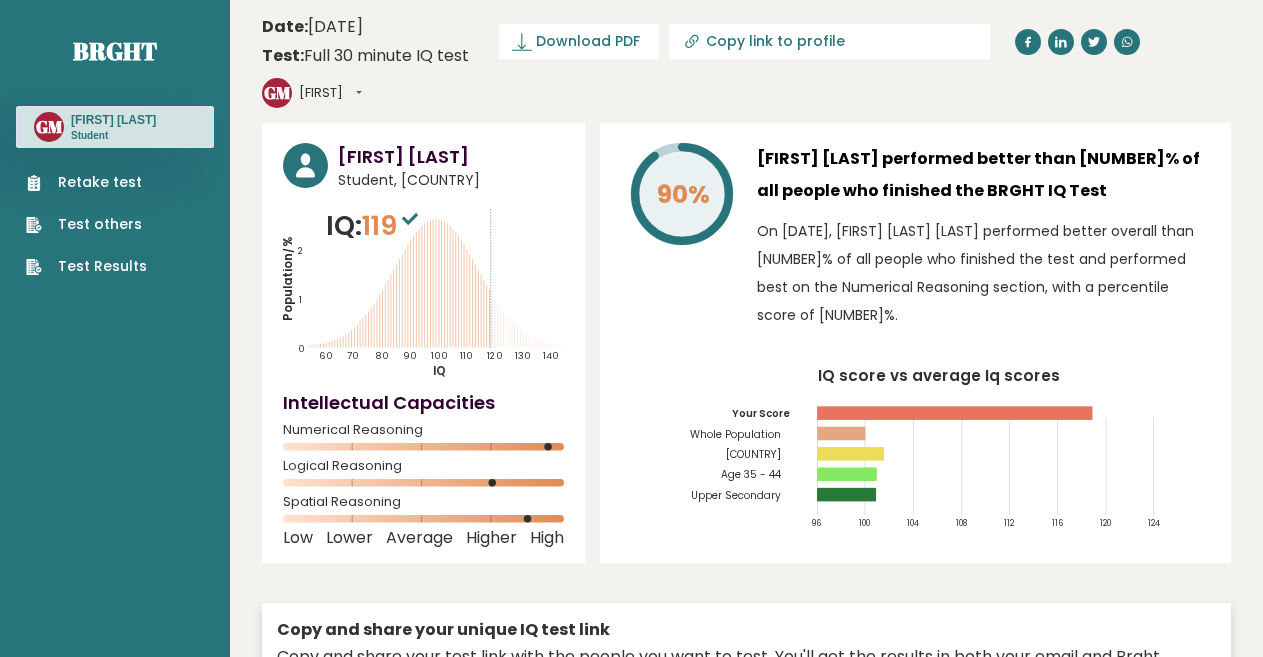 scroll, scrollTop: 0, scrollLeft: 0, axis: both 